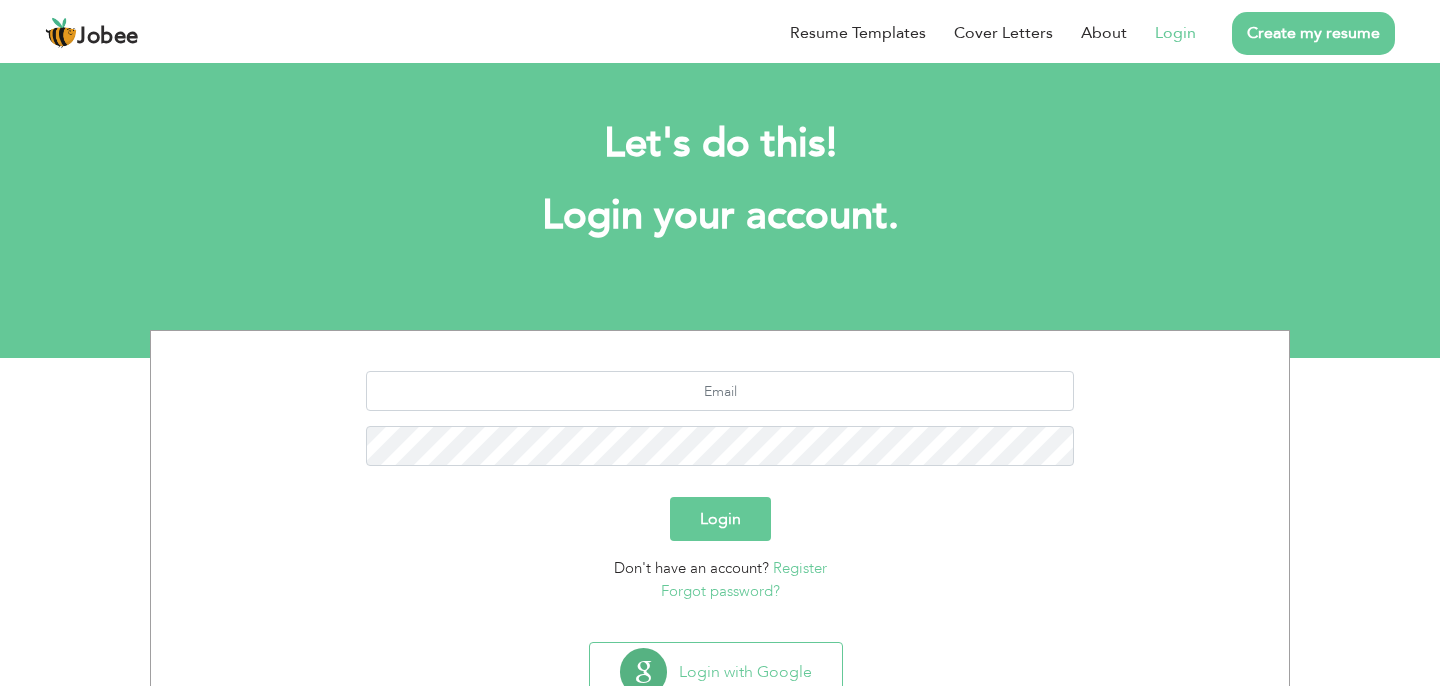 scroll, scrollTop: 0, scrollLeft: 0, axis: both 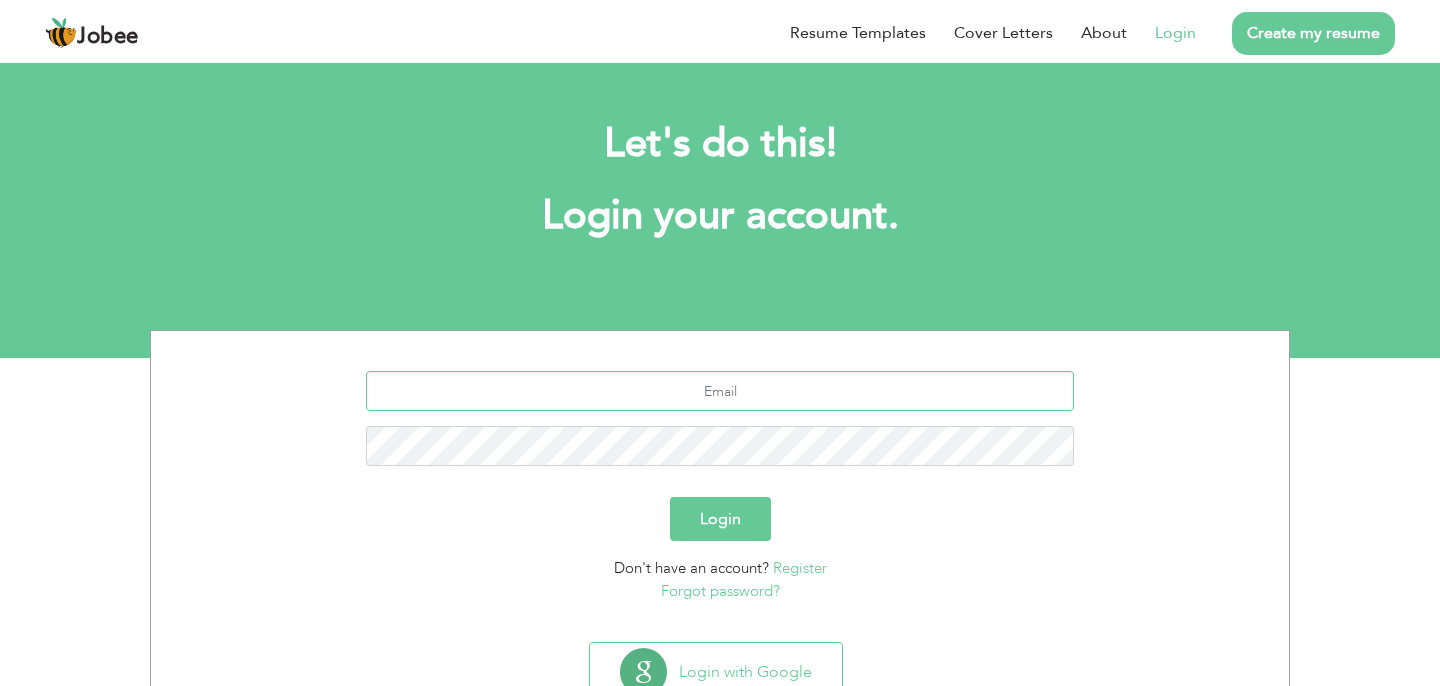 click at bounding box center [720, 391] 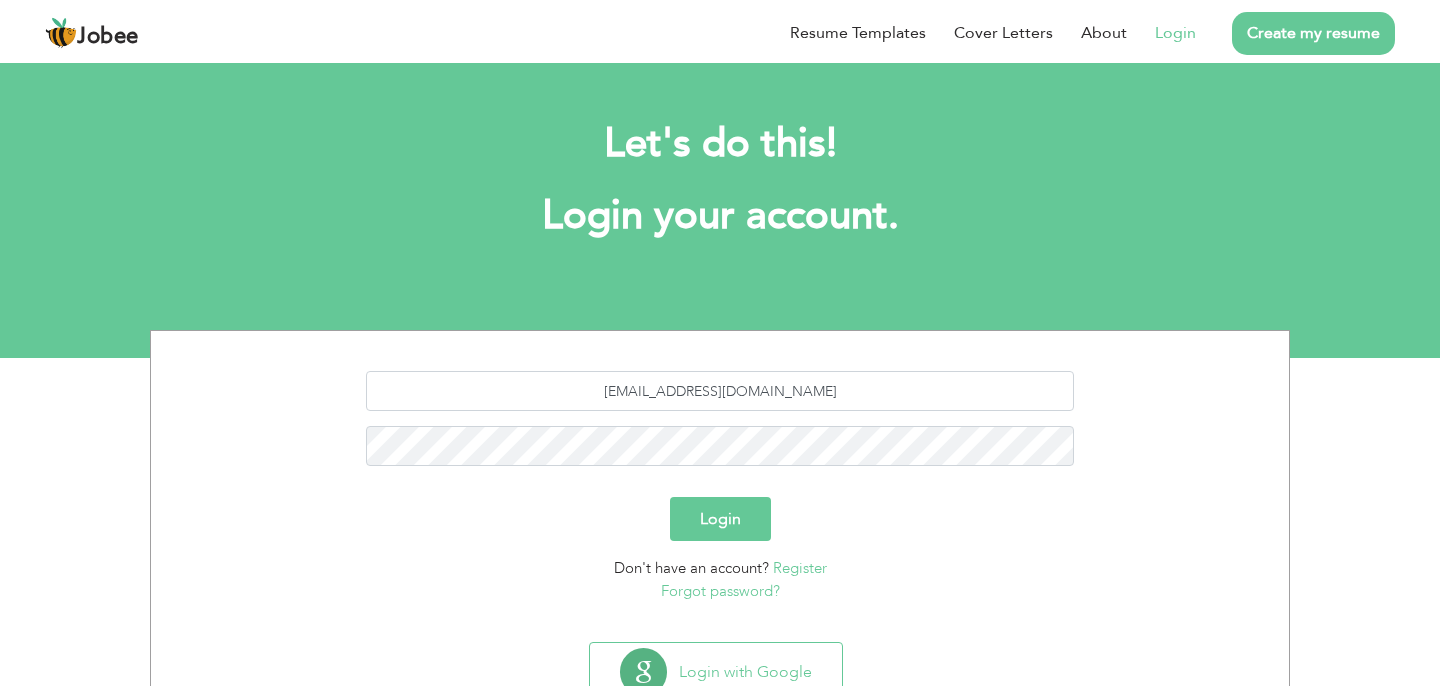 click on "Login" at bounding box center [720, 519] 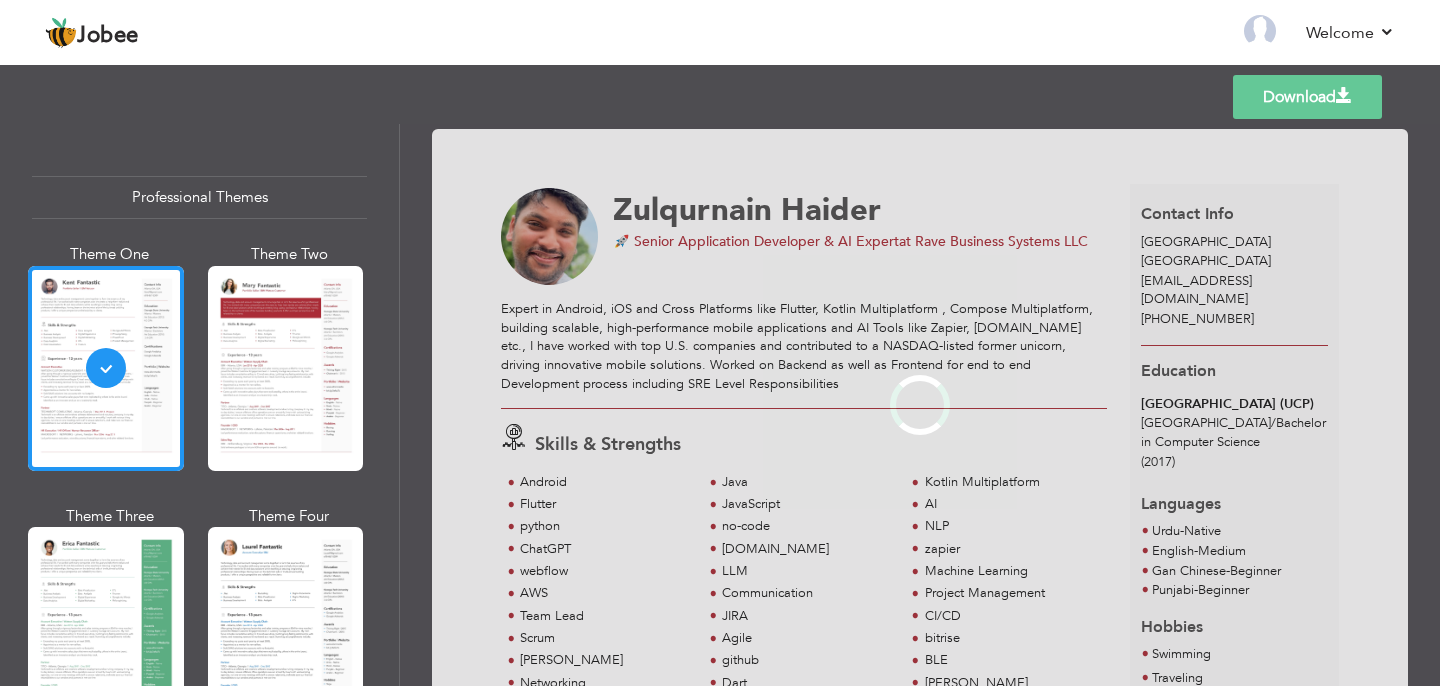 scroll, scrollTop: 0, scrollLeft: 0, axis: both 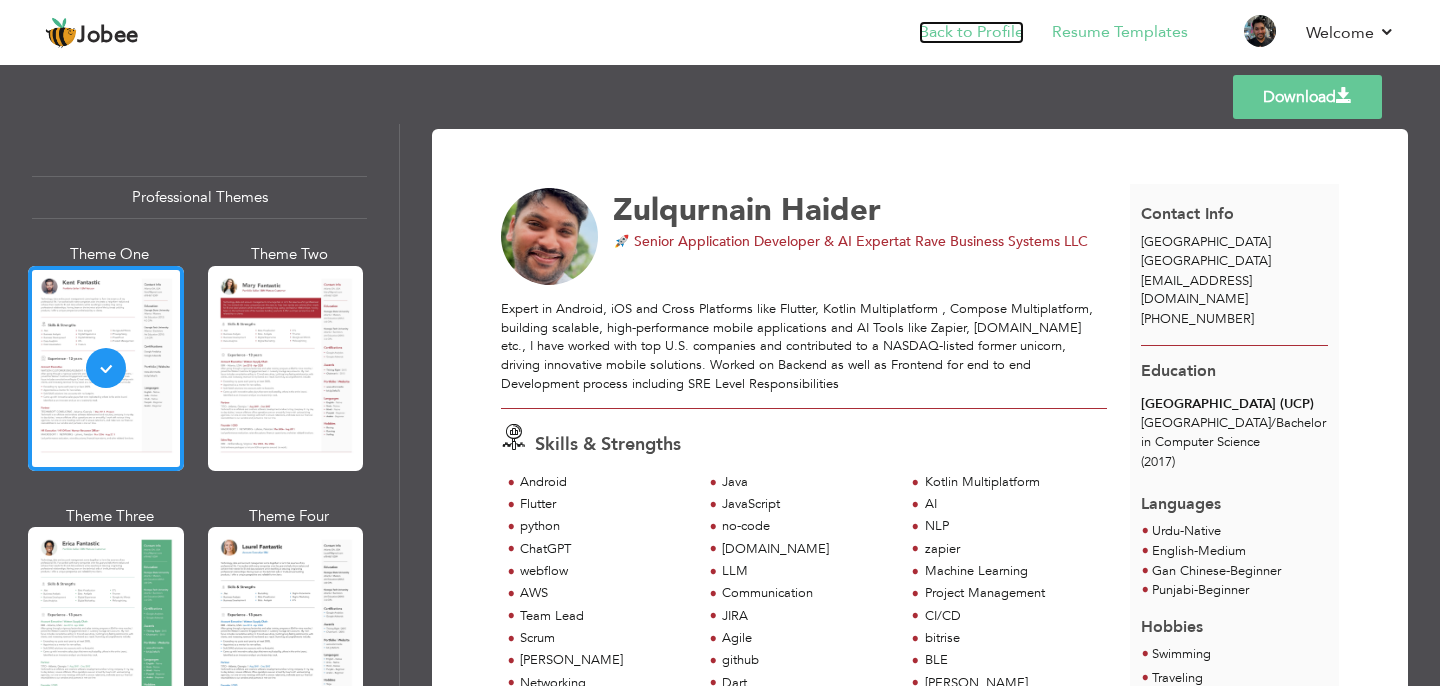 click on "Back to Profile" at bounding box center (971, 32) 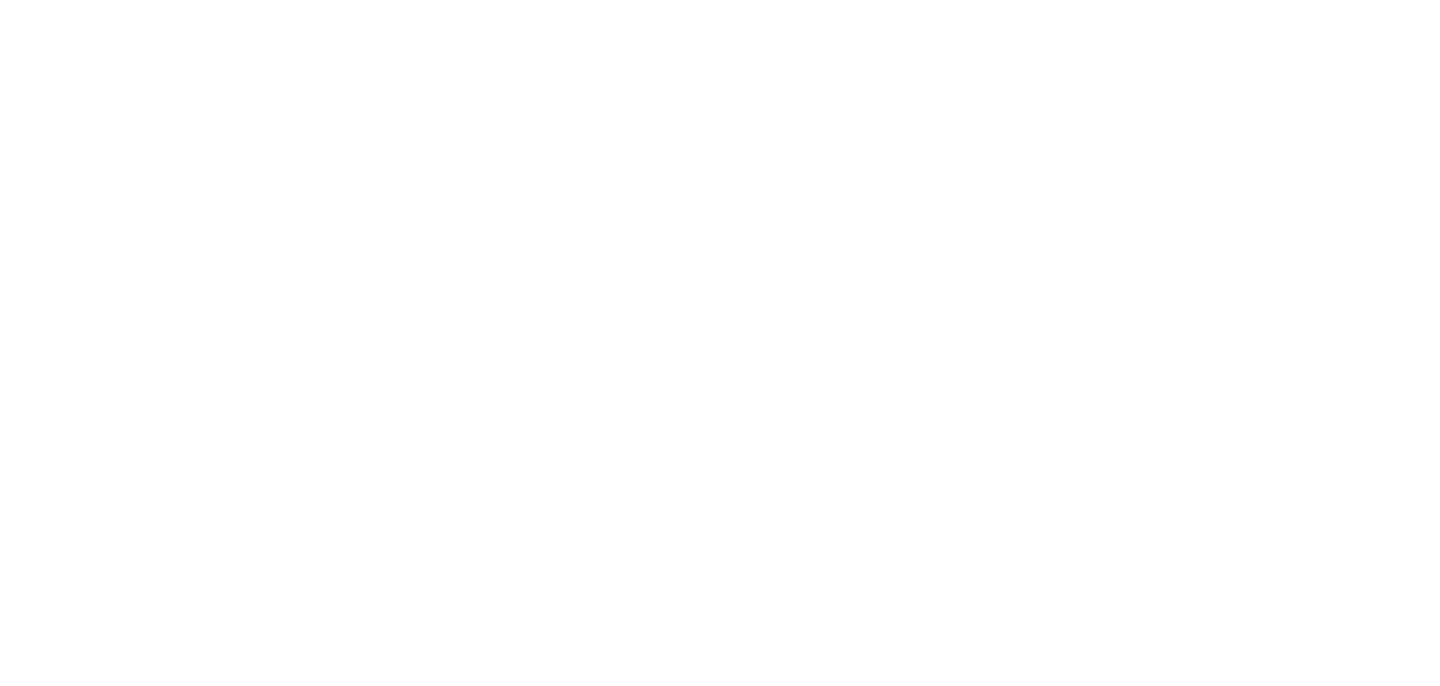 scroll, scrollTop: 0, scrollLeft: 0, axis: both 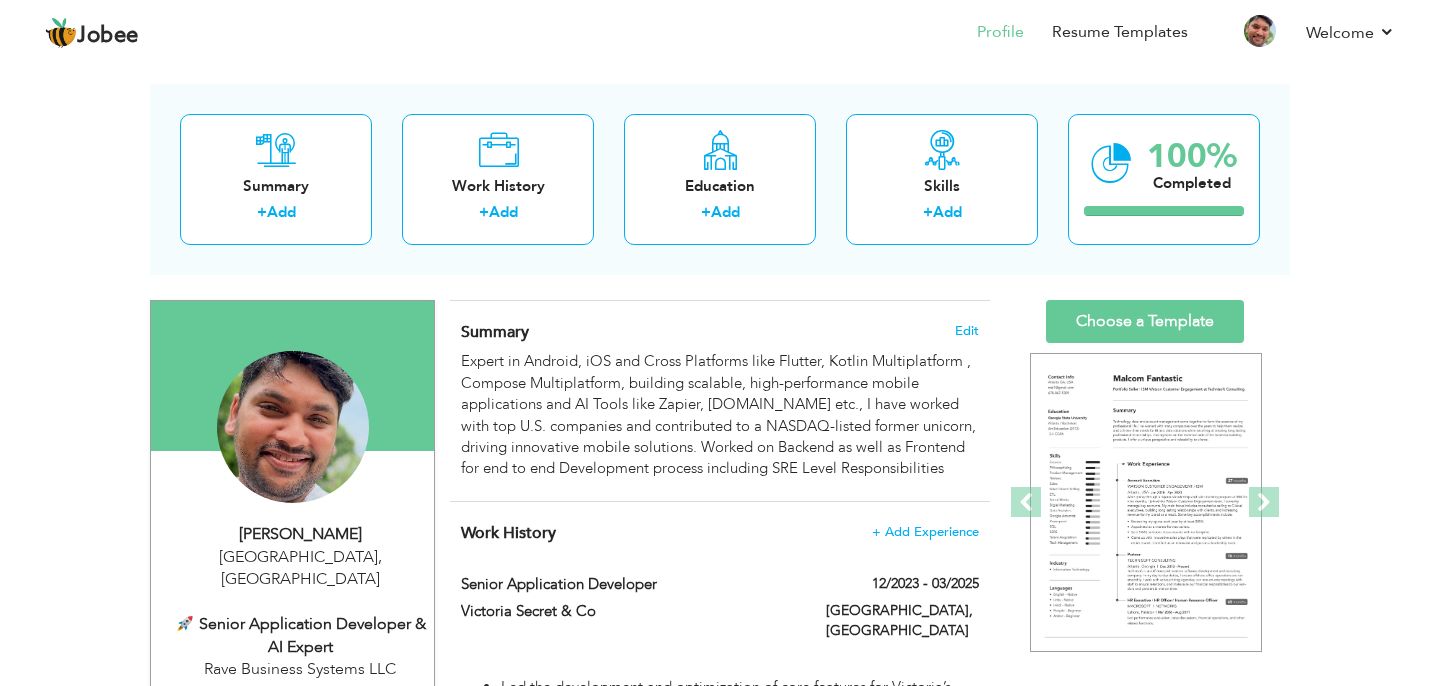 click on "🚀 Senior Application Developer & AI Expert" at bounding box center [300, 636] 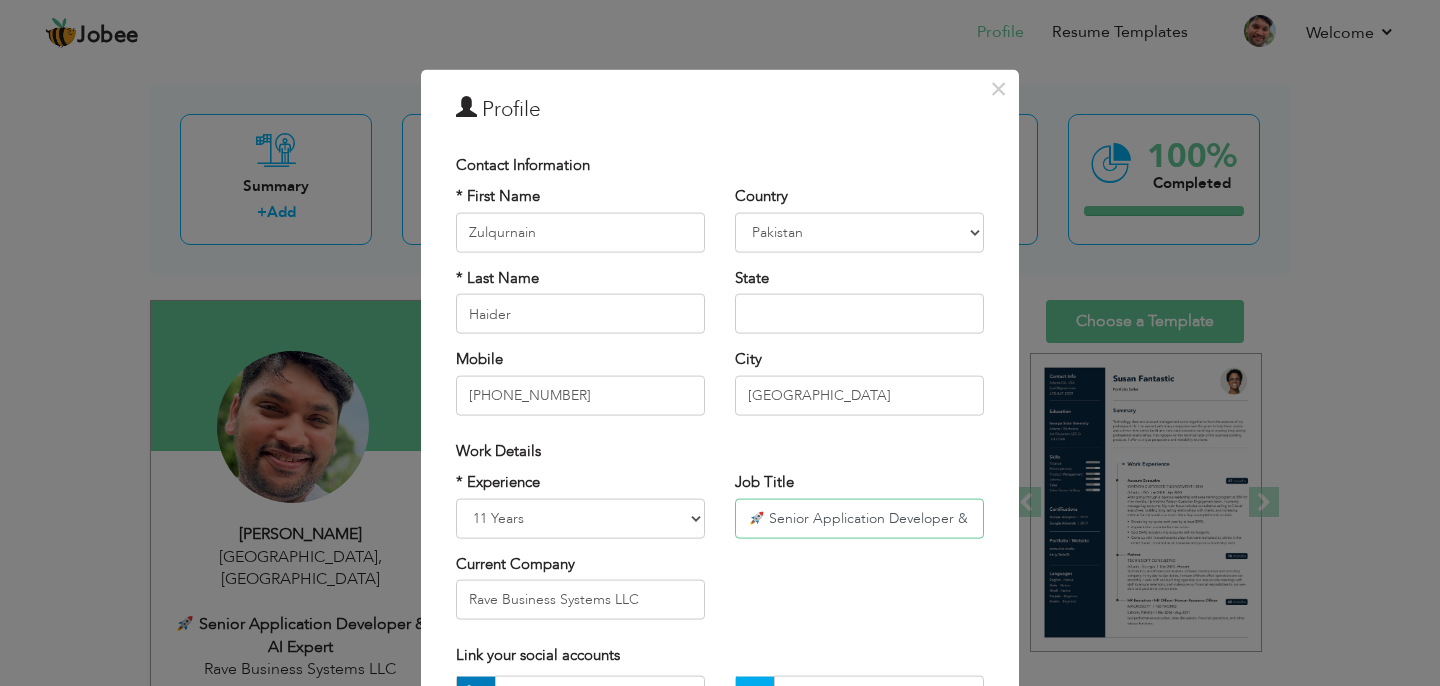 scroll, scrollTop: 0, scrollLeft: 53, axis: horizontal 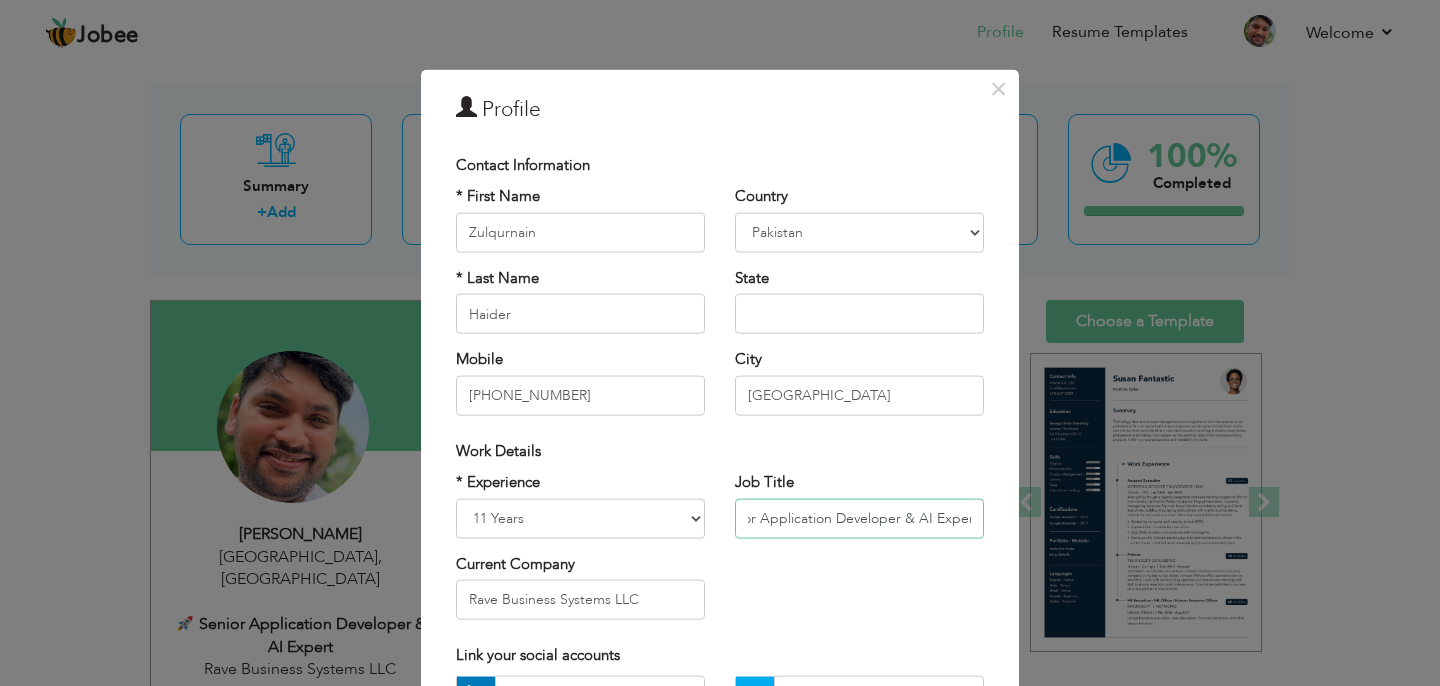 drag, startPoint x: 949, startPoint y: 518, endPoint x: 1015, endPoint y: 520, distance: 66.0303 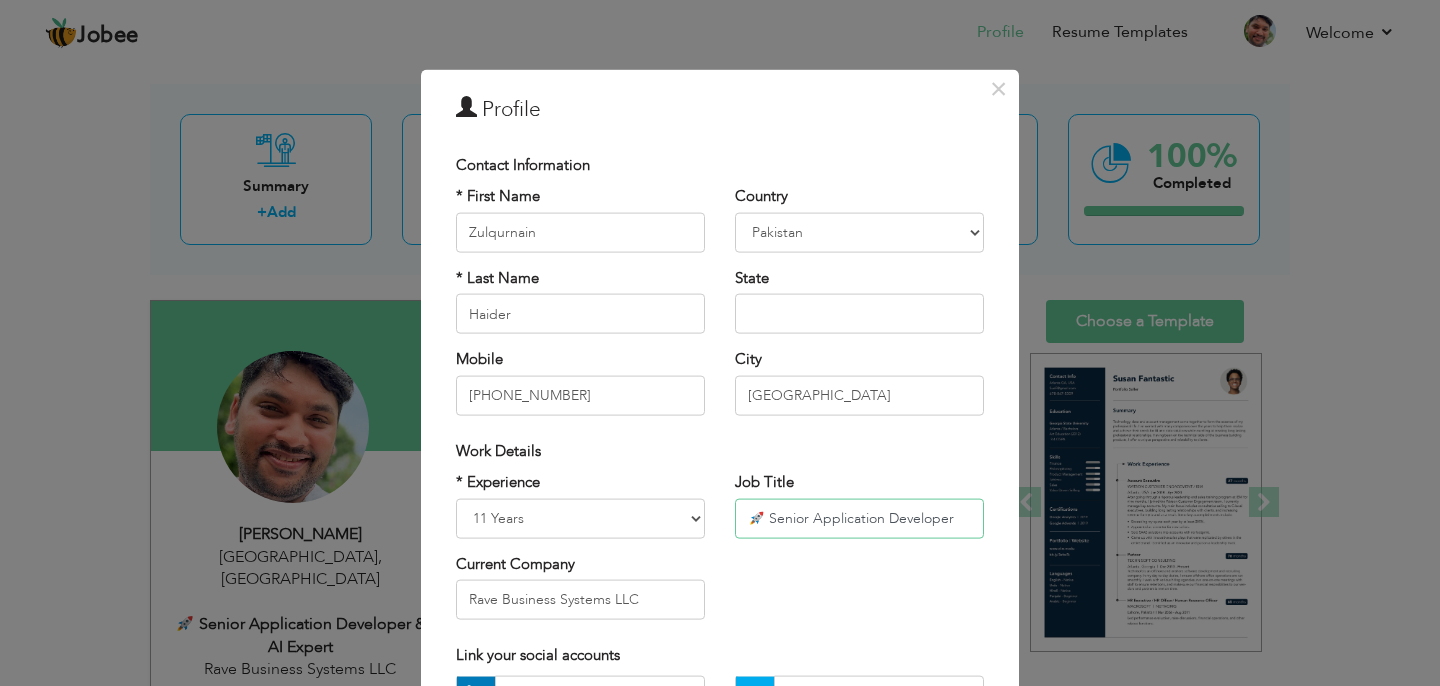 scroll, scrollTop: 0, scrollLeft: 0, axis: both 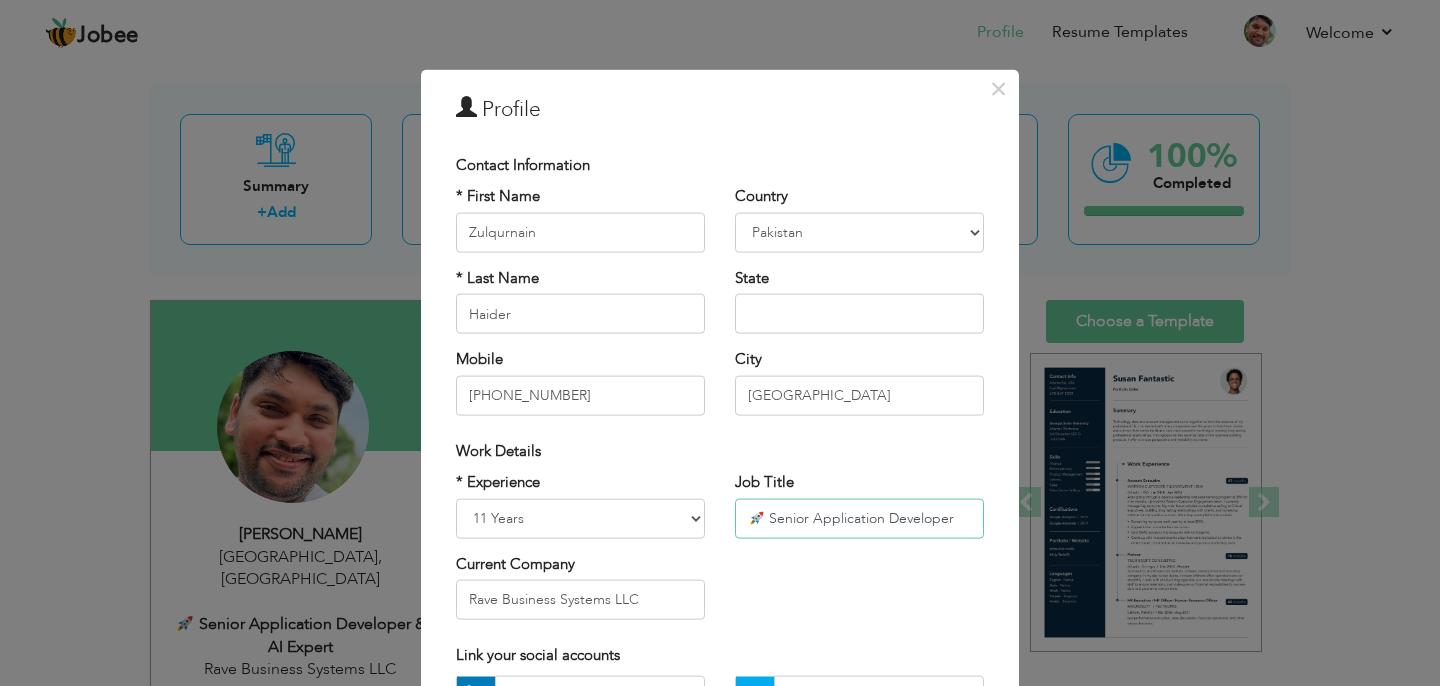 type on "🚀 Senior Application Developer" 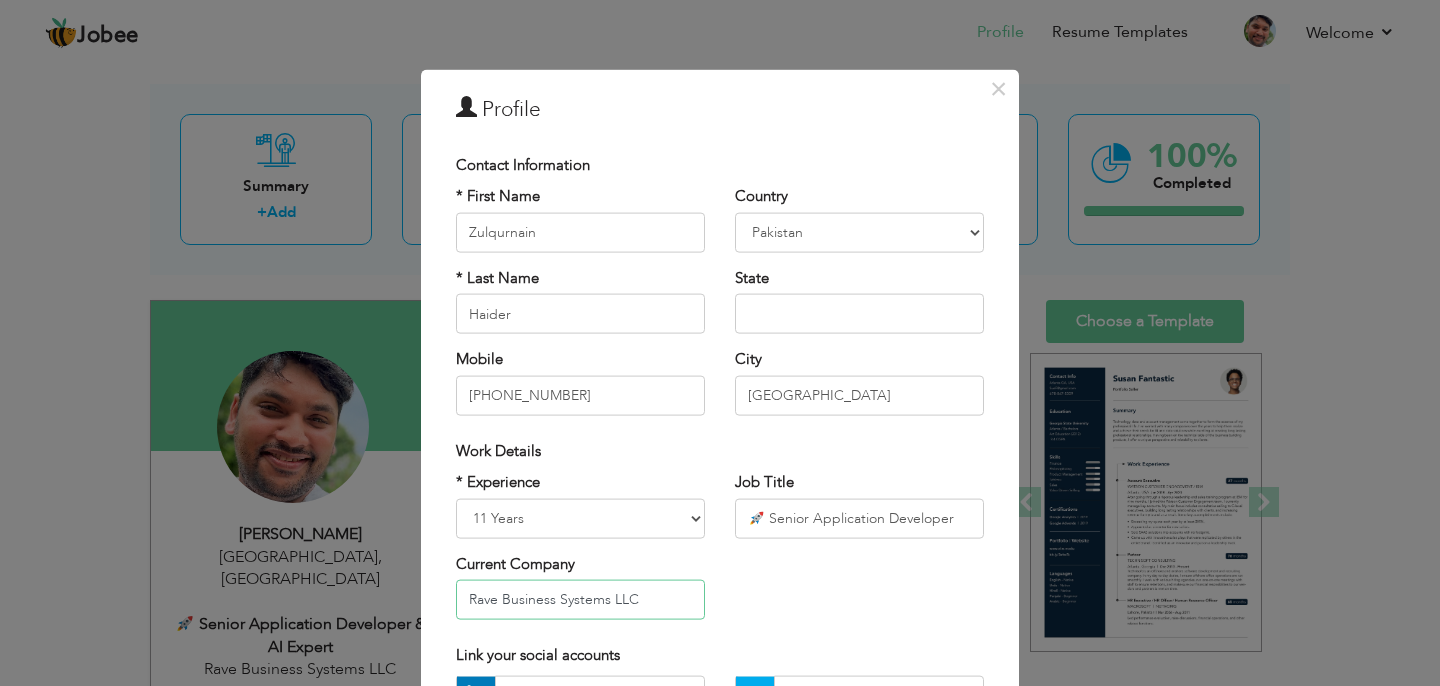click on "Rave Business Systems LLC" at bounding box center (580, 600) 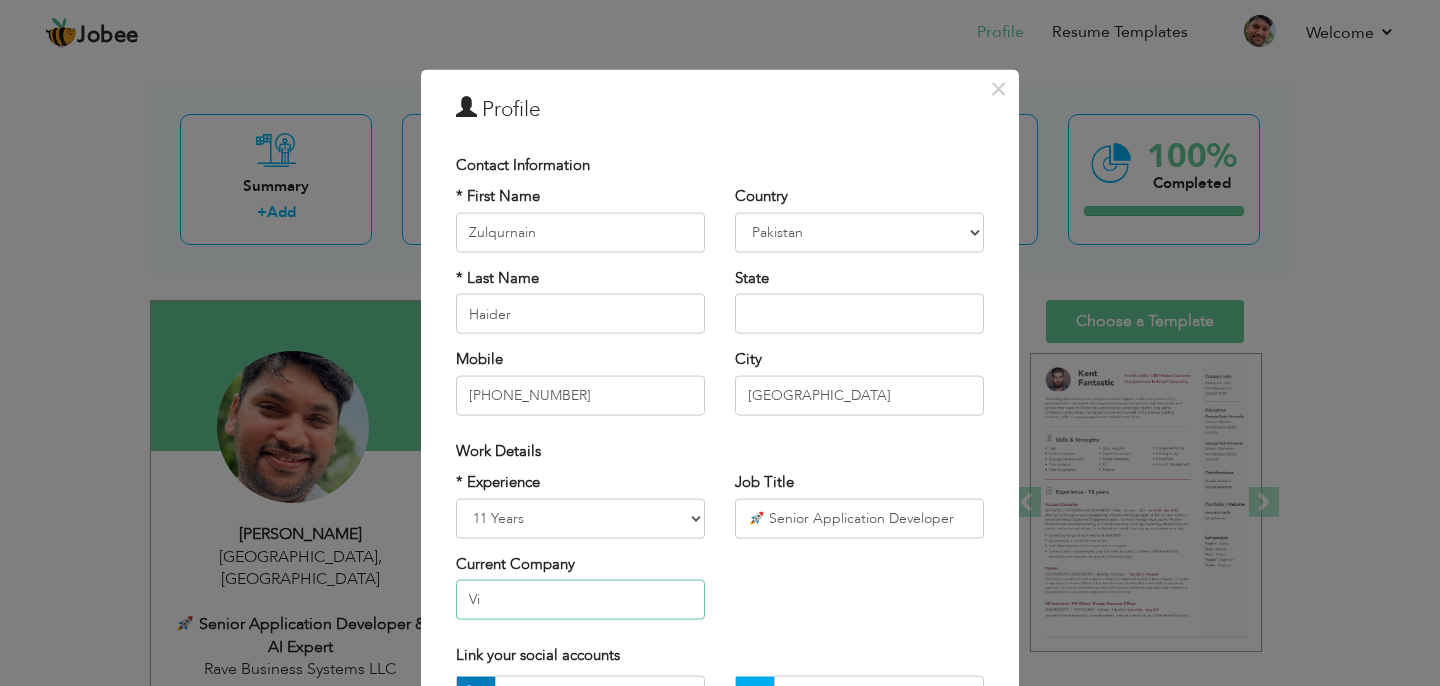 type on "V" 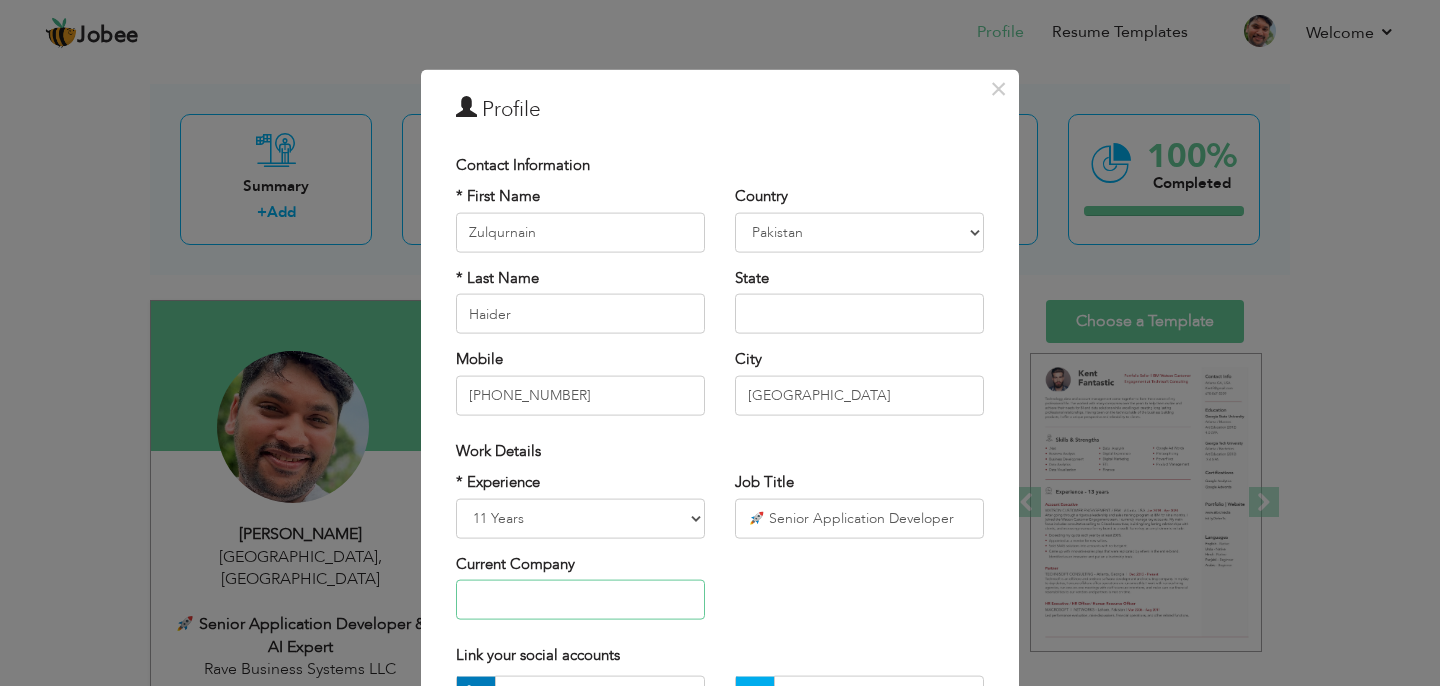 type 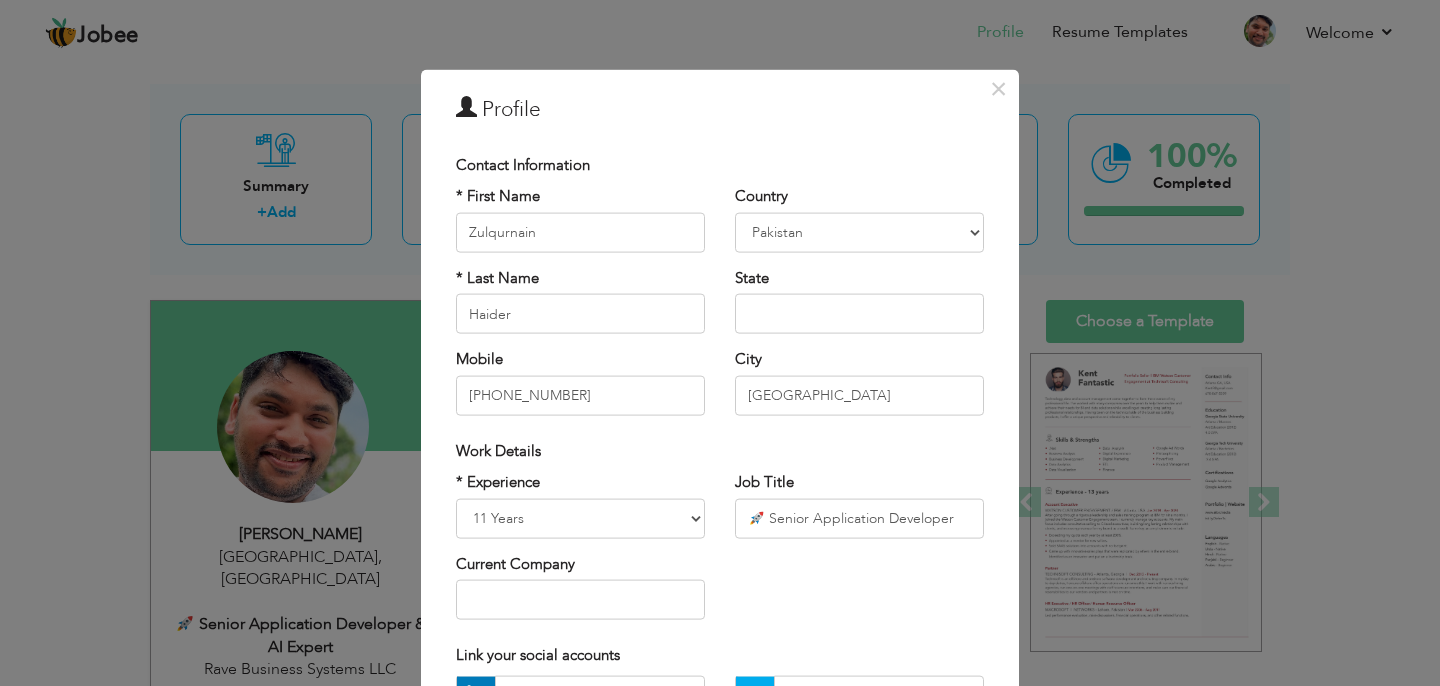 click on "* Experience
Entry Level Less than 1 Year 1 Year 2 Years 3 Years 4 Years 5 Years 6 Years 7 Years 8 Years 9 Years 10 Years 11 Years 12 Years 13 Years 14 Years 15 Years 16 Years 17 Years 18 Years 19 Years 20 Years 21 Years 22 Years 23 Years 24 Years 25 Years 26 Years 27 Years 28 Years 29 Years 30 Years 31 Years 32 Years 33 Years 34 Years 35 Years More than 35 Years
Current Company
Job Title" at bounding box center (720, 553) 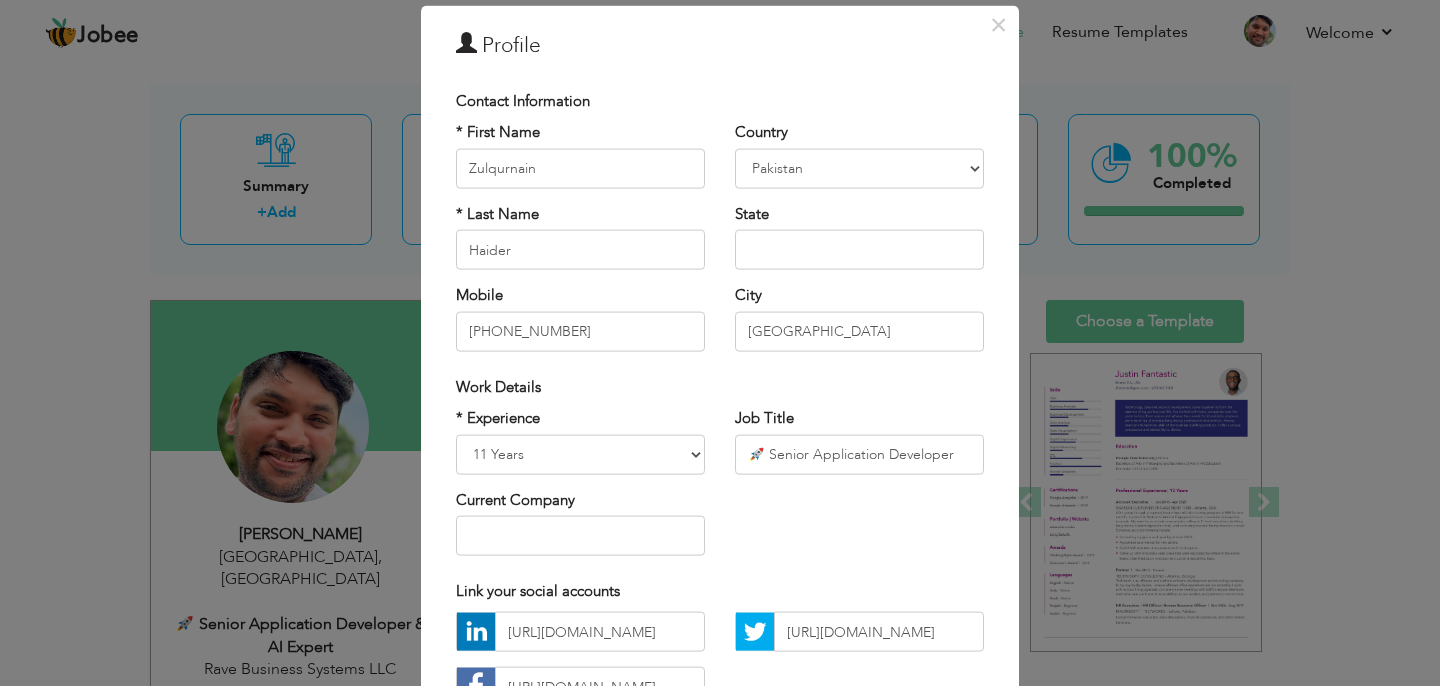 scroll, scrollTop: 63, scrollLeft: 0, axis: vertical 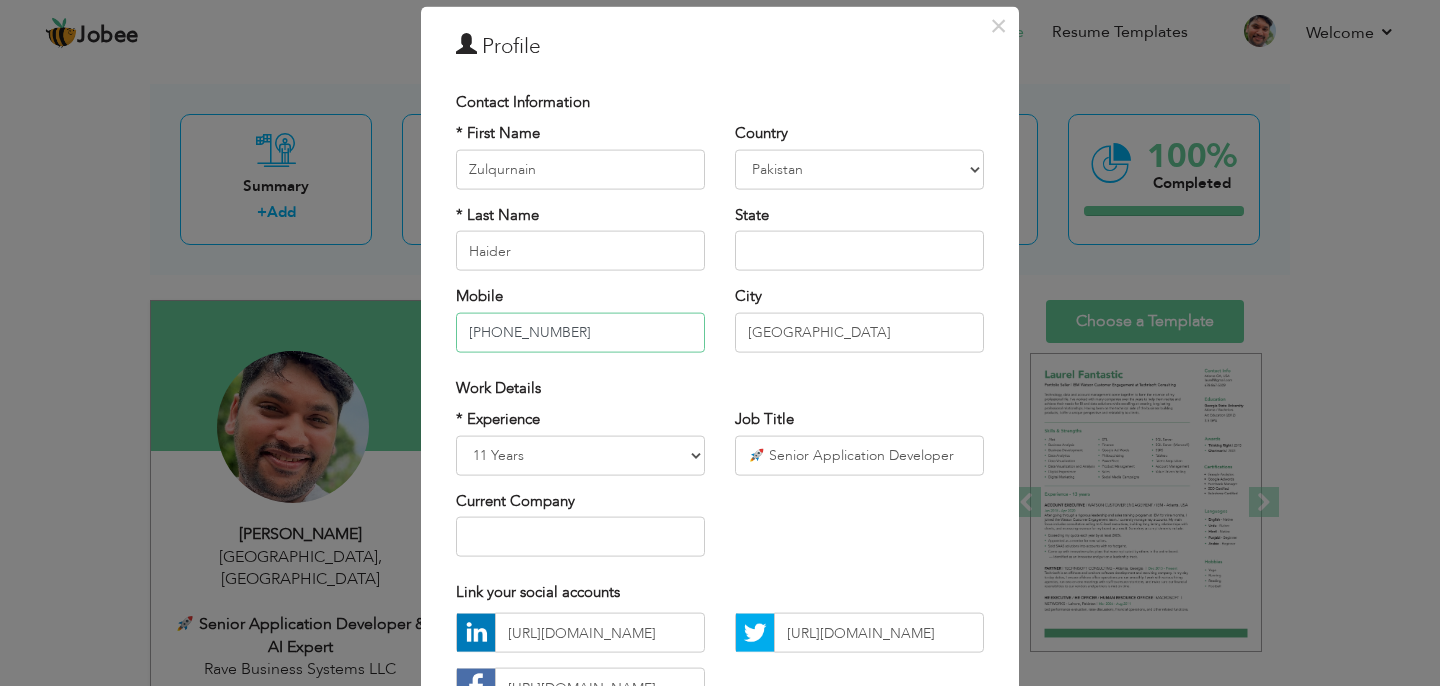 drag, startPoint x: 480, startPoint y: 330, endPoint x: 624, endPoint y: 330, distance: 144 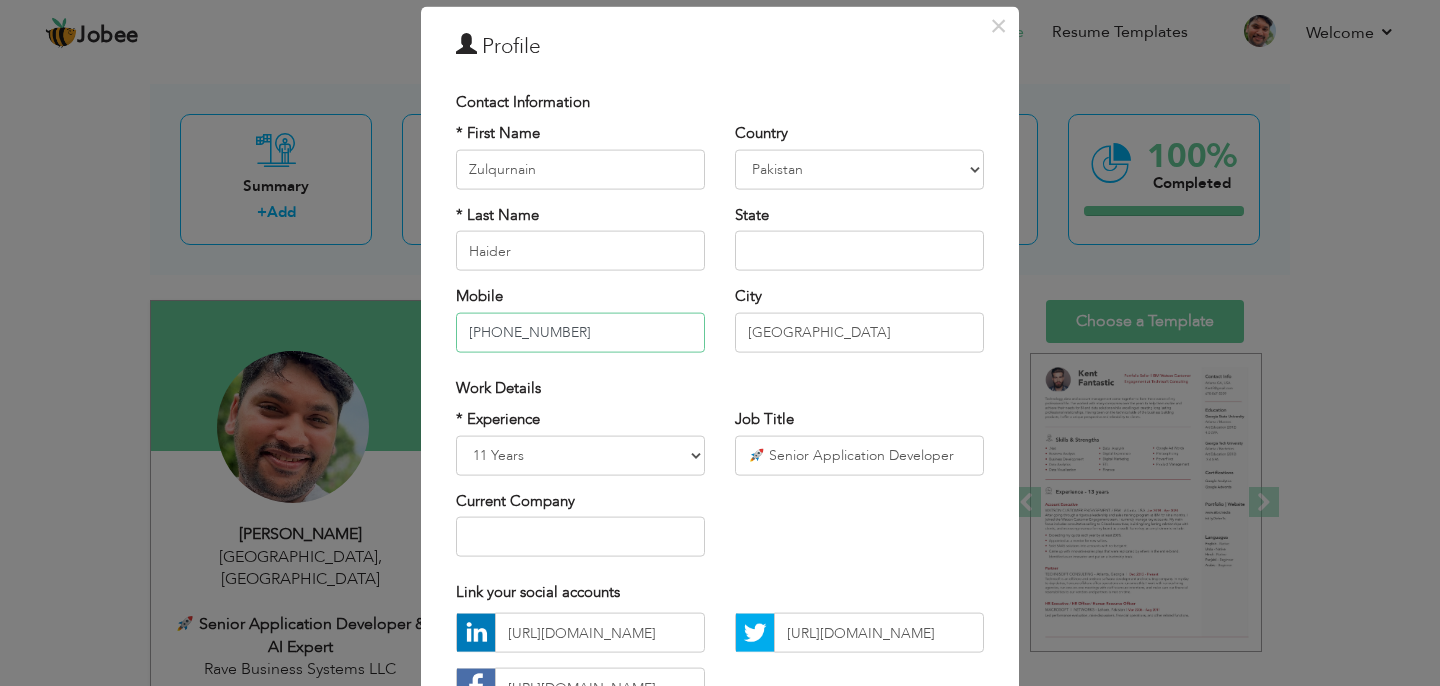 click on "+923364116933" at bounding box center [580, 332] 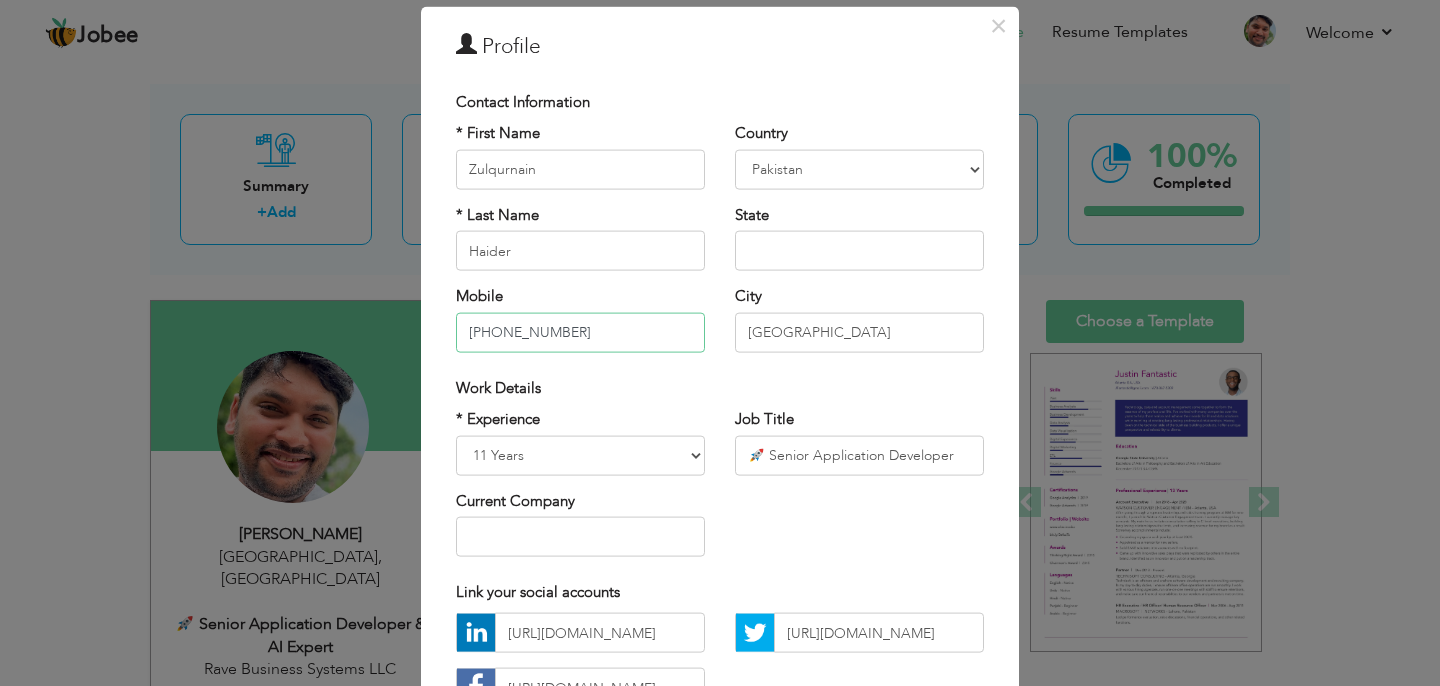 click on "+637710897" at bounding box center [580, 332] 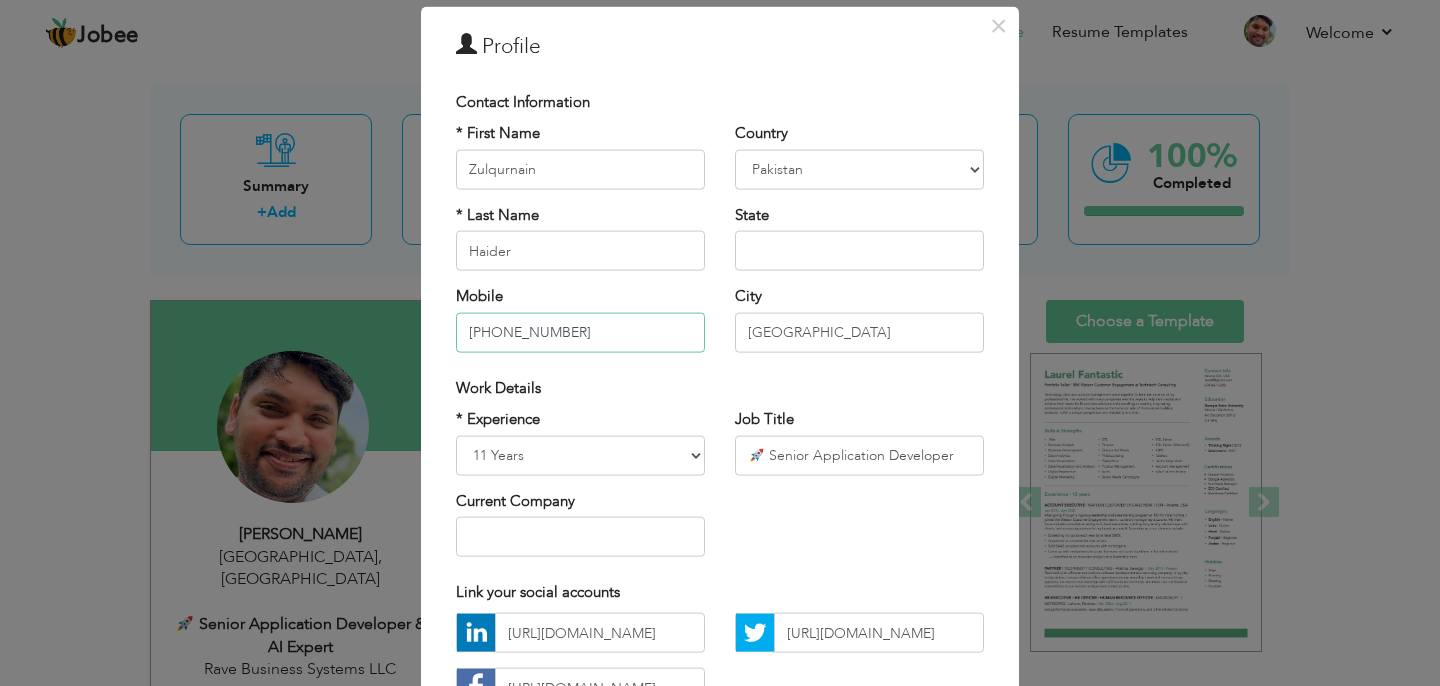type on "[PHONE_NUMBER]" 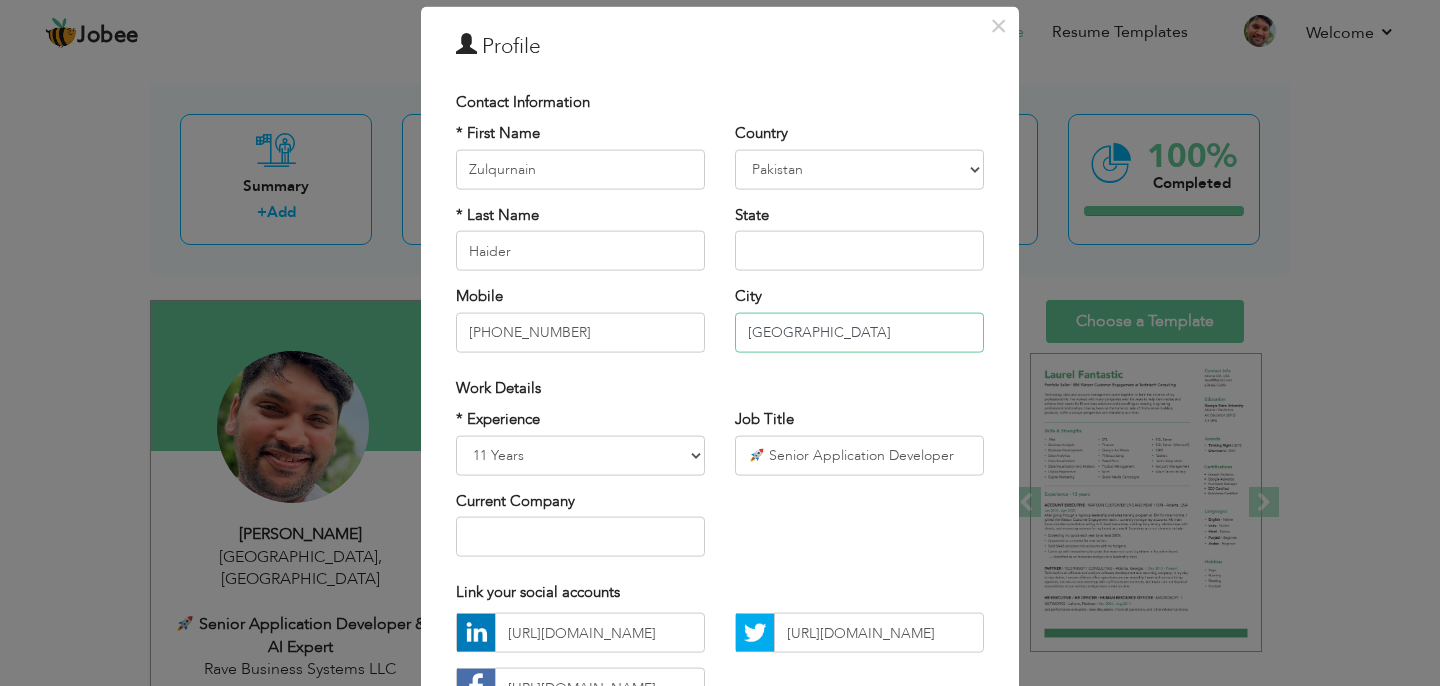 click on "[GEOGRAPHIC_DATA]" at bounding box center [859, 332] 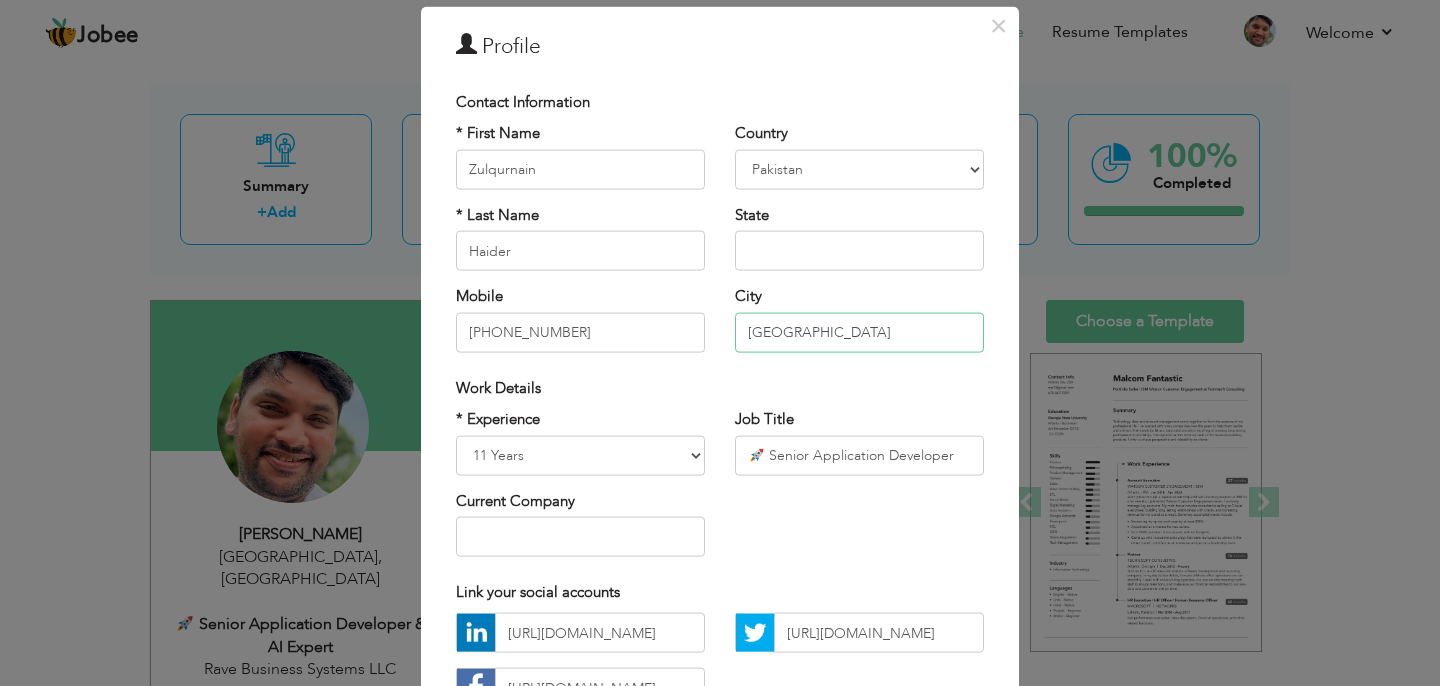 type on "[GEOGRAPHIC_DATA]" 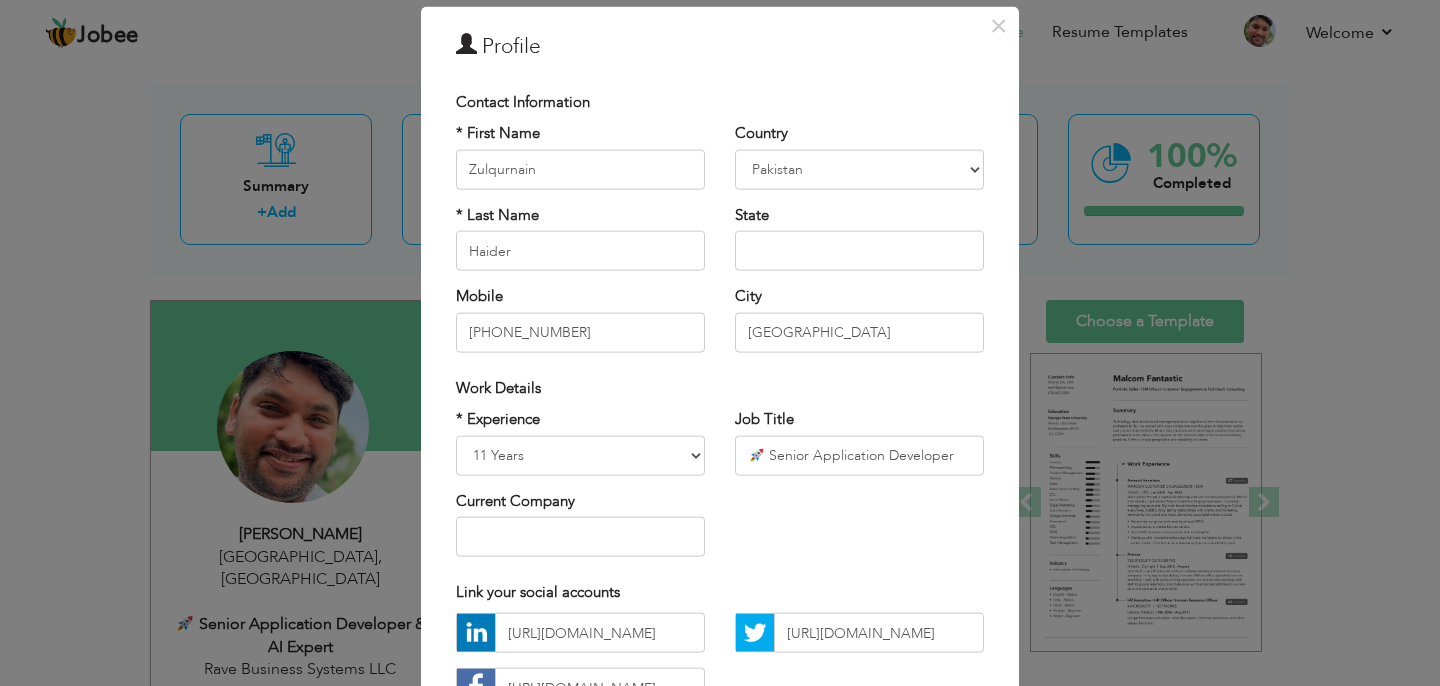 click on "Work Details" at bounding box center (720, 387) 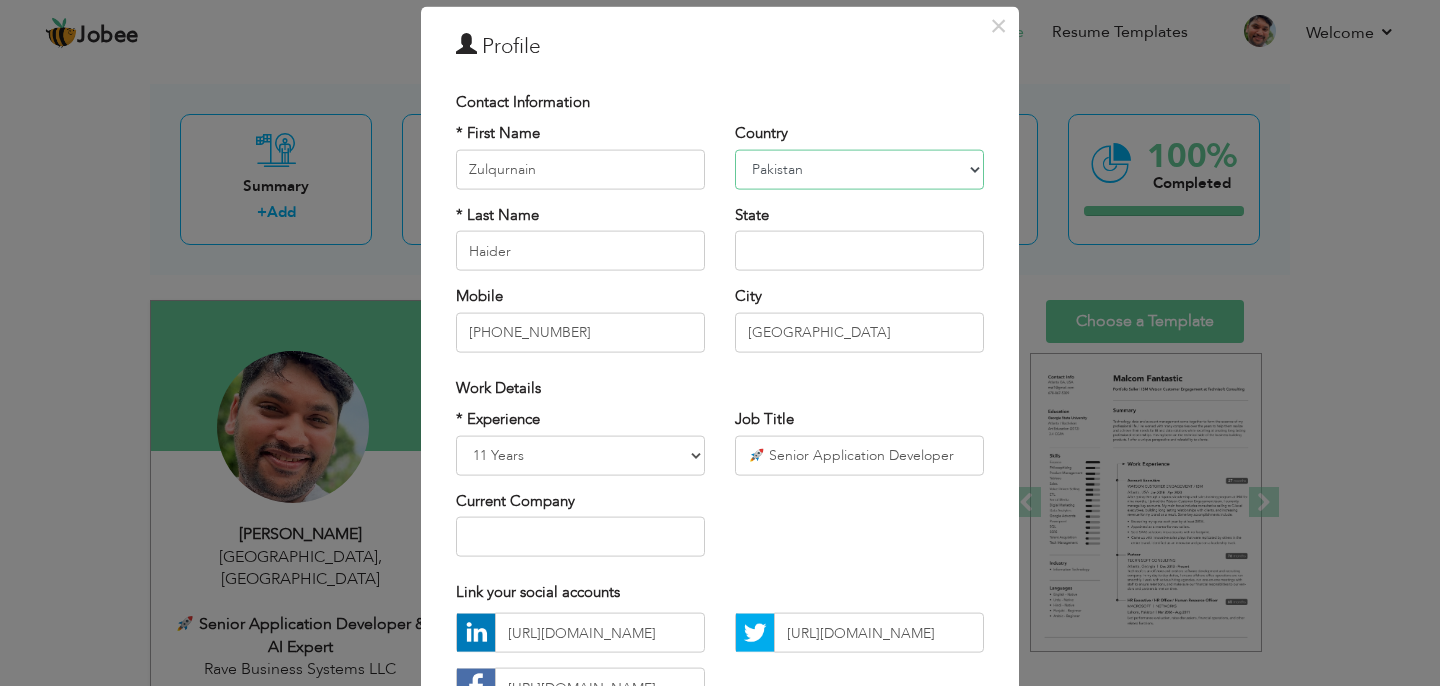 click on "Afghanistan Albania Algeria American Samoa Andorra Angola Anguilla Antarctica Antigua and Barbuda Argentina Armenia Aruba Australia Austria Azerbaijan Bahamas Bahrain Bangladesh Barbados Belarus Belgium Belize Benin Bermuda Bhutan Bolivia Bosnia-Herzegovina Botswana Bouvet Island Brazil British Indian Ocean Territory Brunei Darussalam Bulgaria Burkina Faso Burundi Cambodia Cameroon Canada Cape Verde Cayman Islands Central African Republic Chad Chile China Christmas Island Cocos (Keeling) Islands Colombia Comoros Congo Congo, Dem. Republic Cook Islands Costa Rica Croatia Cuba Cyprus Czech Rep Denmark Djibouti Dominica Dominican Republic Ecuador Egypt El Salvador Equatorial Guinea Eritrea Estonia Ethiopia European Union Falkland Islands (Malvinas) Faroe Islands Fiji Finland France French Guiana French Southern Territories Gabon Gambia Georgia Germany Ghana Gibraltar Great Britain Greece Greenland Grenada Guadeloupe (French) Guam (USA) Guatemala Guernsey Guinea Guinea Bissau Guyana Haiti Honduras Hong Kong India" at bounding box center [859, 169] 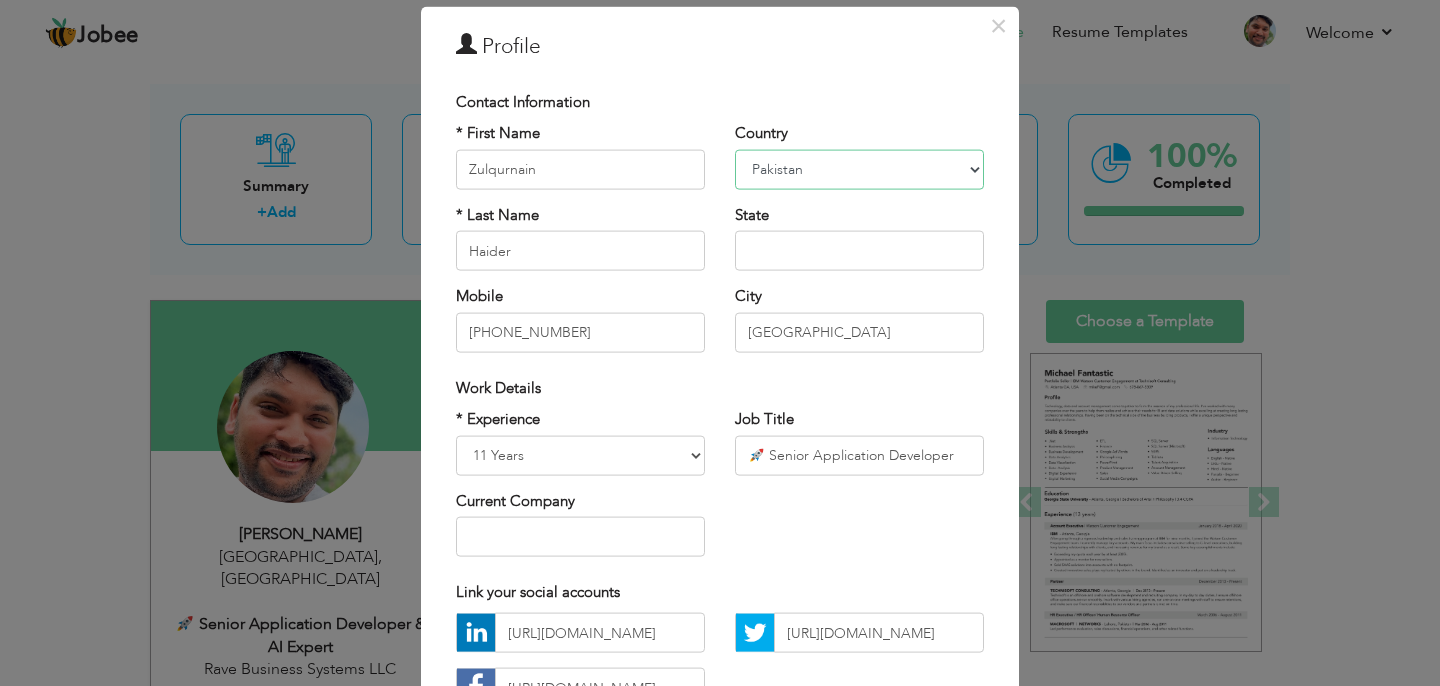 select on "number:215" 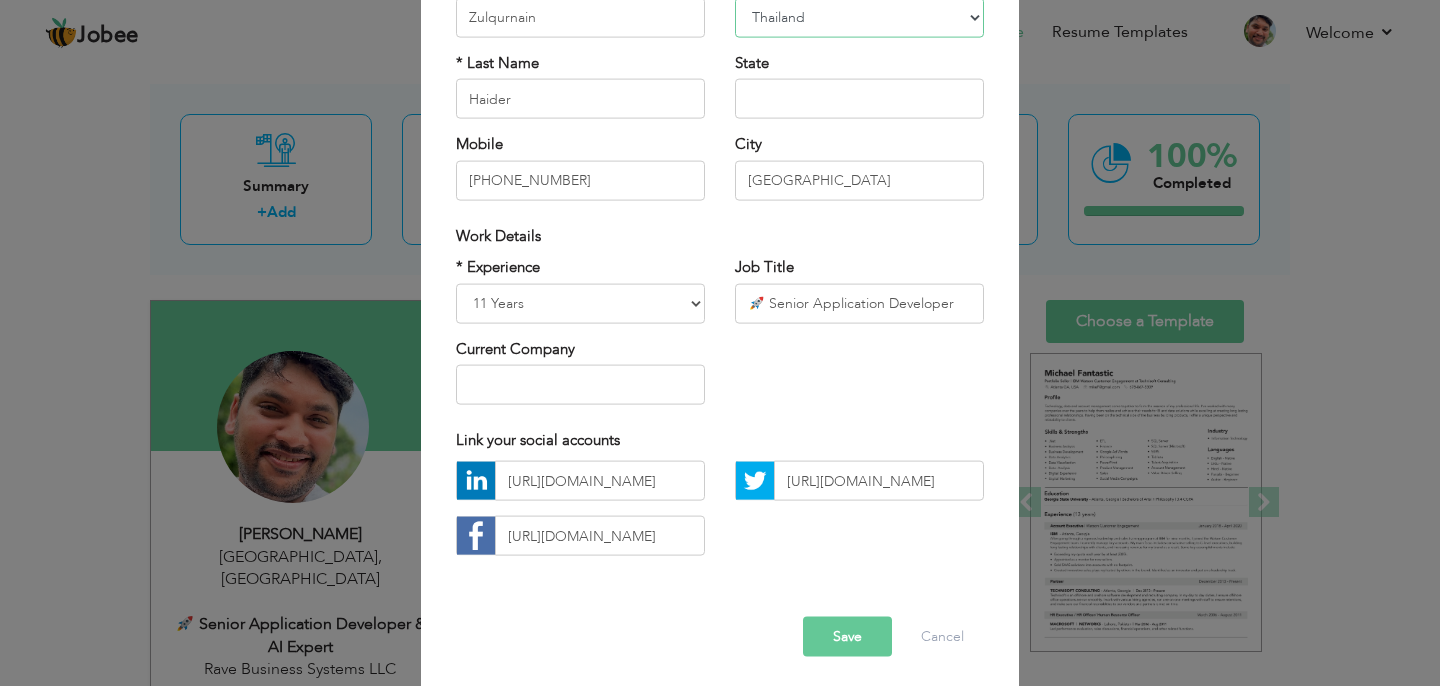 scroll, scrollTop: 220, scrollLeft: 0, axis: vertical 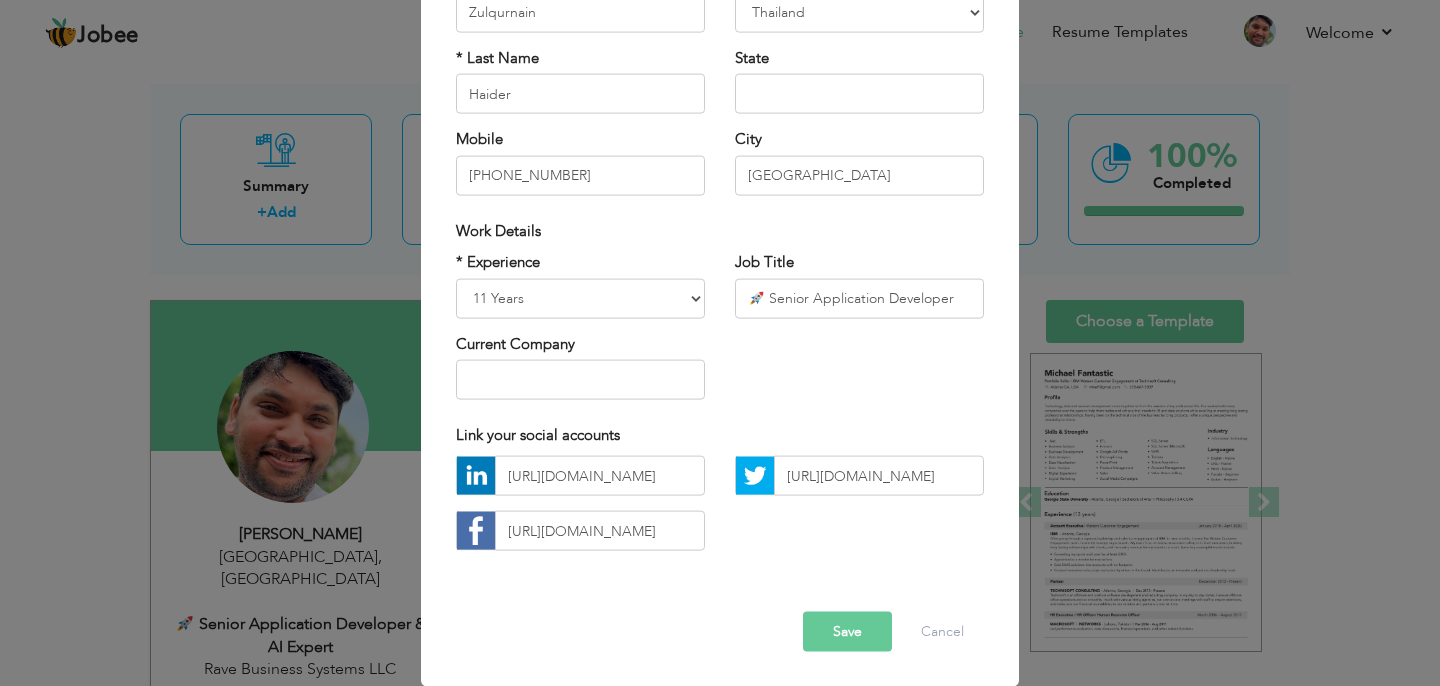 click on "Save" at bounding box center (847, 632) 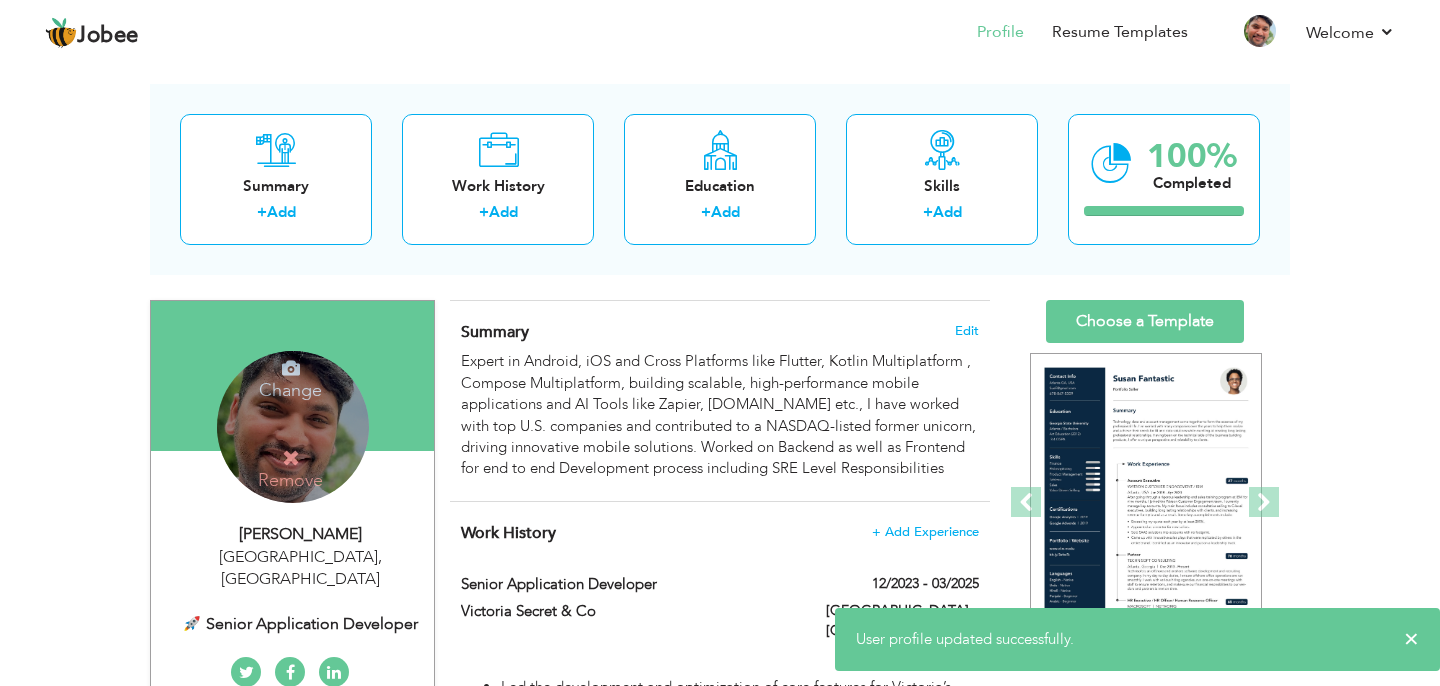 click on "Change
Remove" at bounding box center [293, 427] 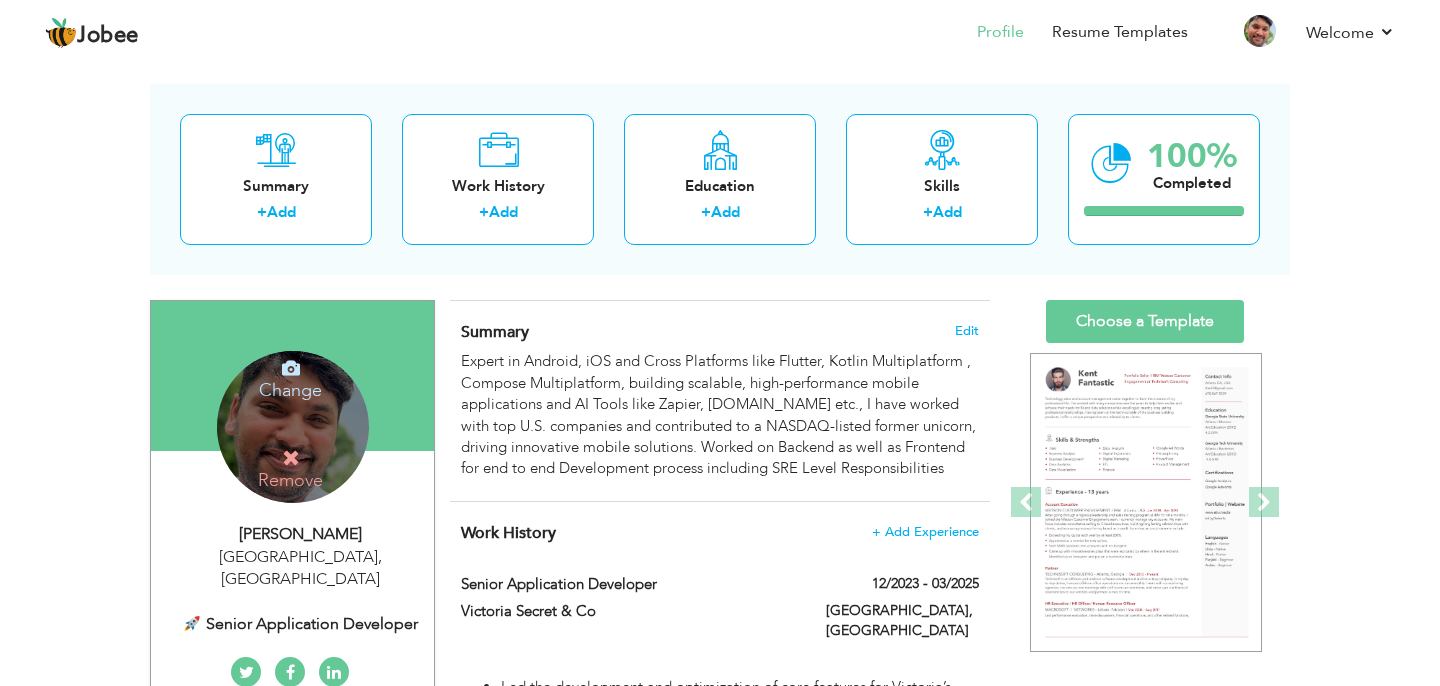click on "Change" at bounding box center (291, 377) 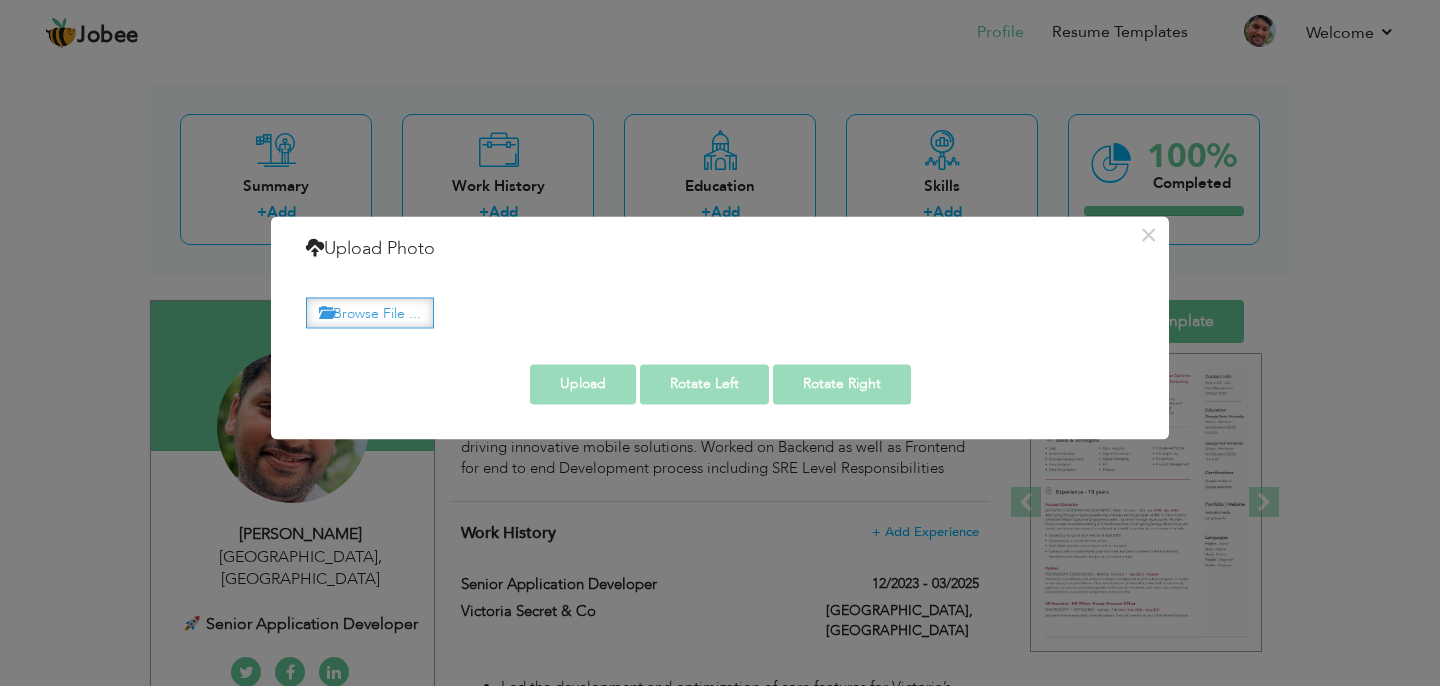 click on "Browse File ..." at bounding box center [370, 312] 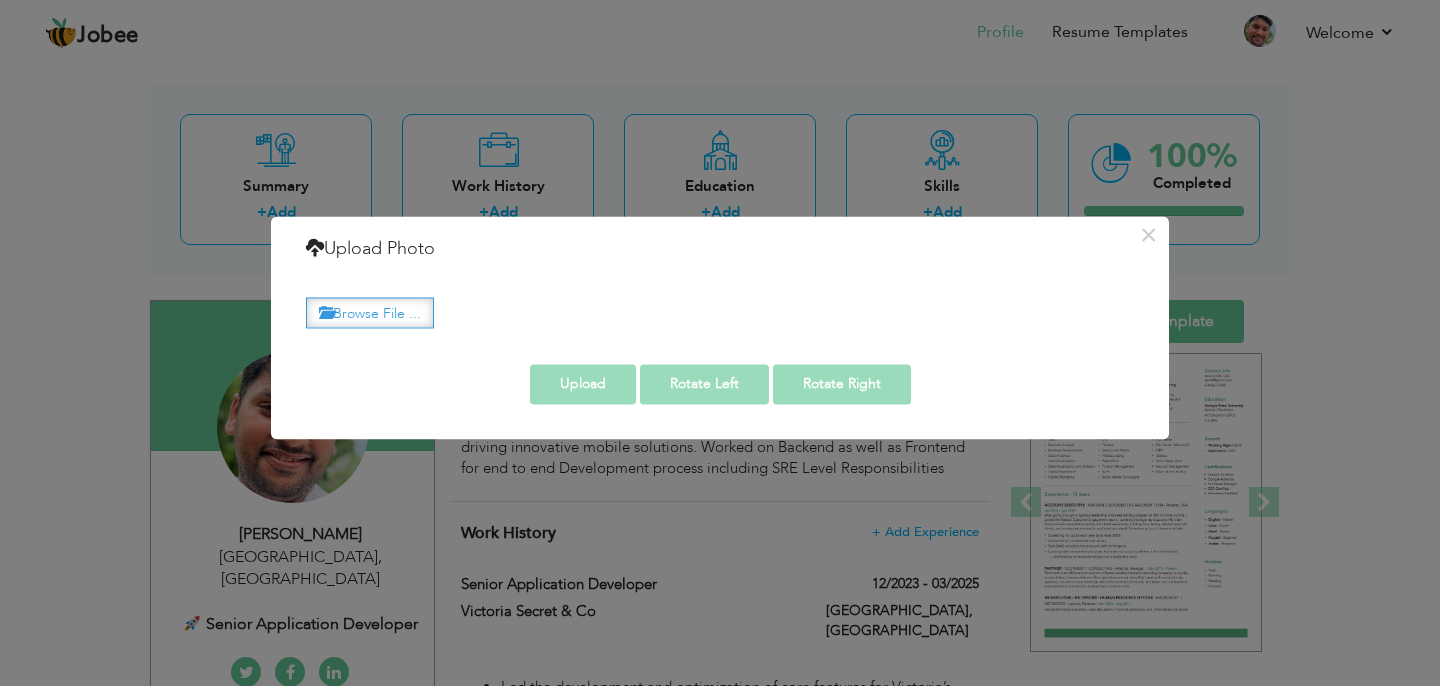 click on "Browse File ..." at bounding box center [370, 312] 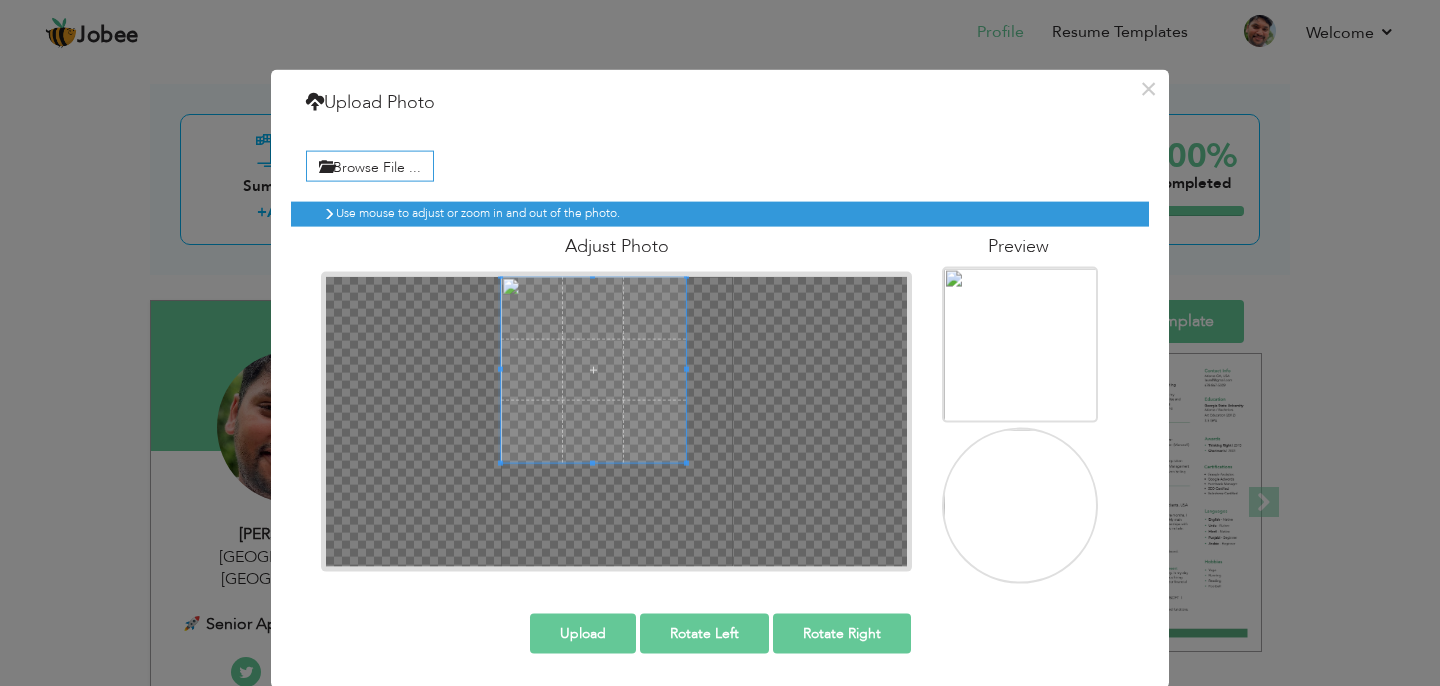 click at bounding box center (594, 370) 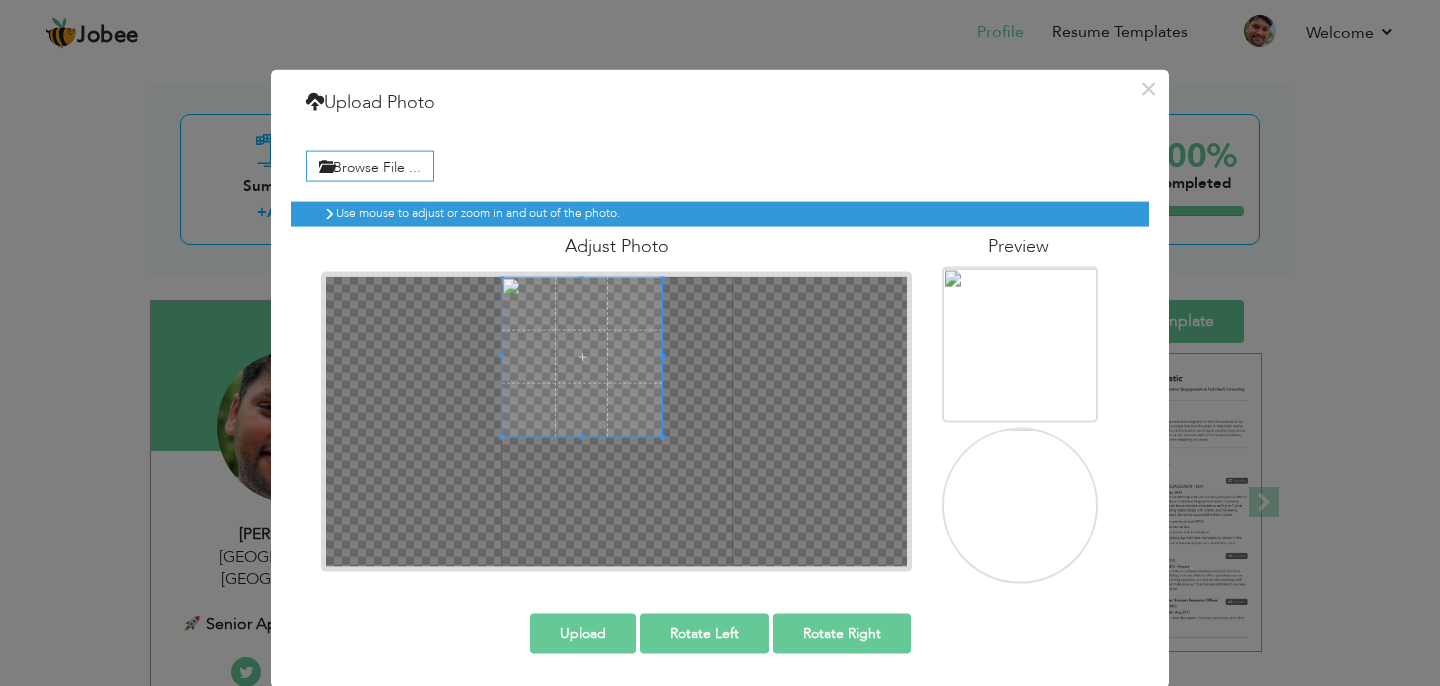 click at bounding box center (582, 357) 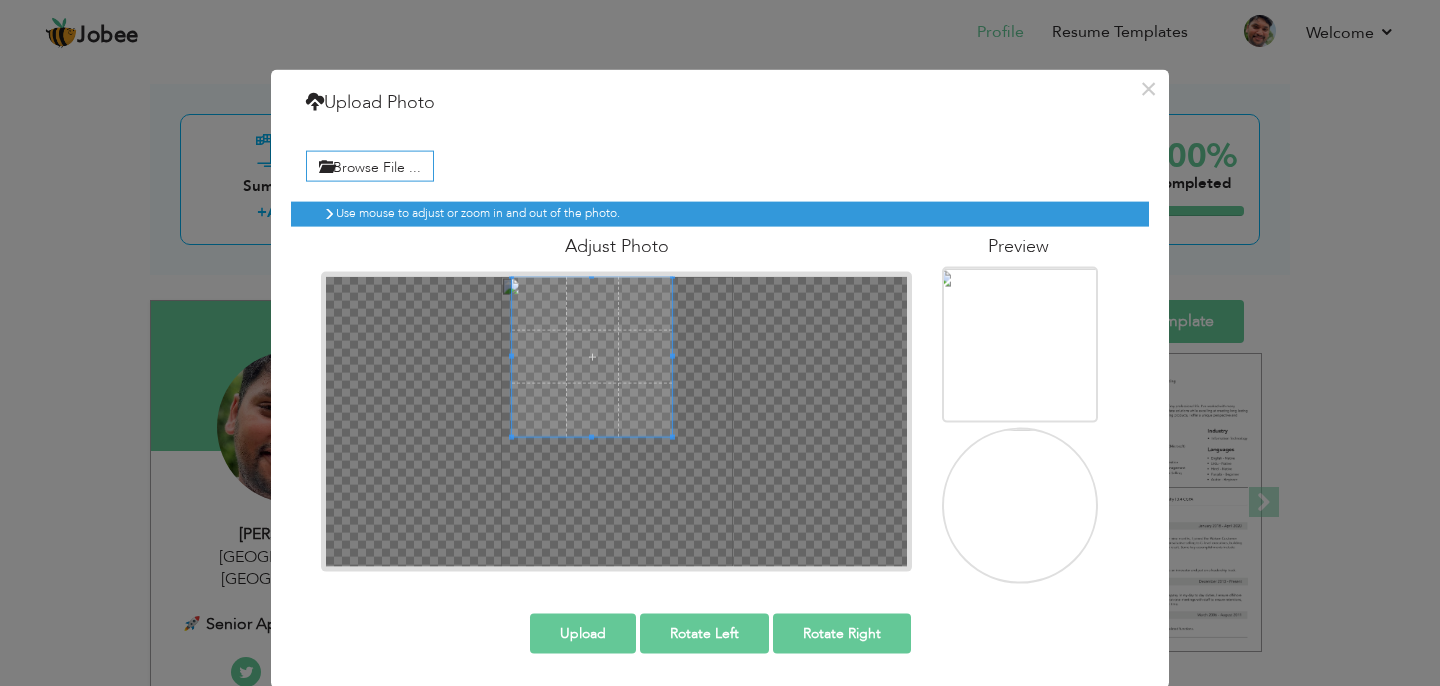 click at bounding box center [592, 357] 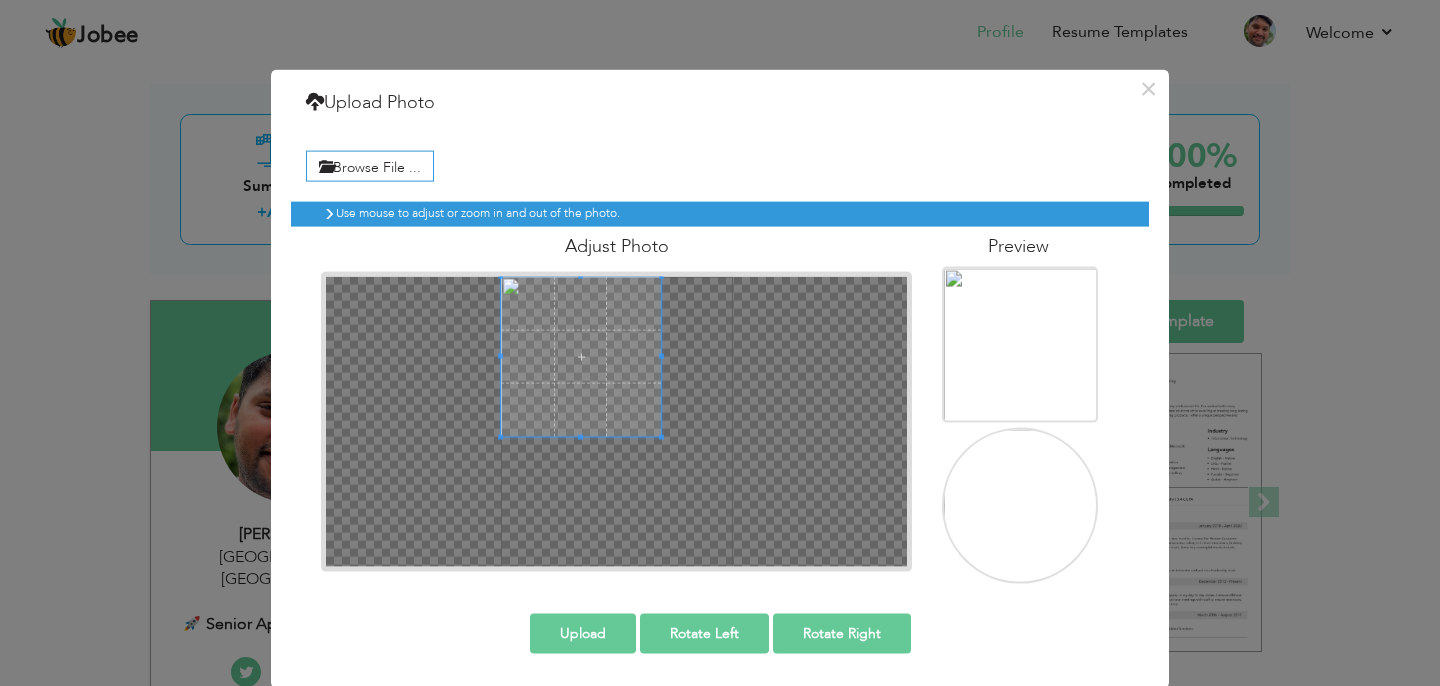 click at bounding box center [581, 357] 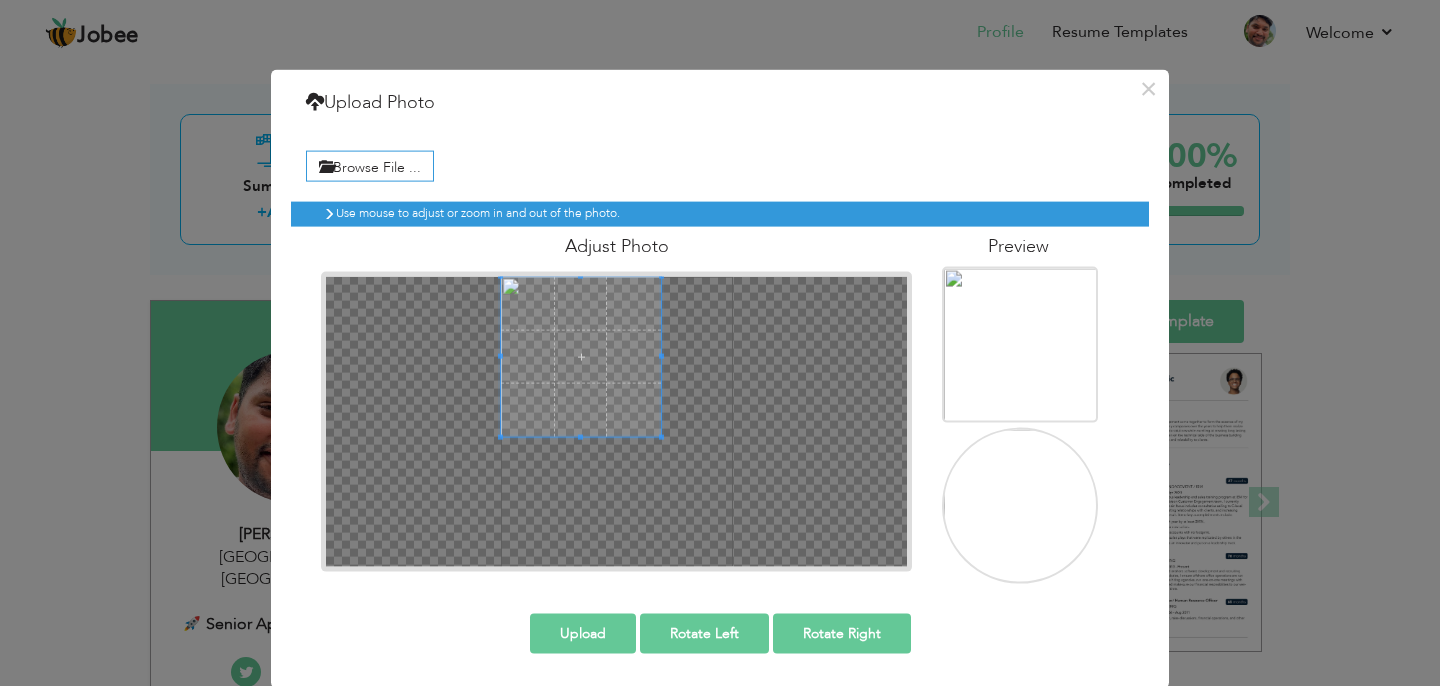 click at bounding box center [581, 357] 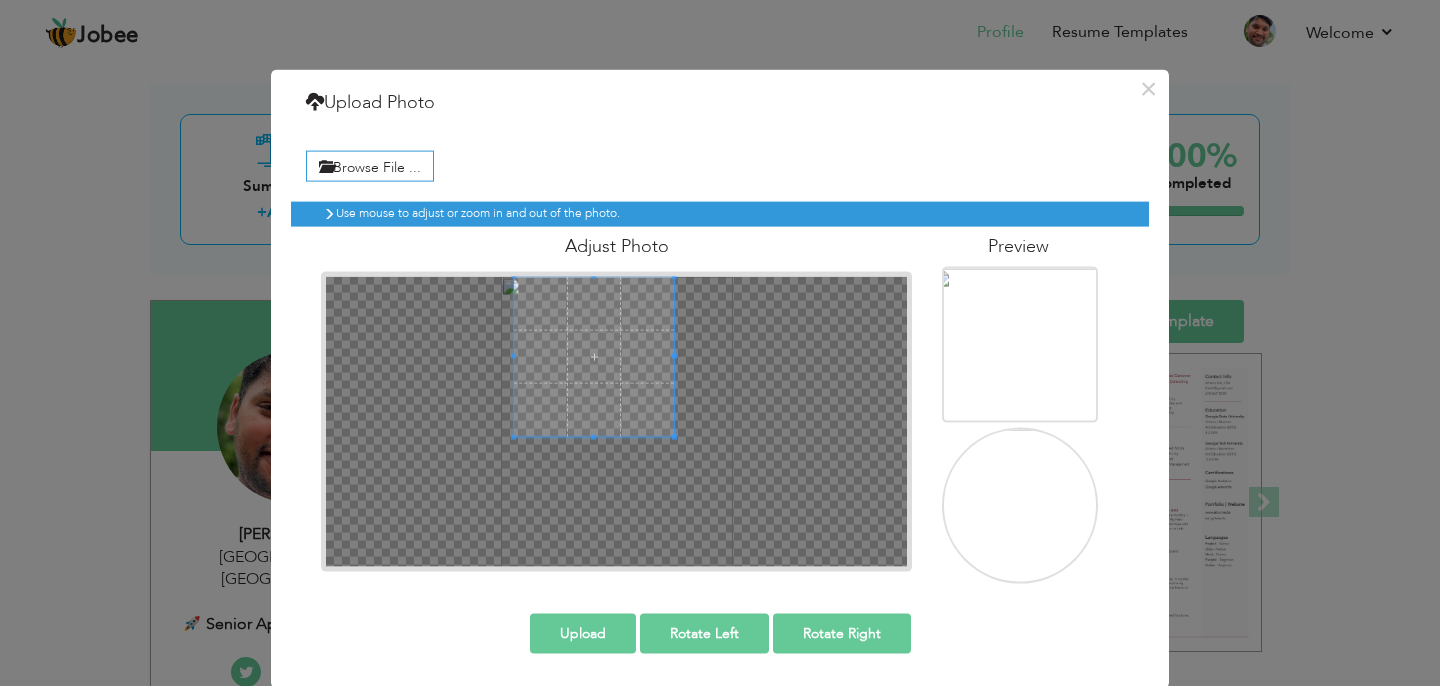 click at bounding box center (594, 357) 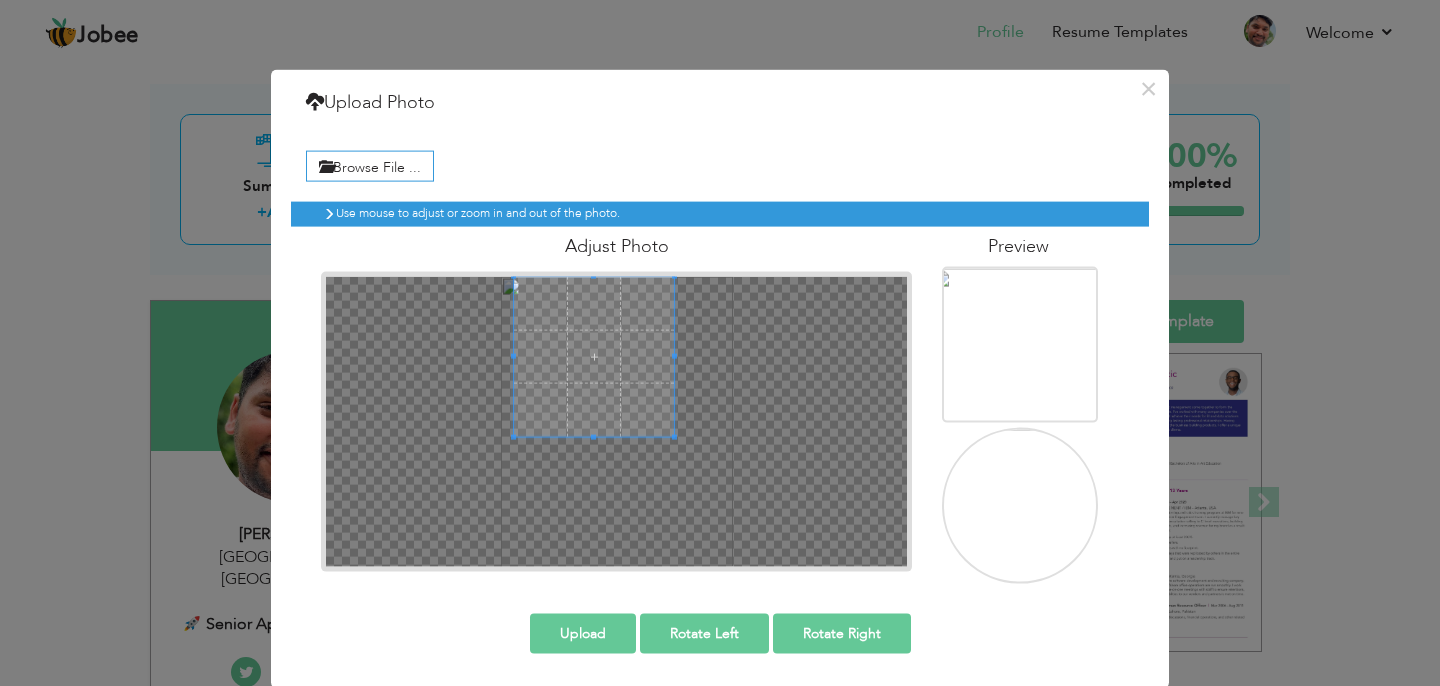 click at bounding box center (594, 357) 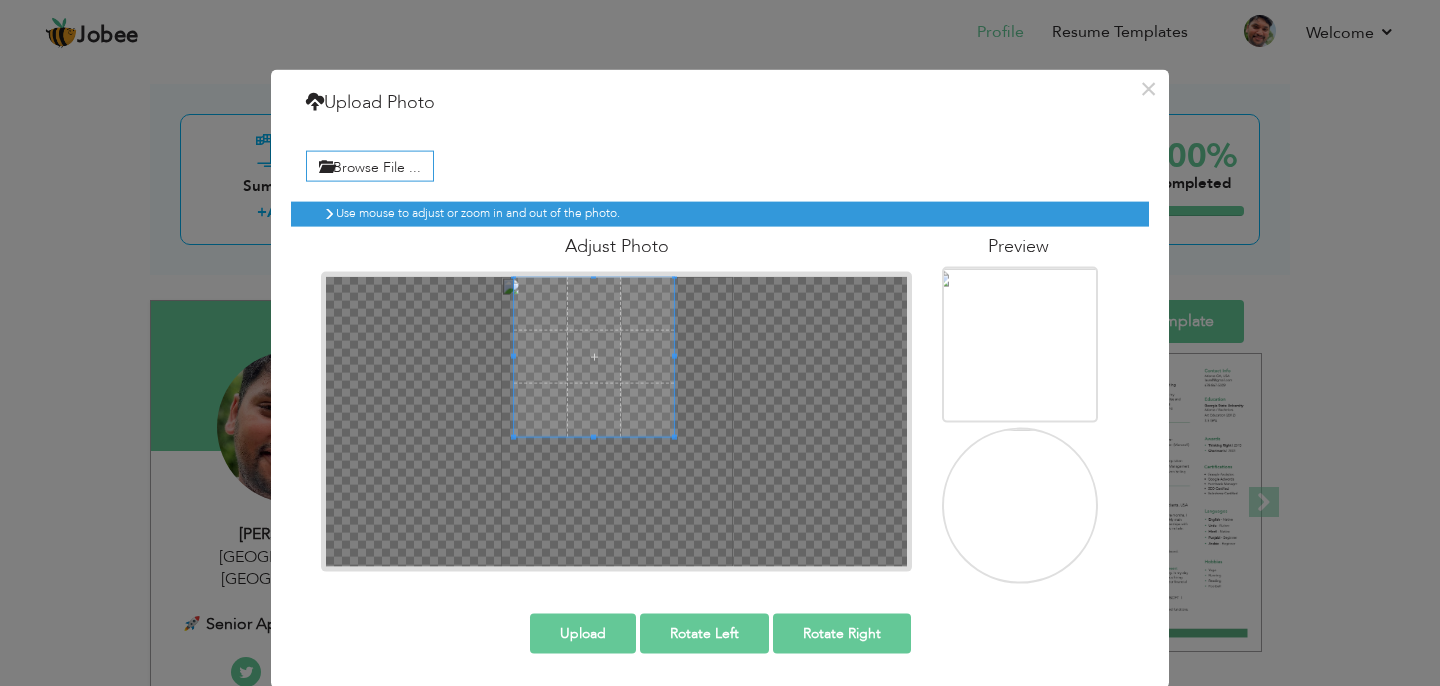 click on "Upload" at bounding box center [583, 634] 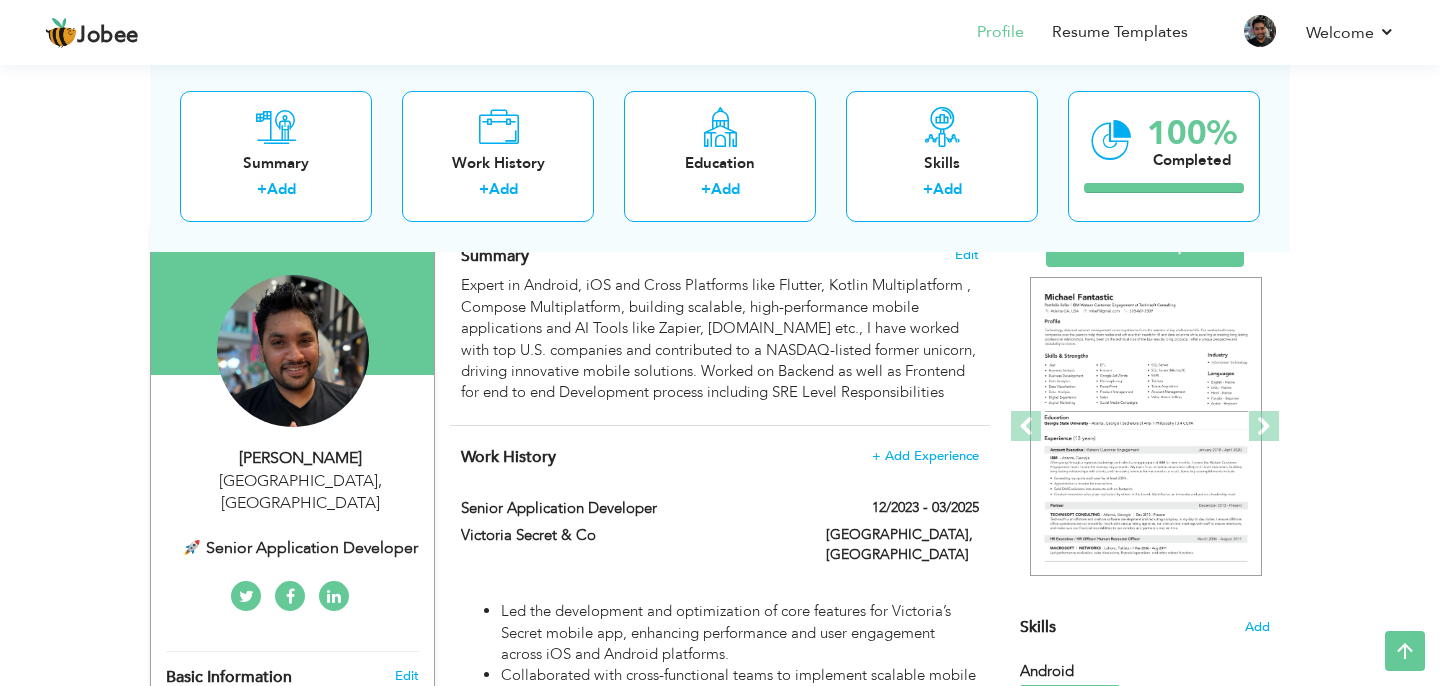 scroll, scrollTop: 145, scrollLeft: 0, axis: vertical 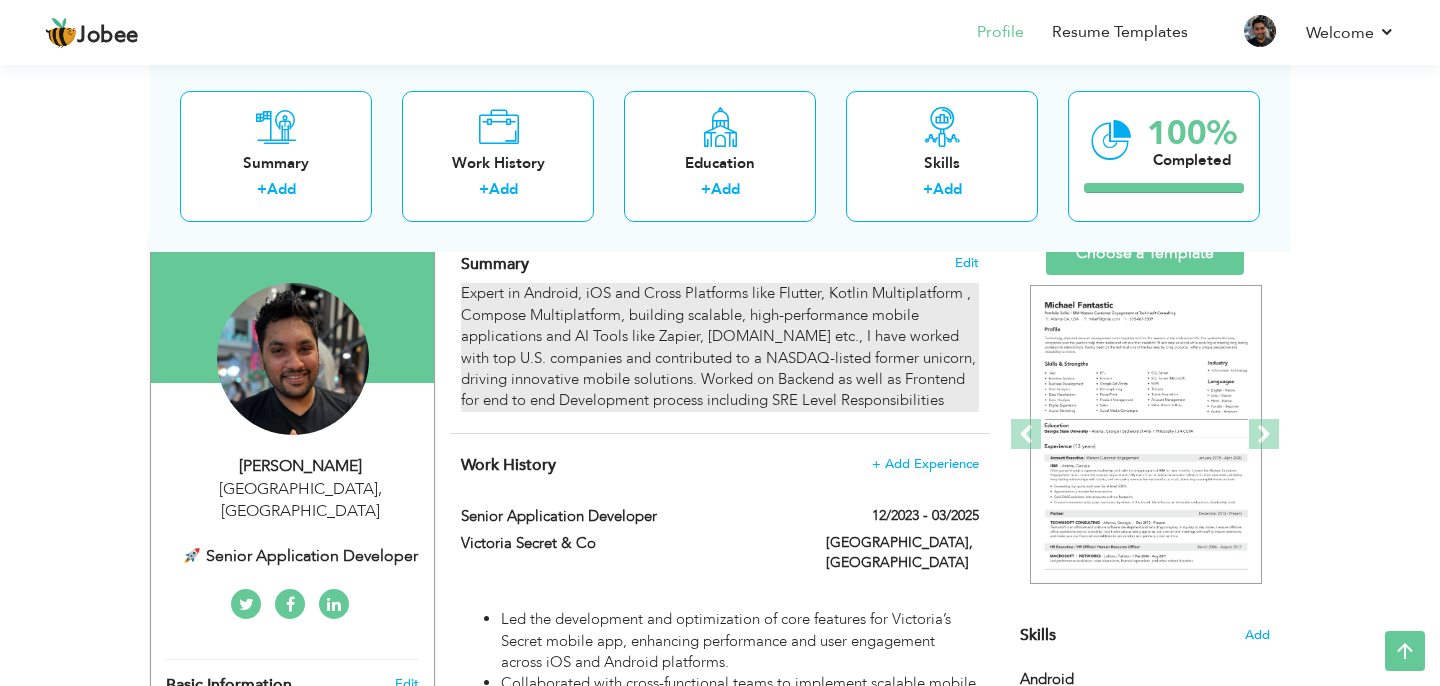 click on "Expert in Android, iOS and Cross Platforms like Flutter, Kotlin Multiplatform , Compose Multiplatform, building scalable, high-performance mobile applications and AI Tools like Zapier, n8n.io etc., I have worked with top U.S. companies and contributed to a NASDAQ-listed former unicorn, driving innovative mobile solutions. Worked on Backend as well as Frontend for end to end Development process including SRE Level Responsibilities" at bounding box center (720, 347) 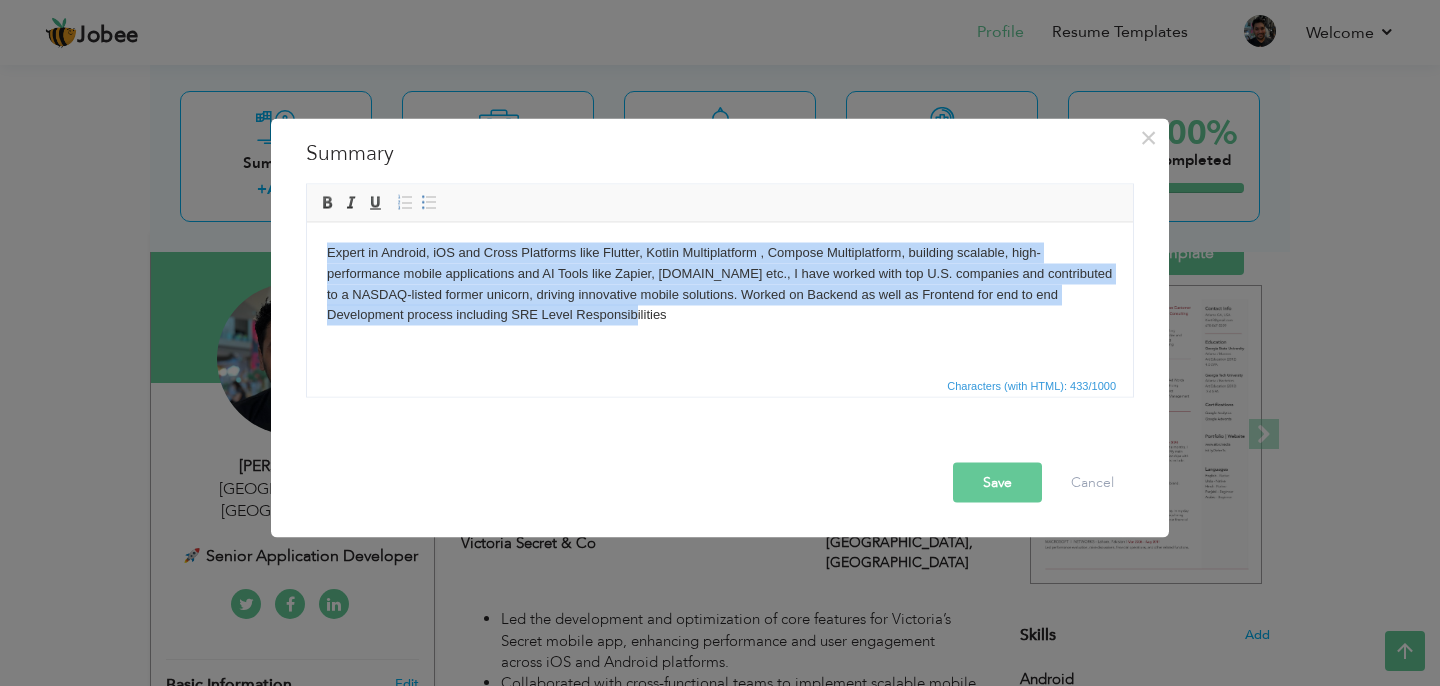 drag, startPoint x: 609, startPoint y: 318, endPoint x: 310, endPoint y: 248, distance: 307.0847 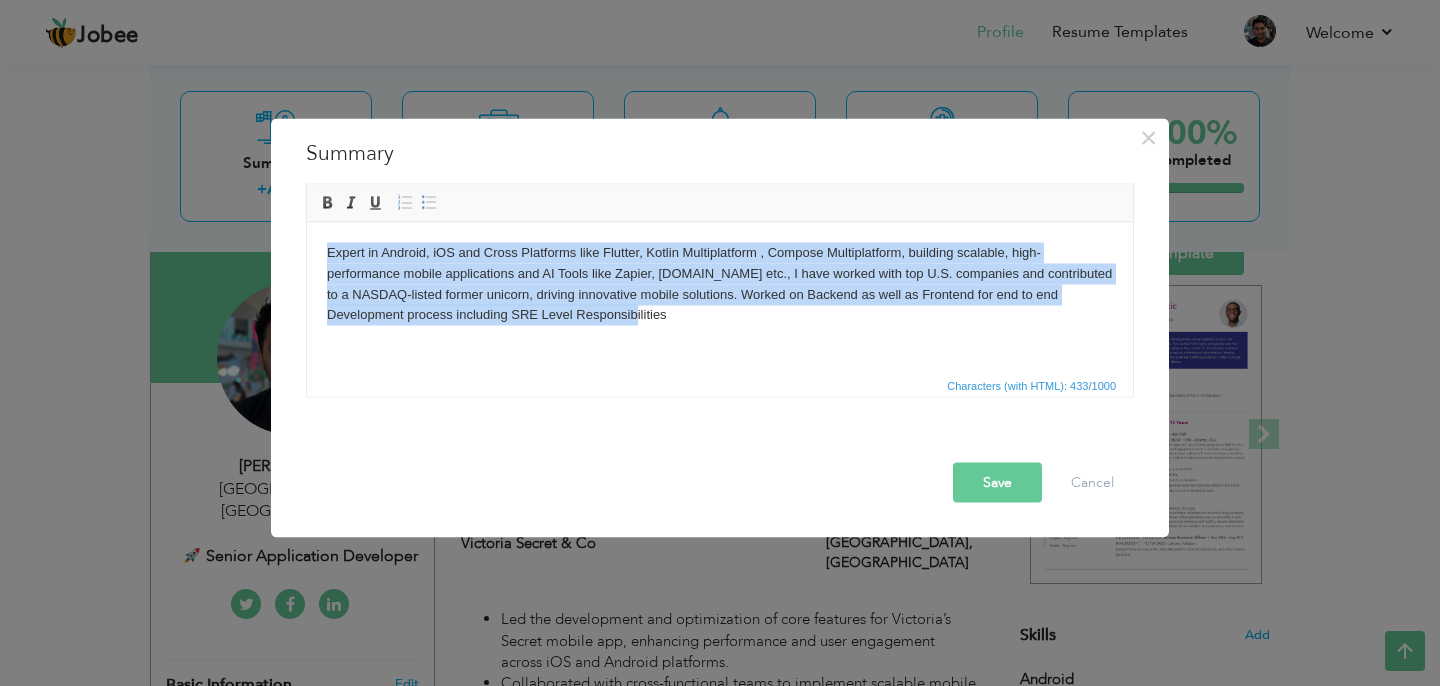 type 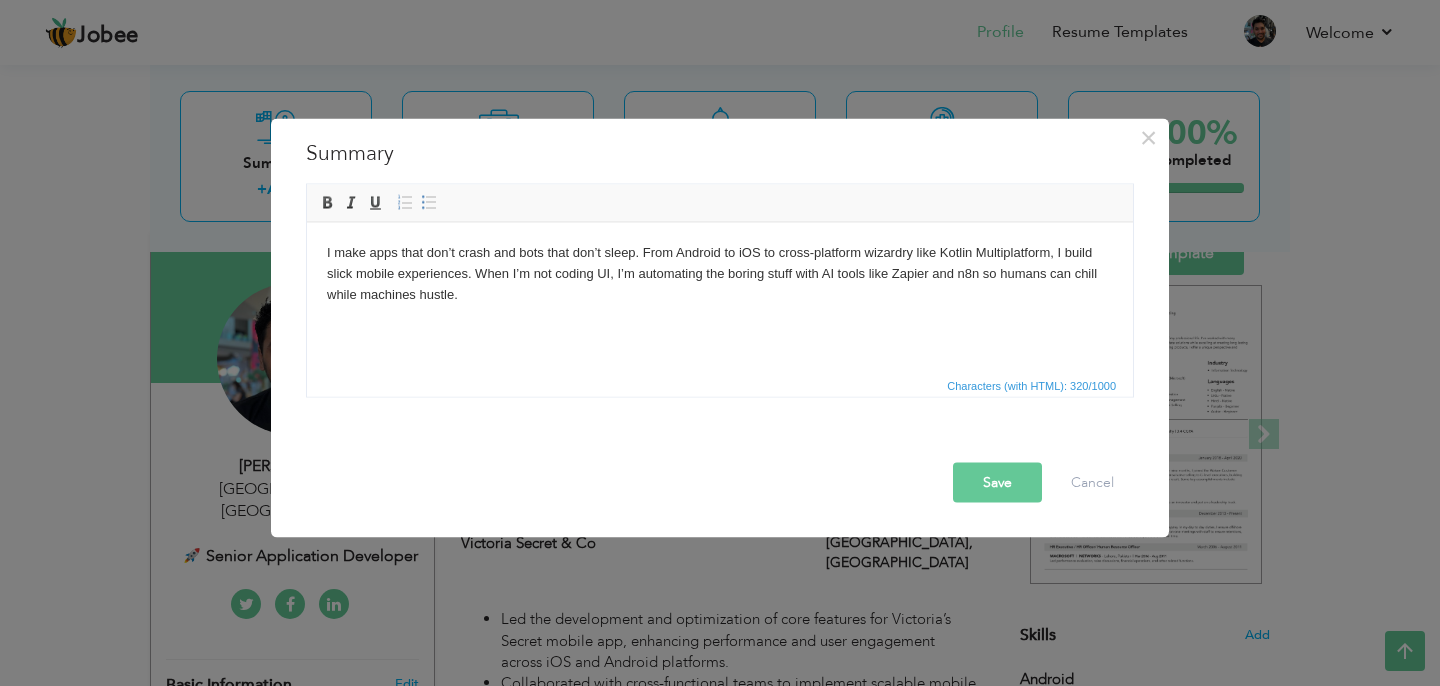 click on "Save" at bounding box center [997, 483] 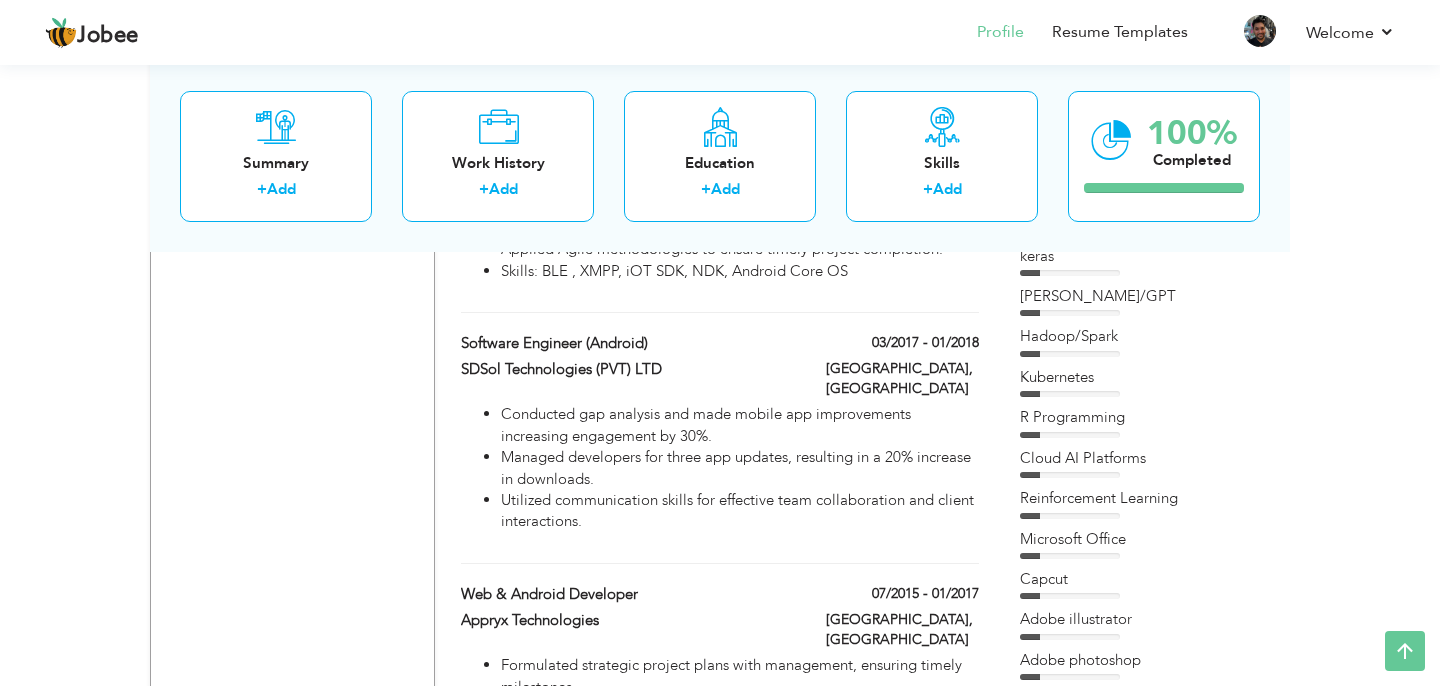 scroll, scrollTop: 2062, scrollLeft: 0, axis: vertical 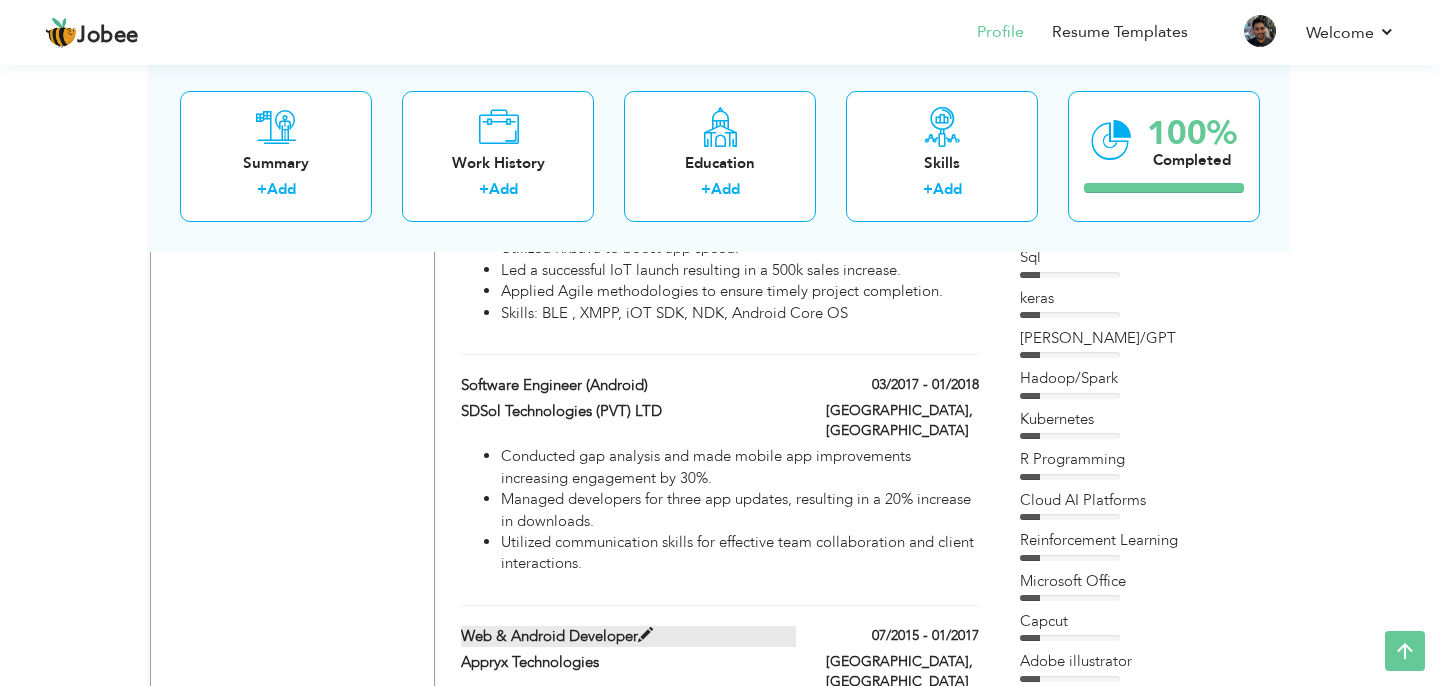 click at bounding box center (645, 635) 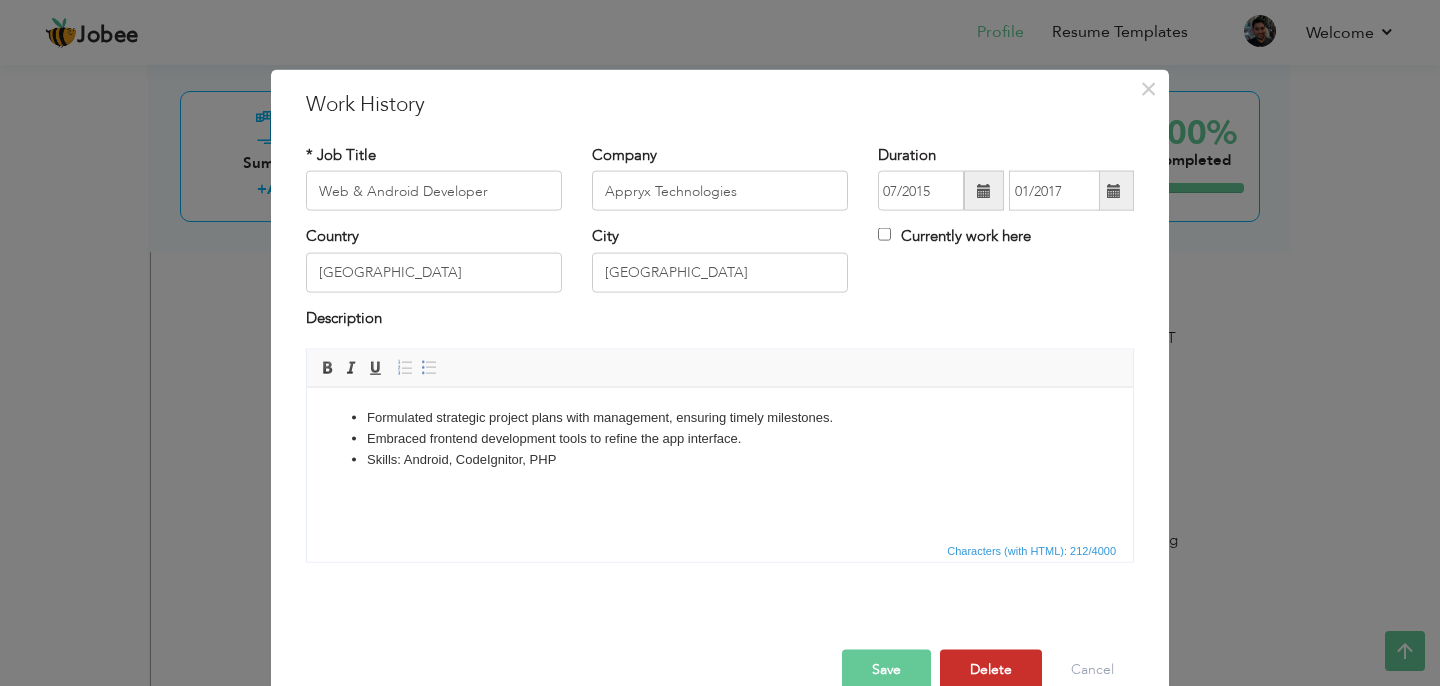 click on "Delete" at bounding box center [991, 670] 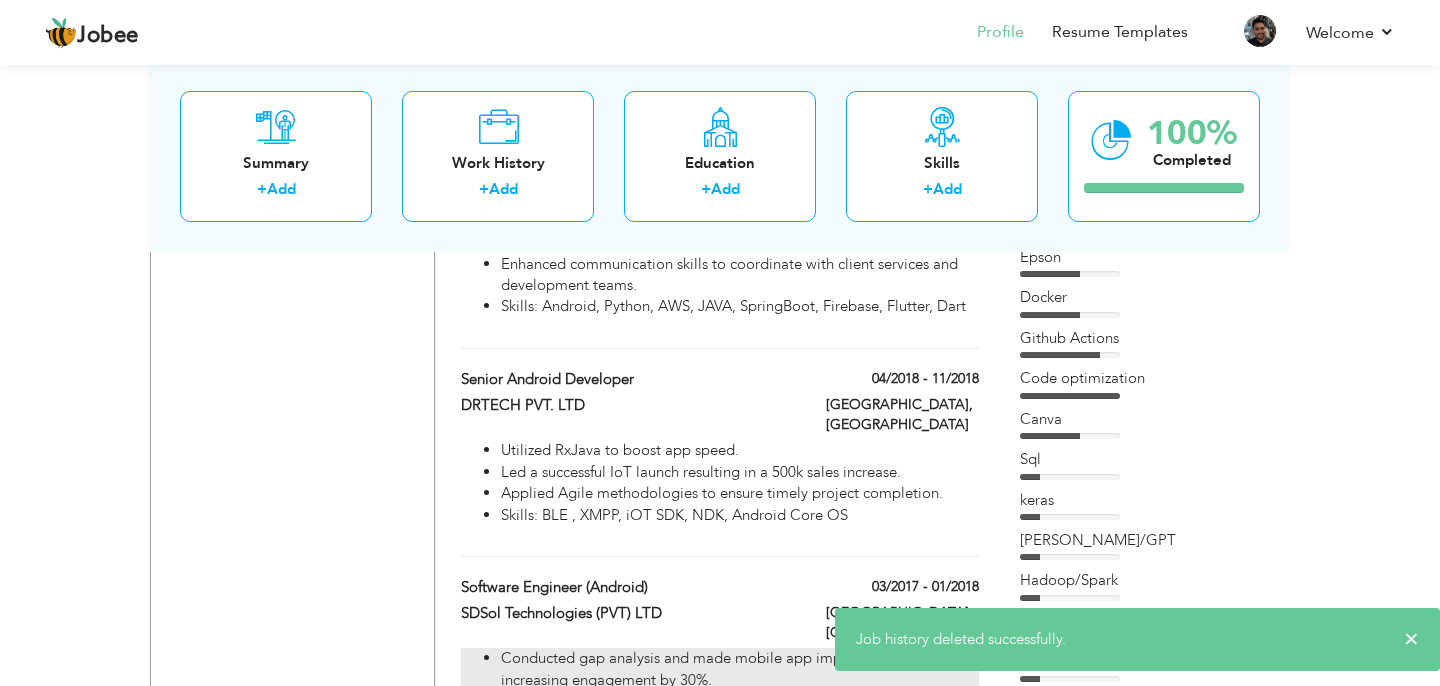 scroll, scrollTop: 1857, scrollLeft: 0, axis: vertical 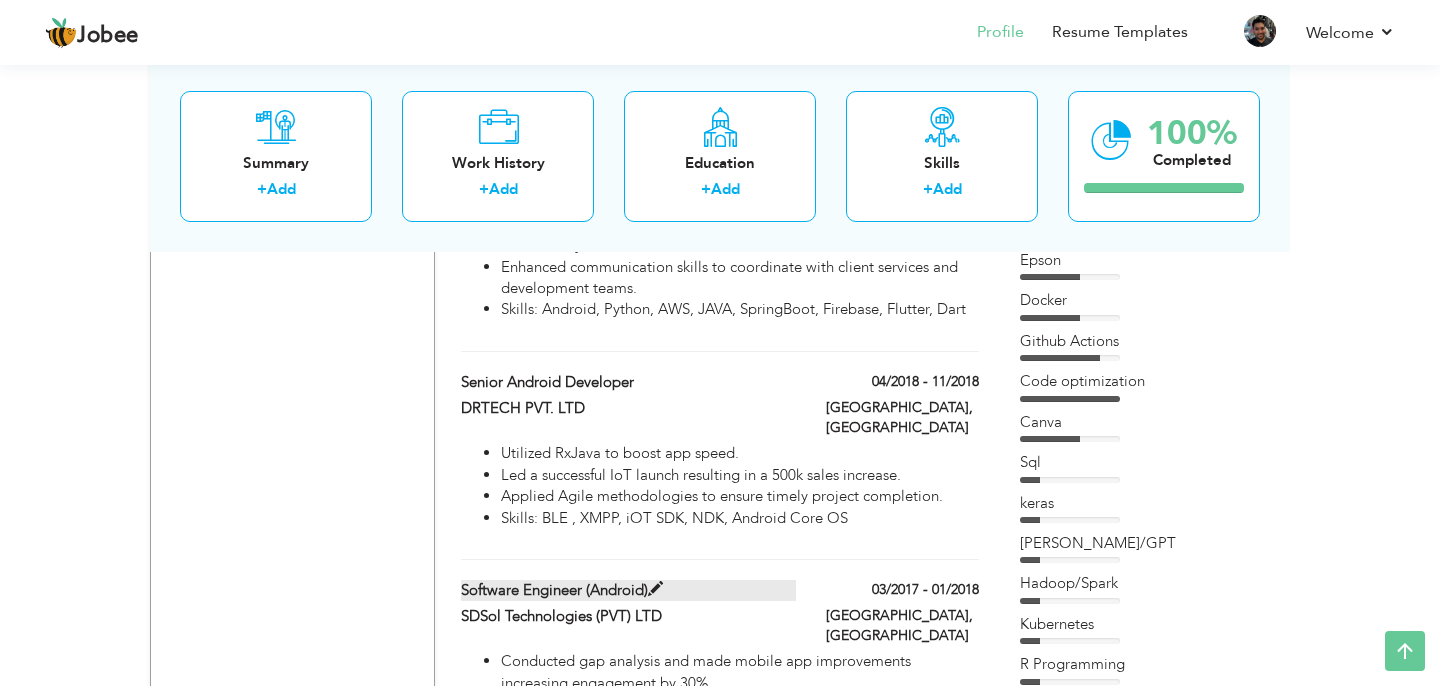click on "Software Engineer (Android)" at bounding box center (629, 590) 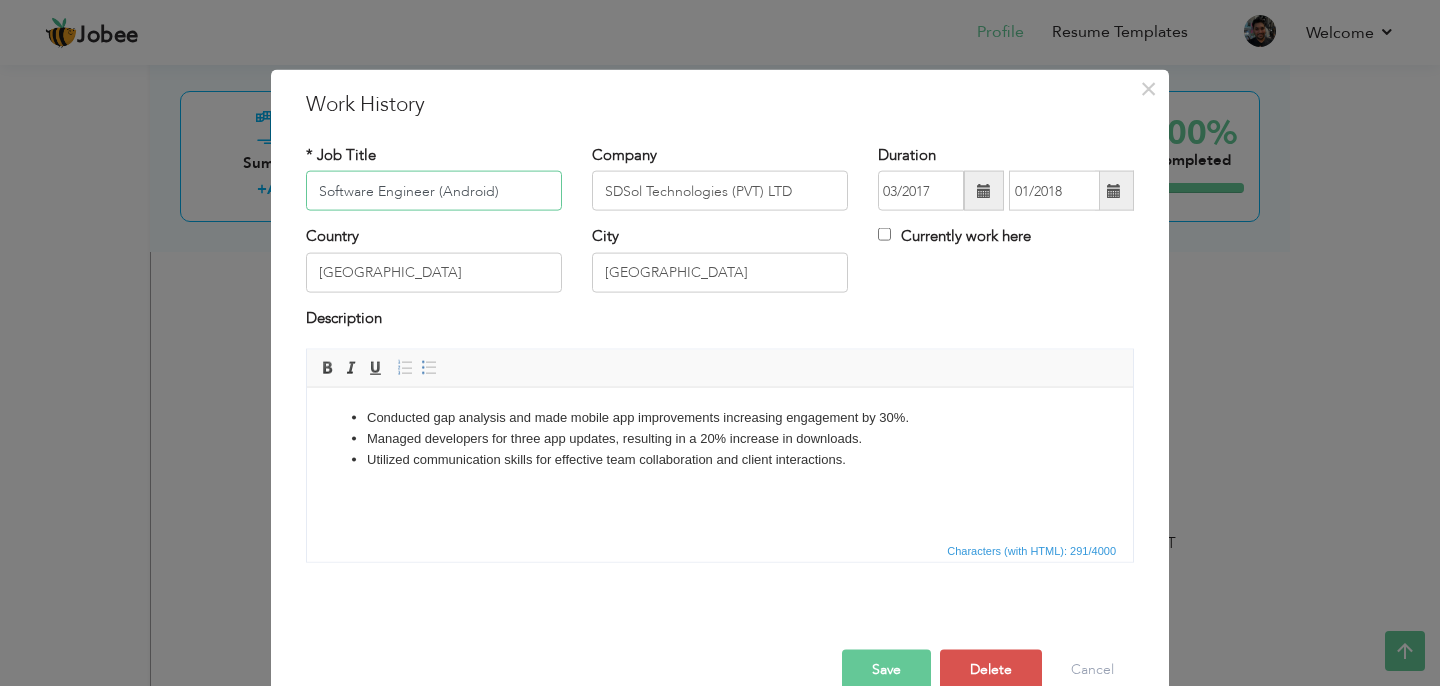 click on "Software Engineer (Android)" at bounding box center (434, 191) 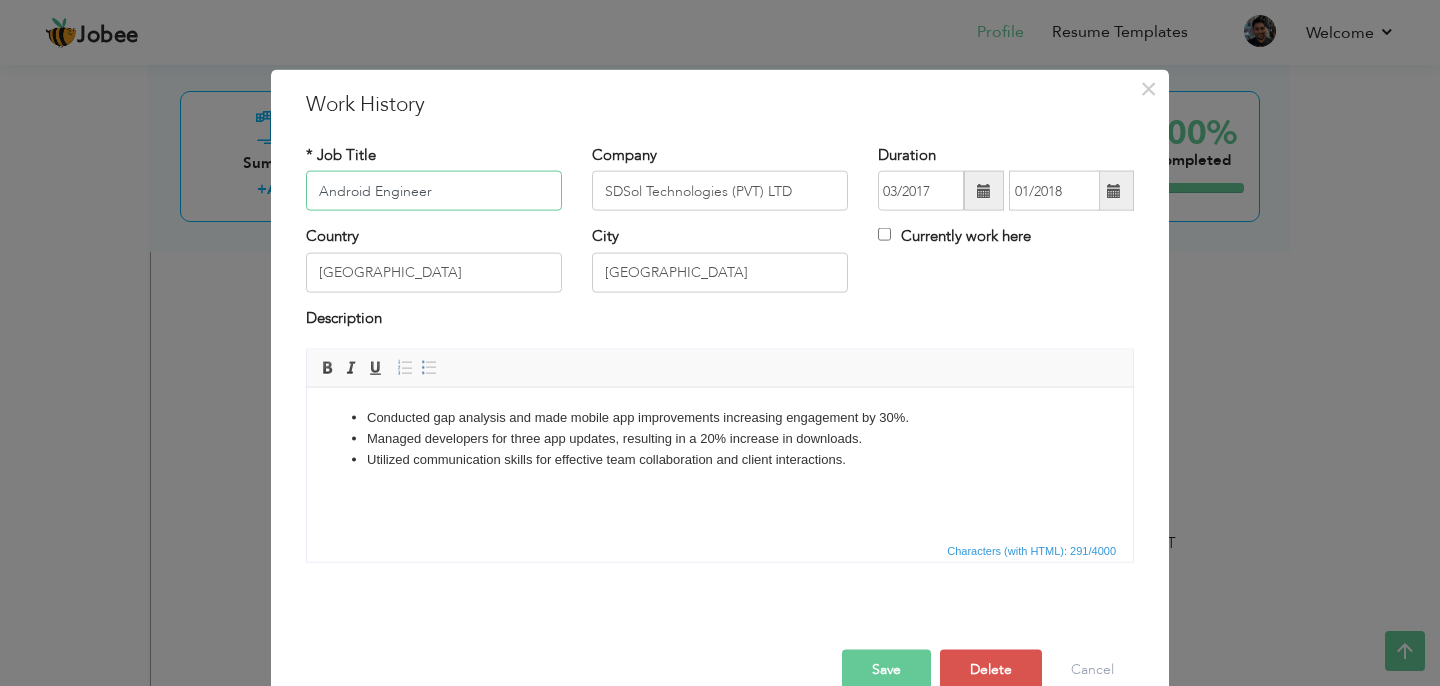 type on "Android Engineer" 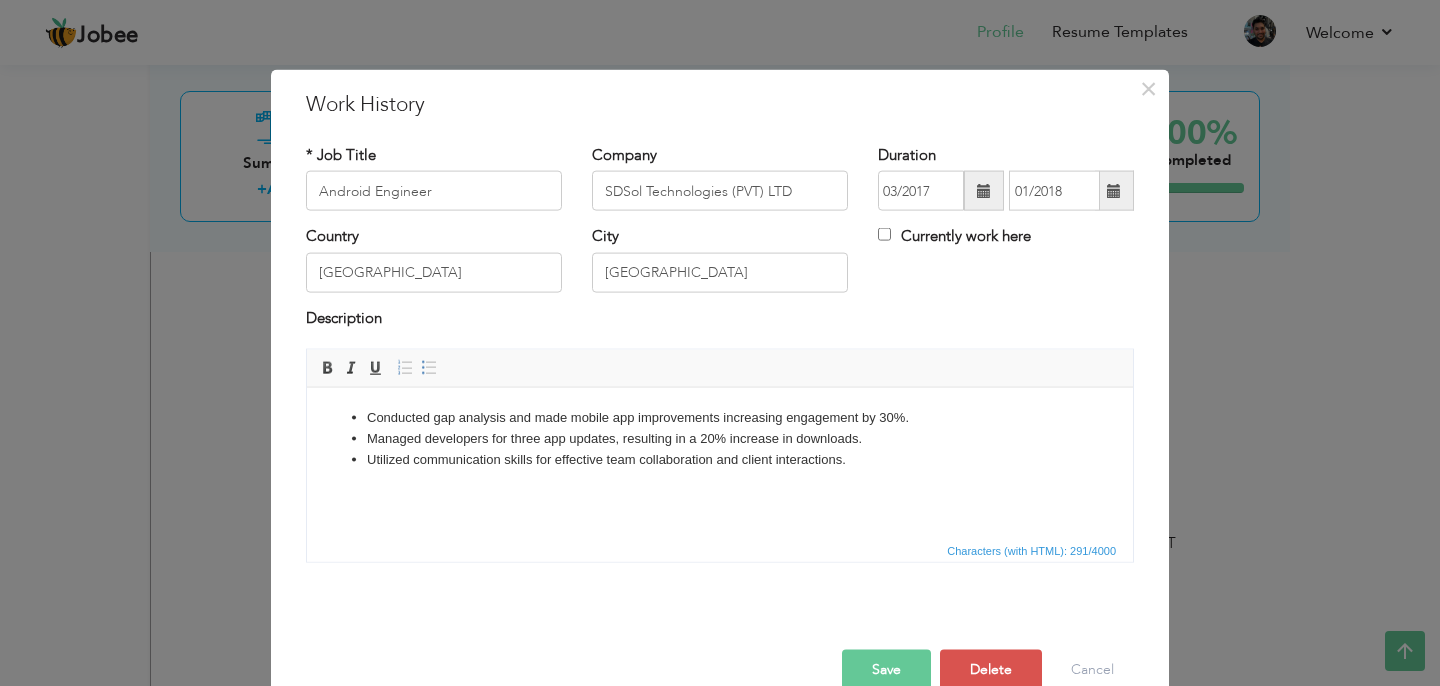 click on "Managed developers for three app updates, resulting in a 20% increase in downloads." at bounding box center (720, 438) 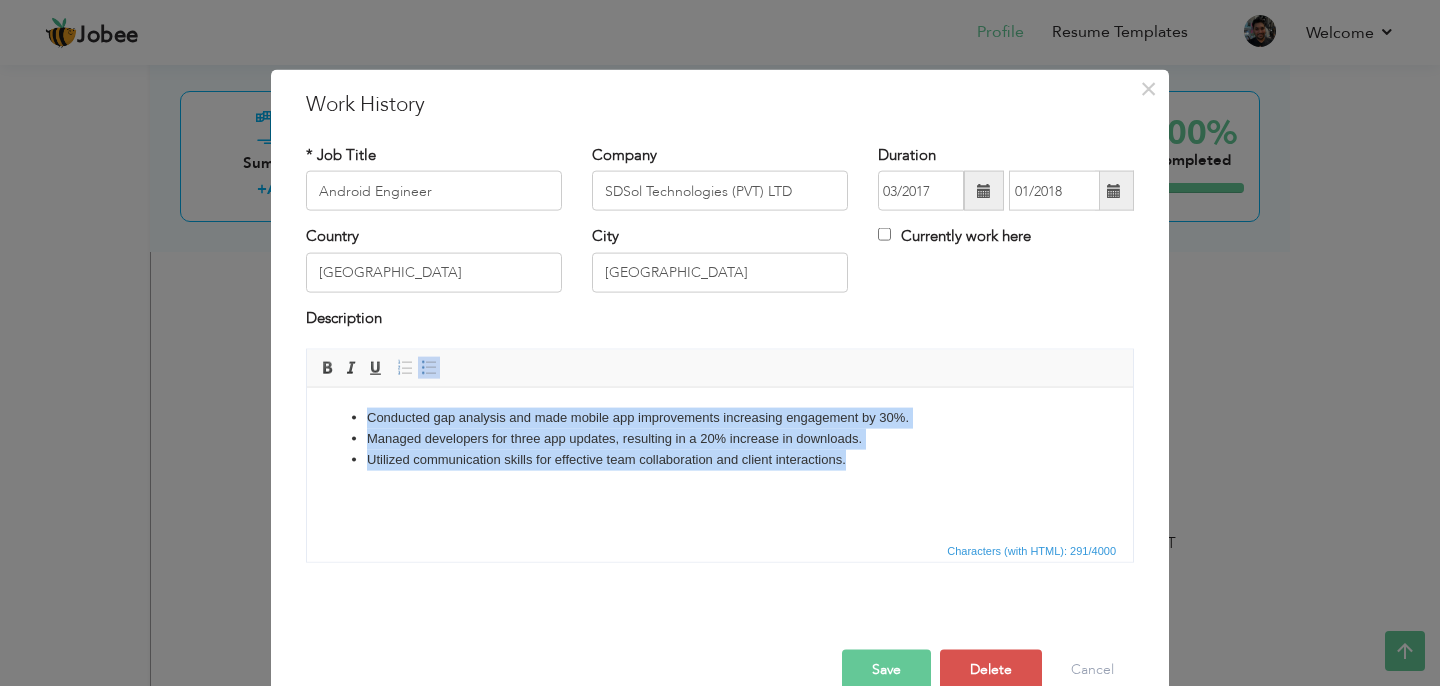 click on "Managed developers for three app updates, resulting in a 20% increase in downloads." at bounding box center (720, 438) 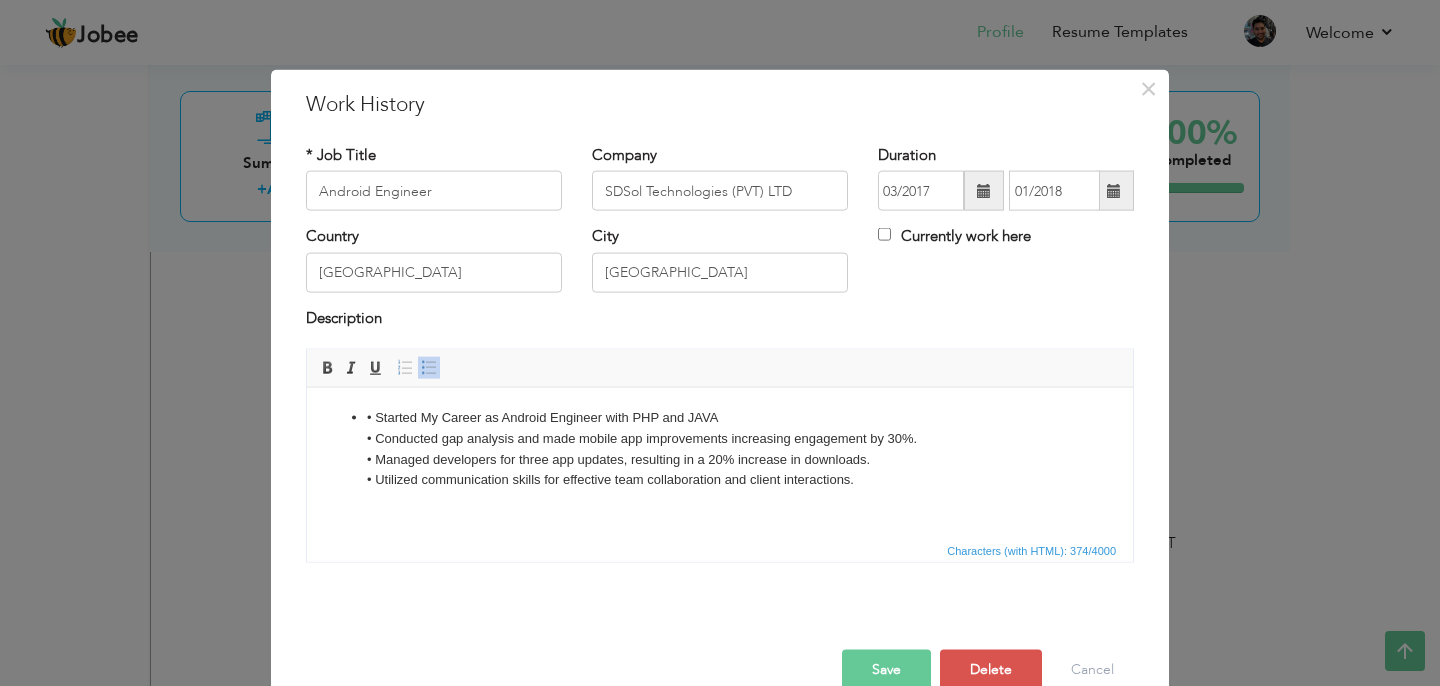 click on "• Started My Career as Android Engineer with PHP and JAVA • Conducted gap analysis and made mobile app improvements increasing engagement by 30%. • Managed developers for three app updates, resulting in a 20% increase in downloads. • Utilized communication skills for effective team collaboration and client interactions." at bounding box center [720, 448] 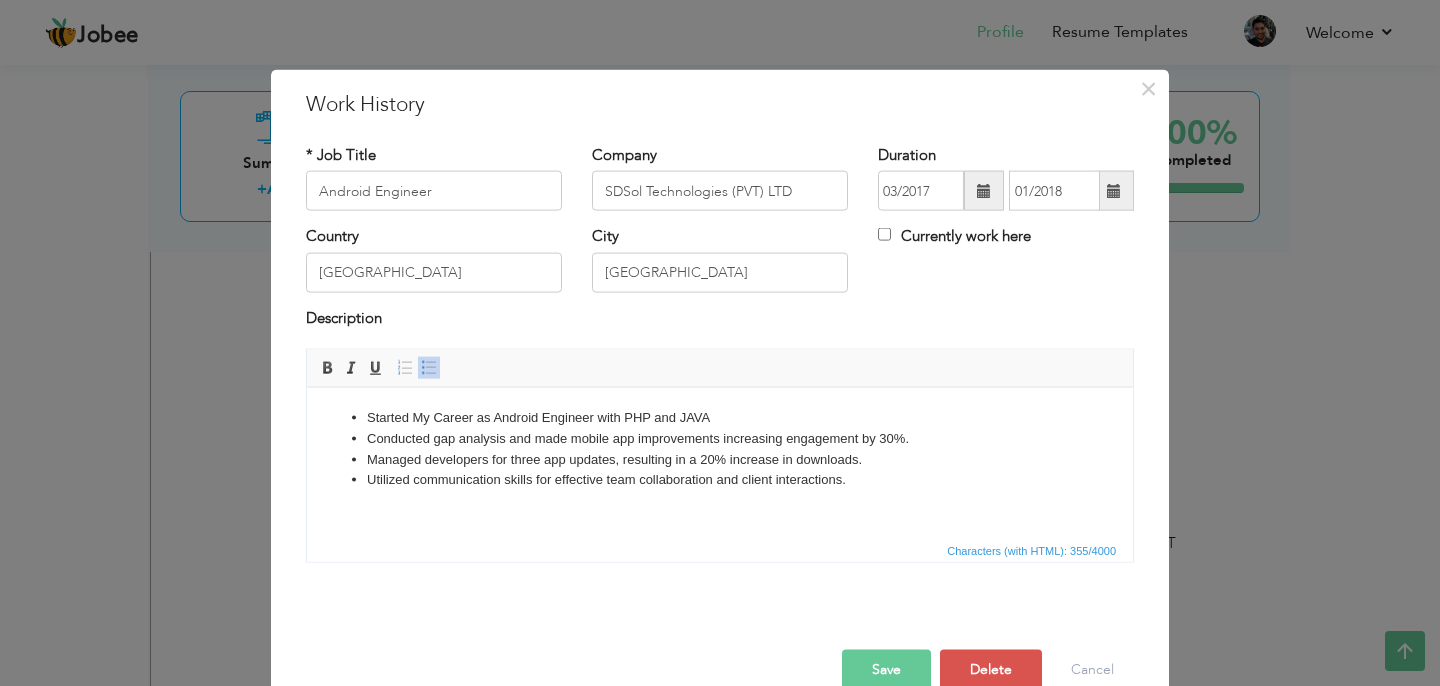click on "Save" at bounding box center (886, 670) 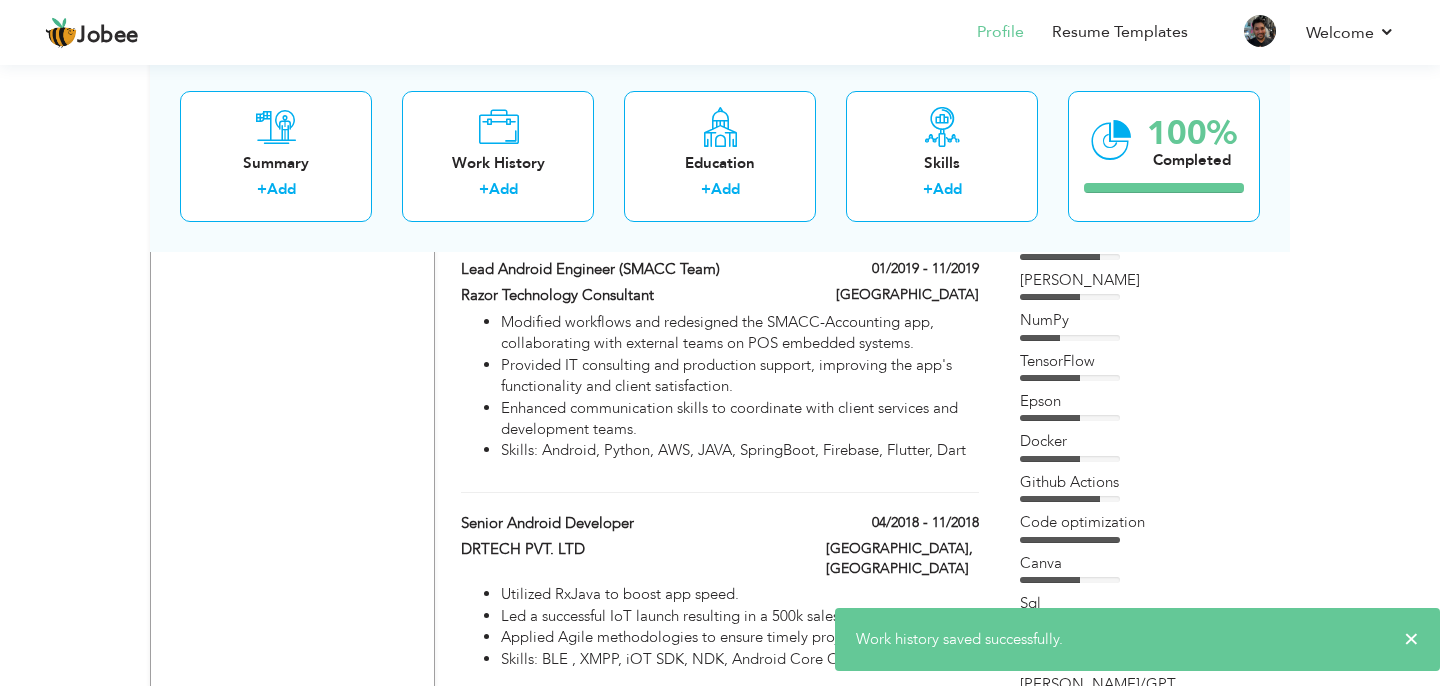 scroll, scrollTop: 1709, scrollLeft: 0, axis: vertical 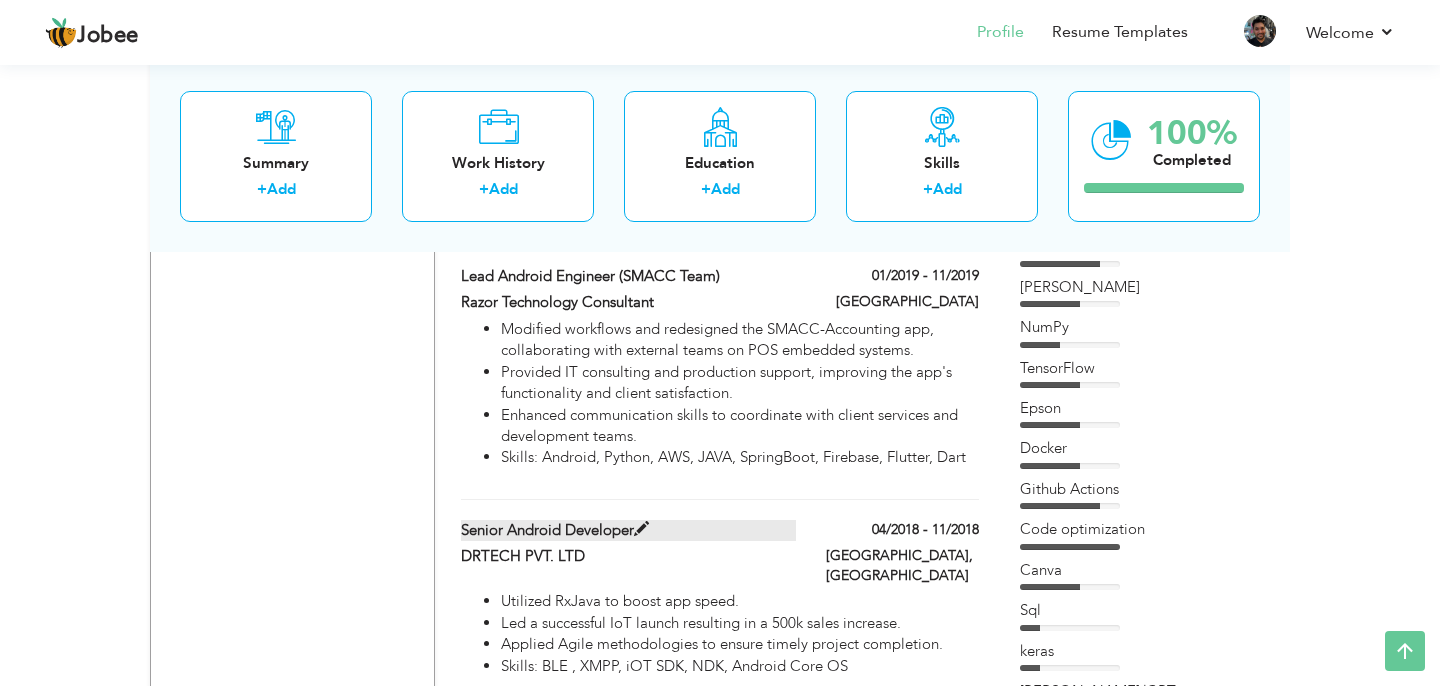 click on "Senior Android Developer" at bounding box center [629, 530] 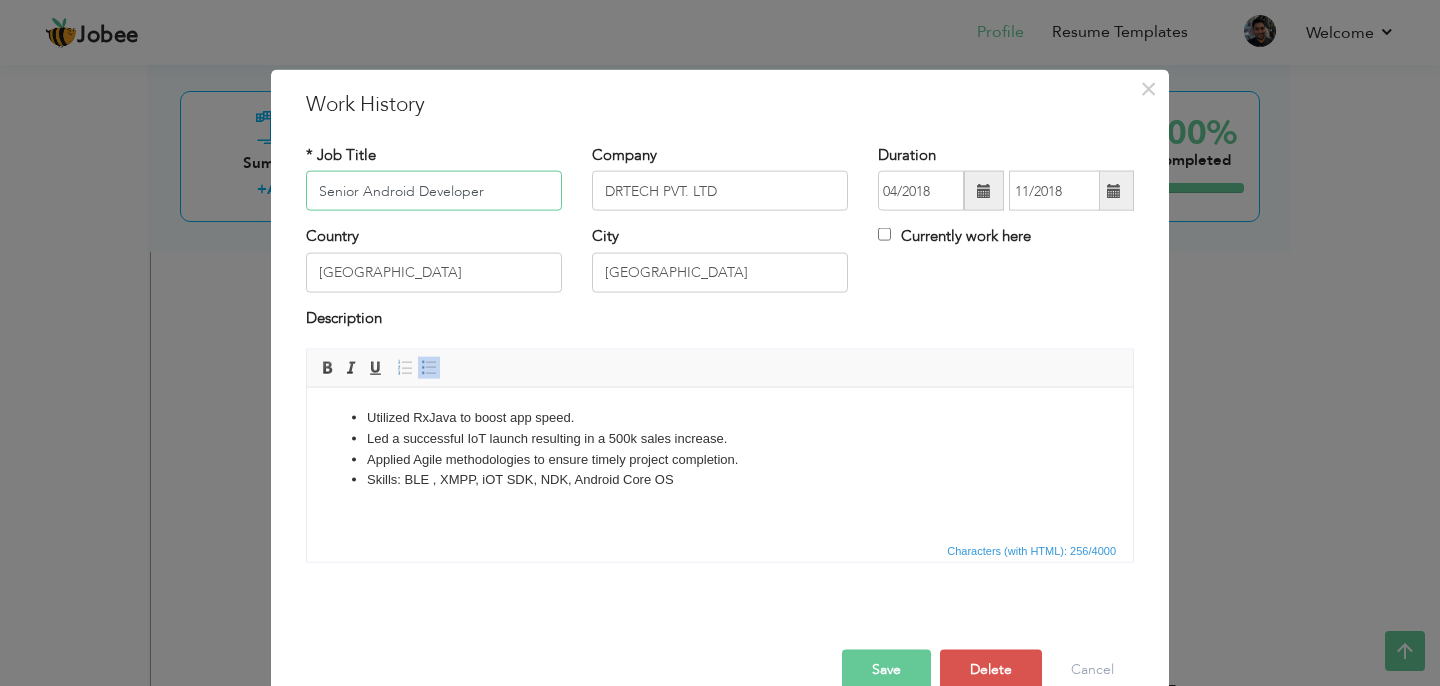 click on "Senior Android Developer" at bounding box center [434, 191] 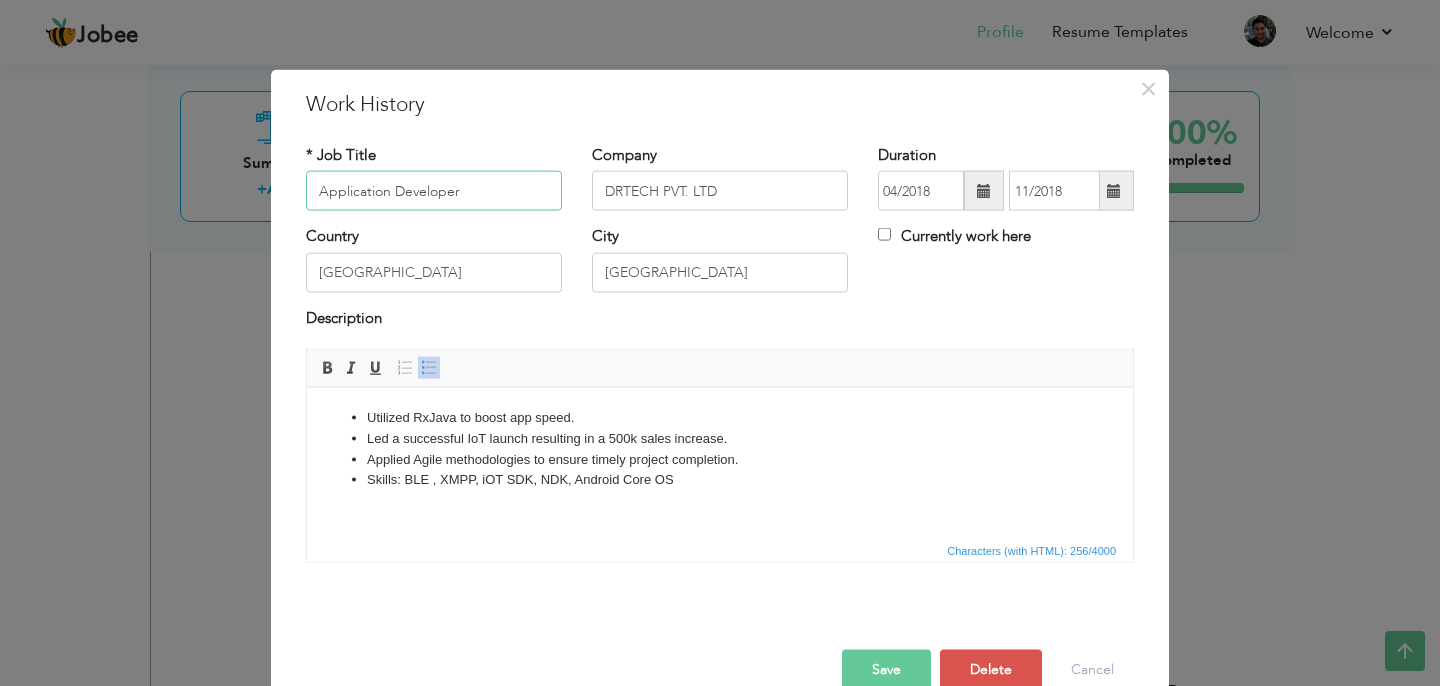 type on "Application Developer" 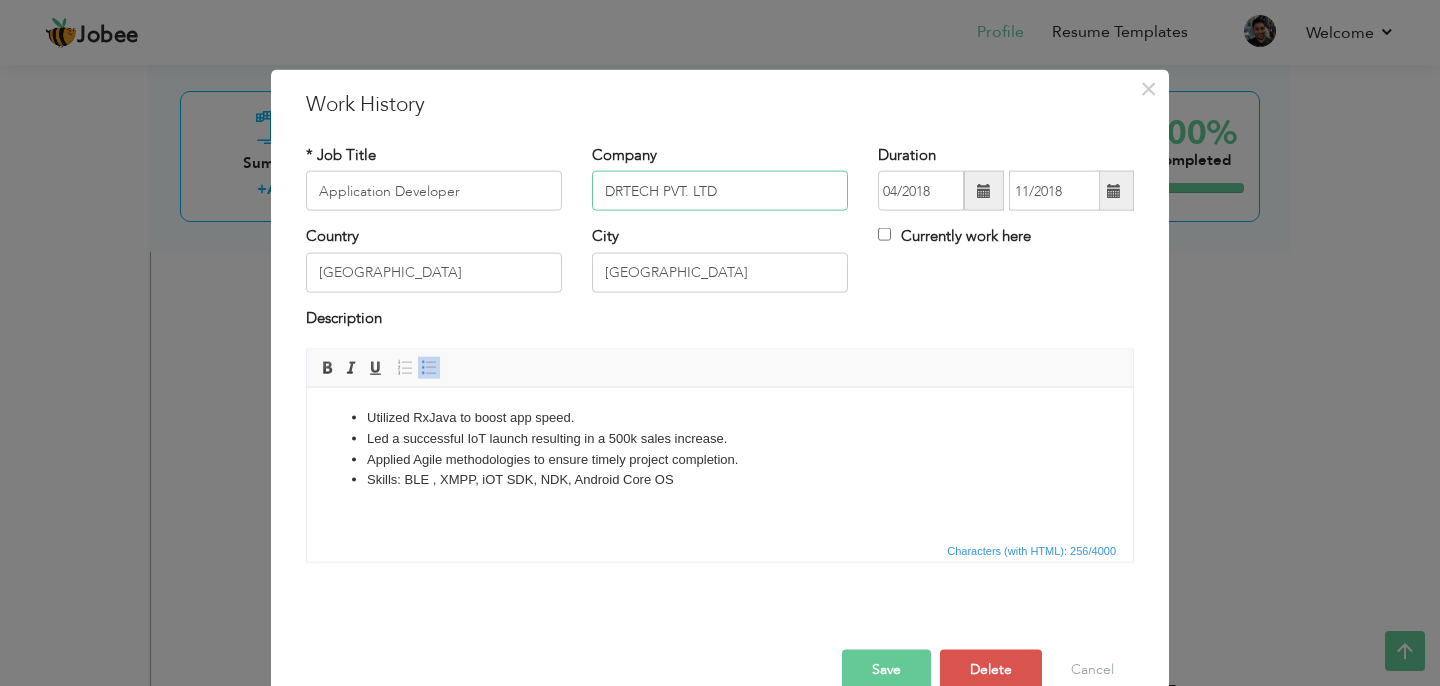 click on "DRTECH PVT. LTD" at bounding box center [720, 191] 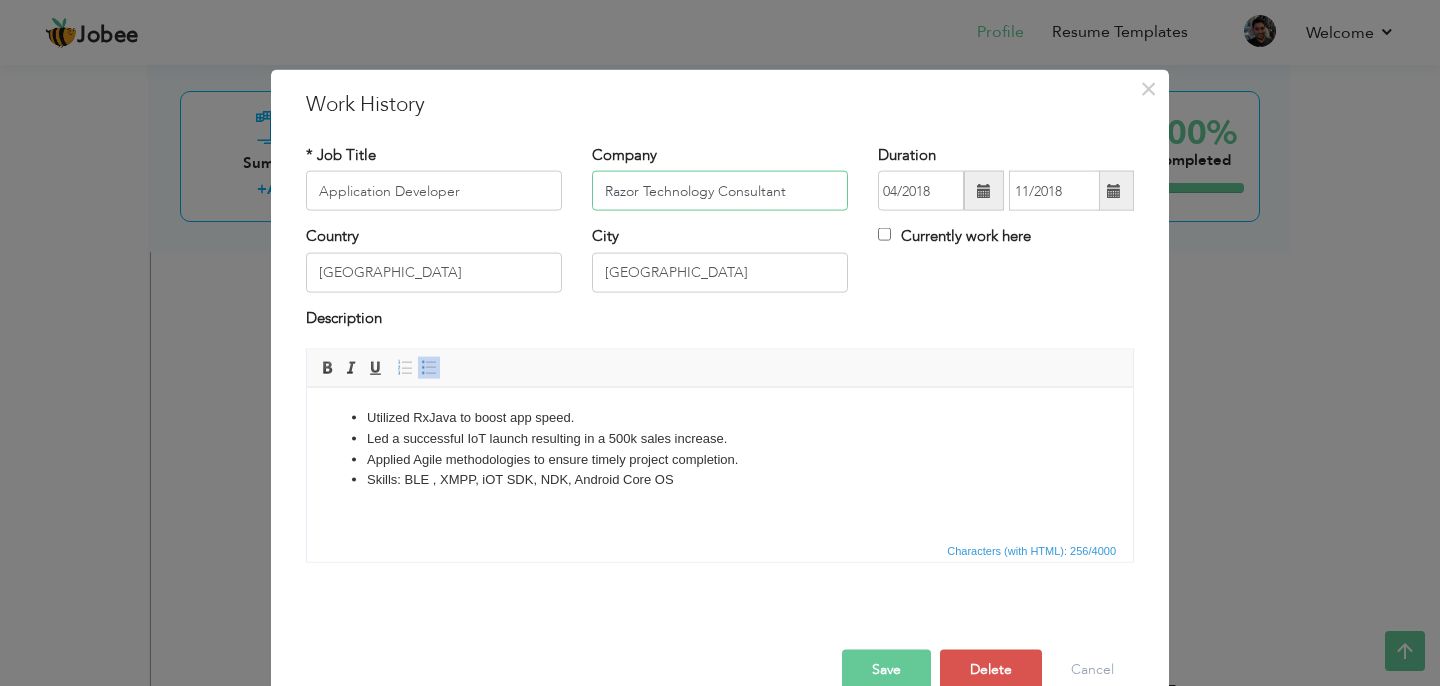 type on "Razor Technology Consultant" 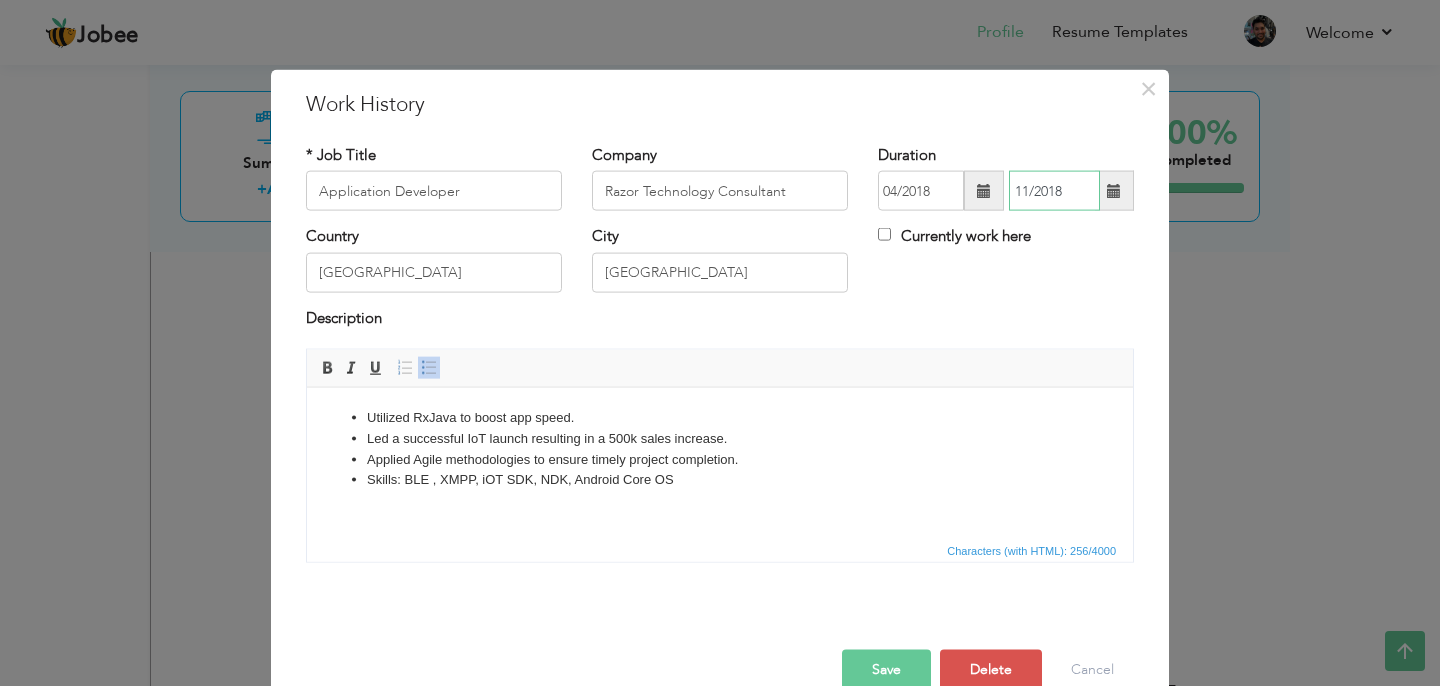 click on "11/2018" at bounding box center [1054, 191] 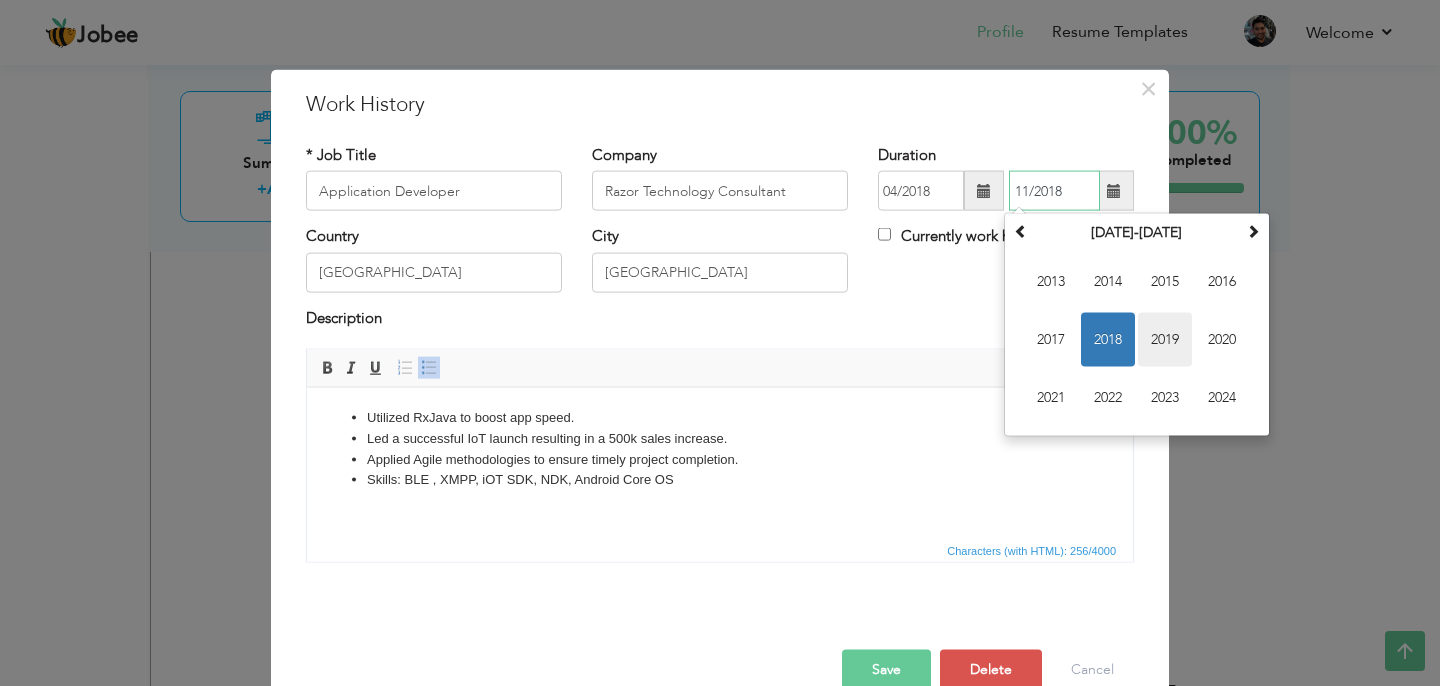 click on "2019" at bounding box center (1165, 340) 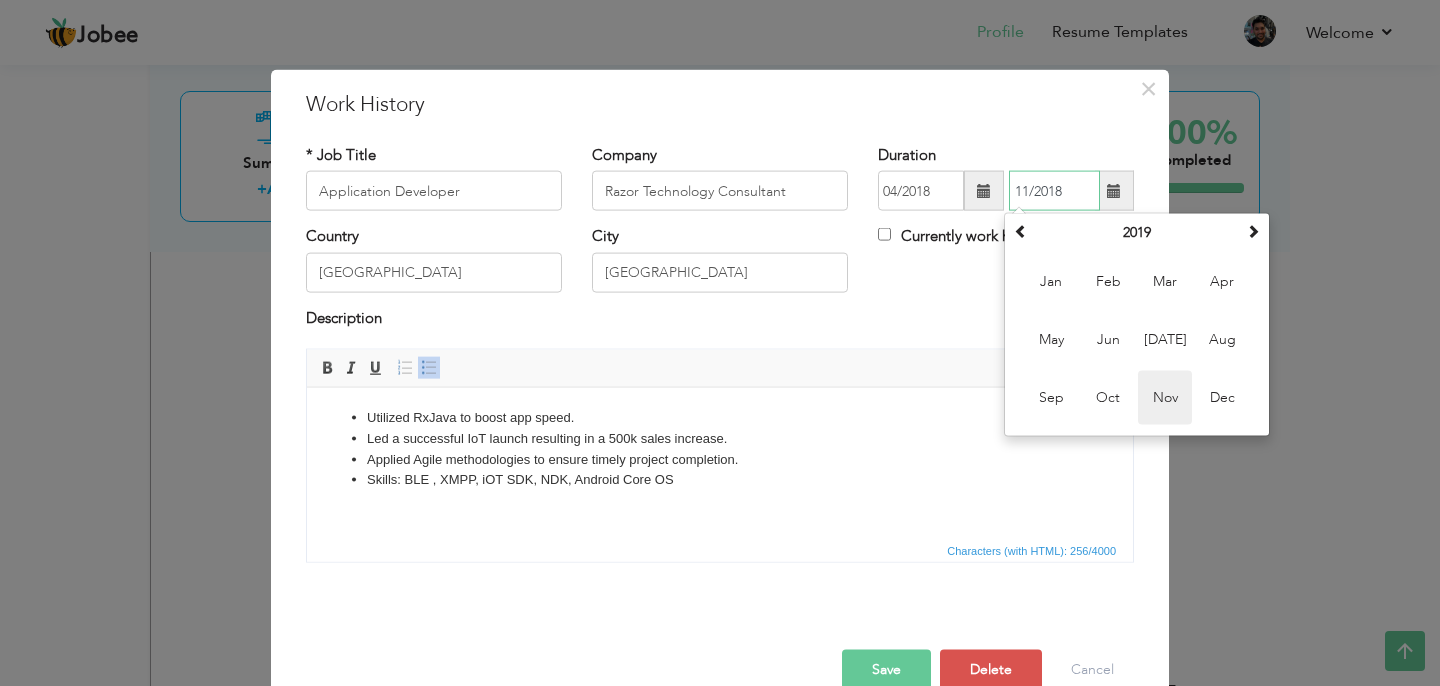click on "Nov" at bounding box center [1165, 398] 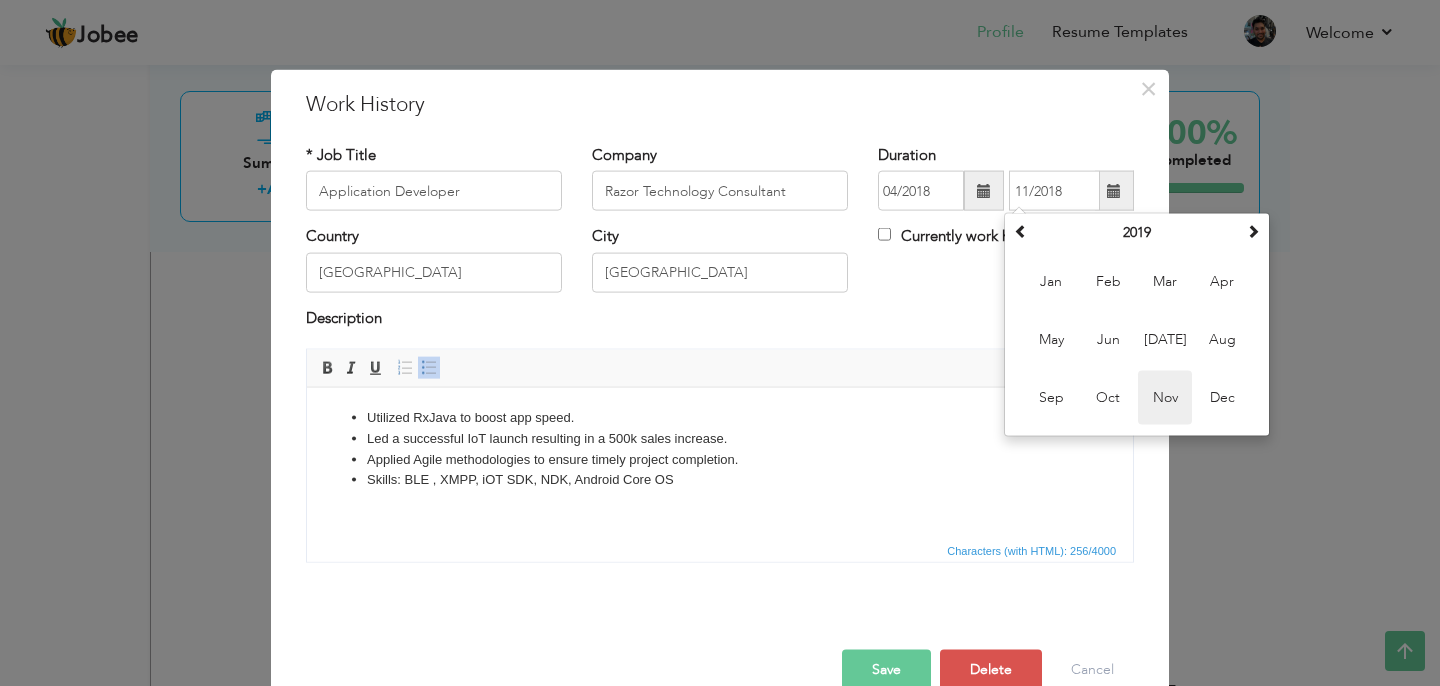 type on "11/2019" 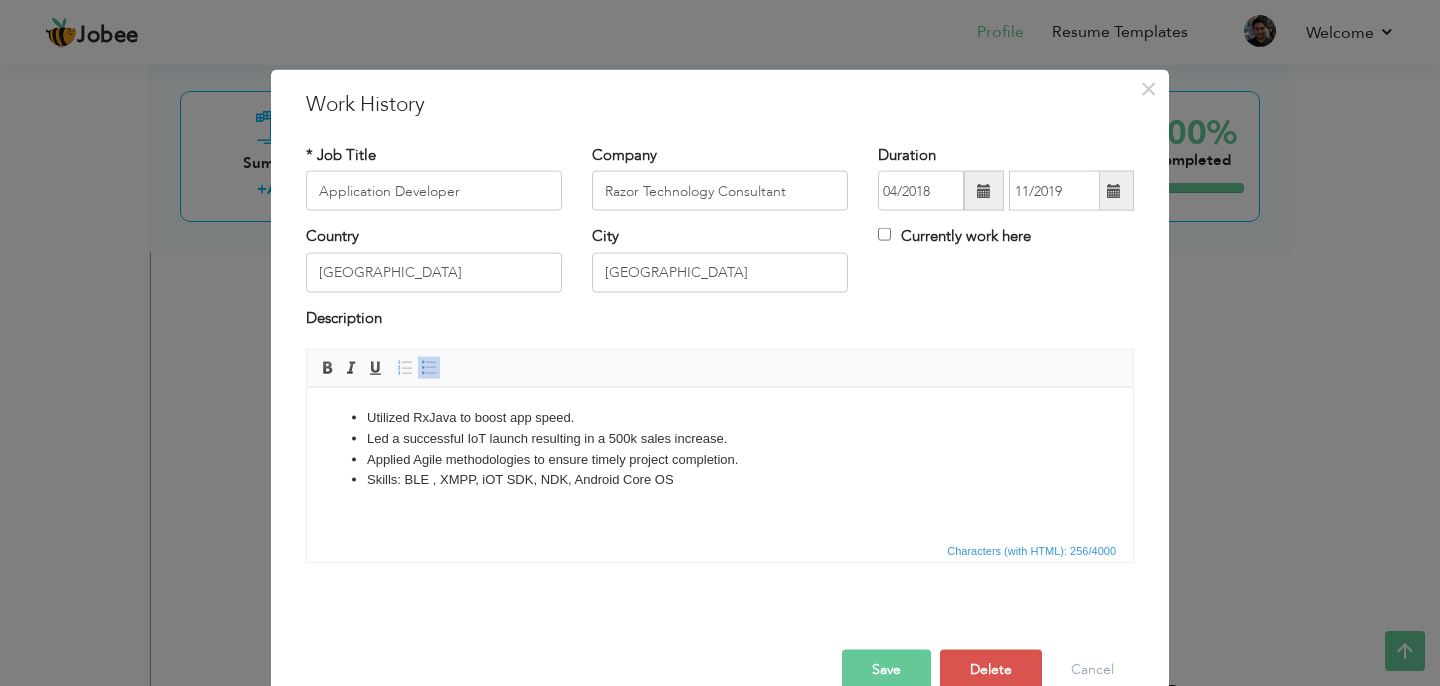 click on "Led a successful IoT launch resulting in a 500k sales increase." at bounding box center (720, 438) 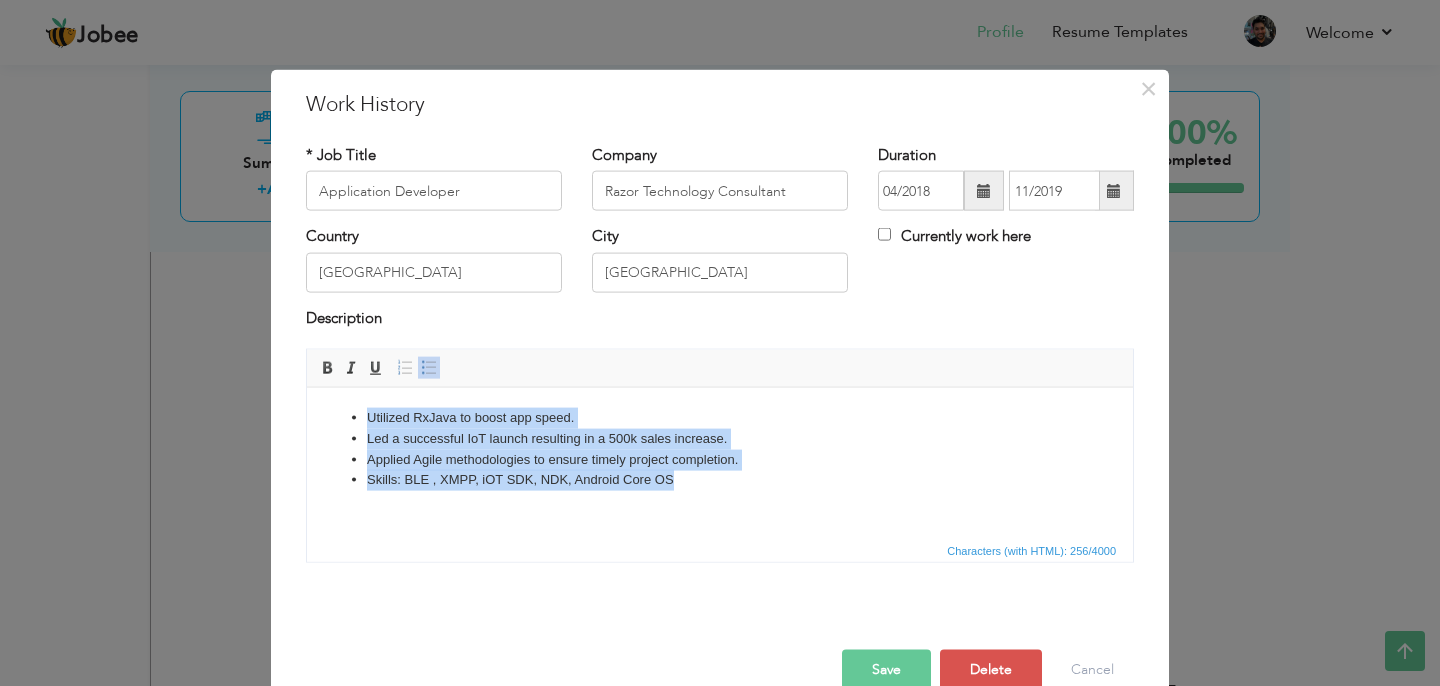 paste 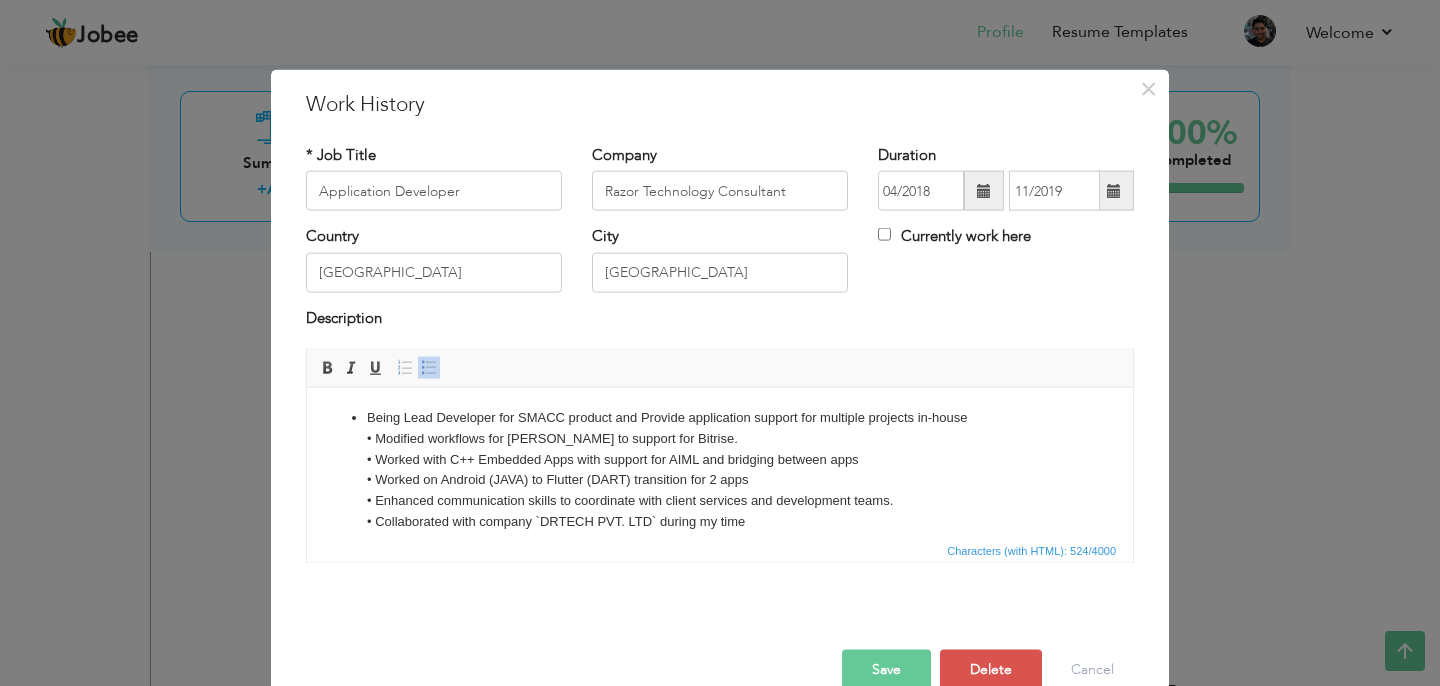 click on "Being Lead Developer for SMACC product and Provide application support for multiple projects in-house • Modified workflows for Jenkins to support for Bitrise. • Worked with C++ Embedded Apps with support for AIML and bridging between apps • Worked on Android (JAVA) to Flutter (DART) transition for 2 apps • Enhanced communication skills to coordinate with client services and development teams. • Collaborated with company `DRTECH PVT. LTD` during my time" at bounding box center (720, 469) 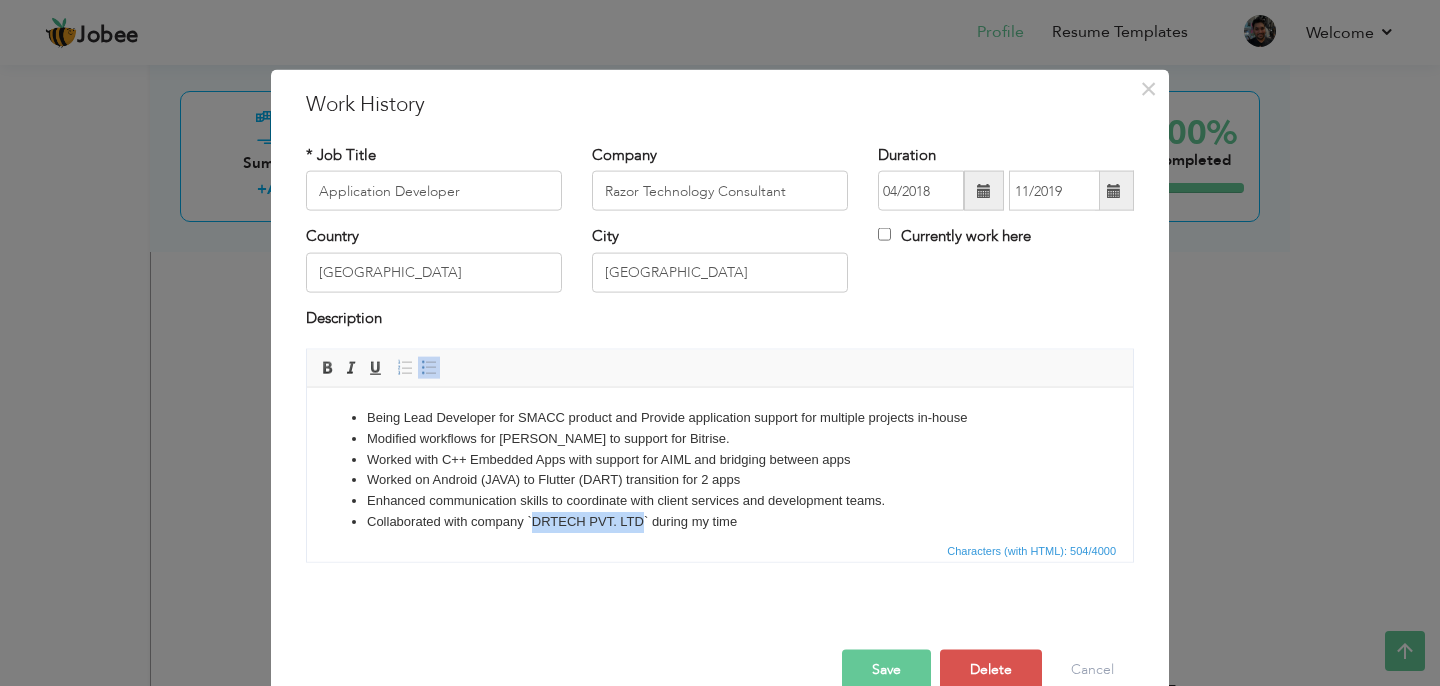 drag, startPoint x: 535, startPoint y: 520, endPoint x: 645, endPoint y: 520, distance: 110 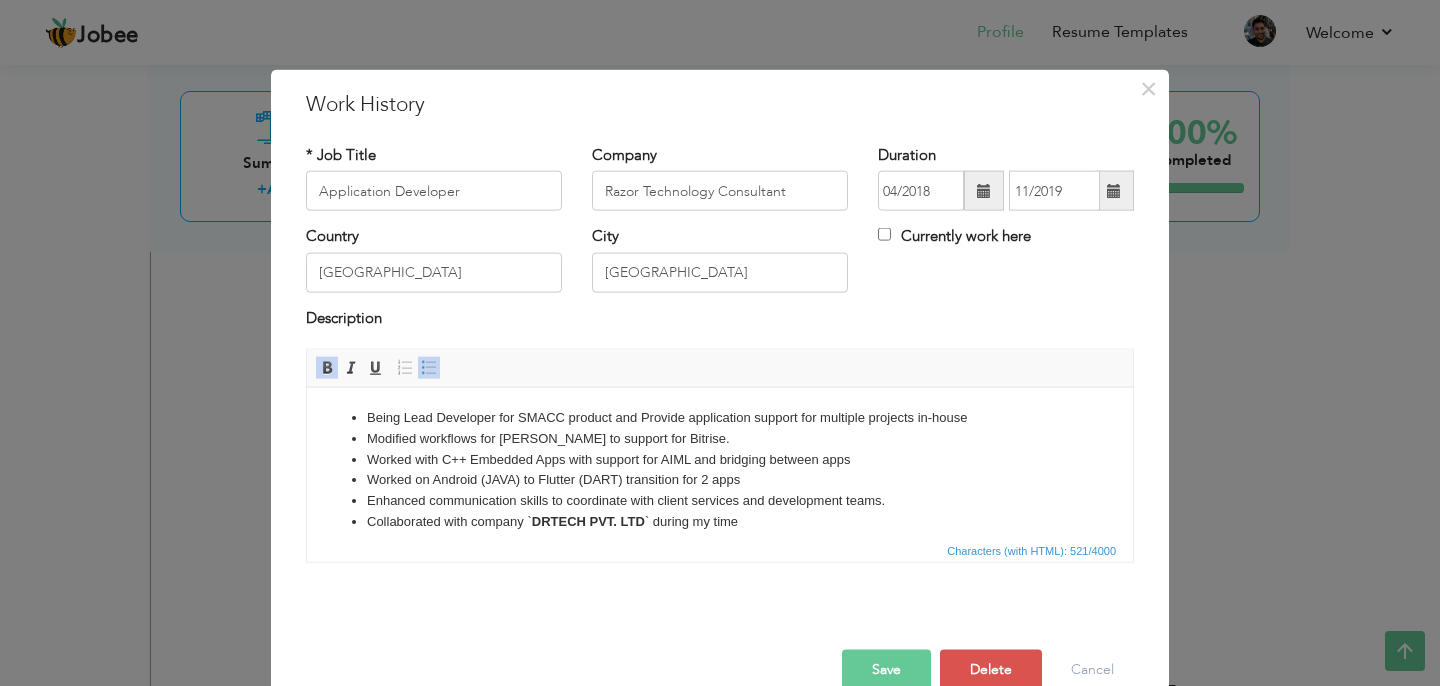 click on "Collaborated with company ` DRTECH PVT. LTD ` during my time" at bounding box center (720, 521) 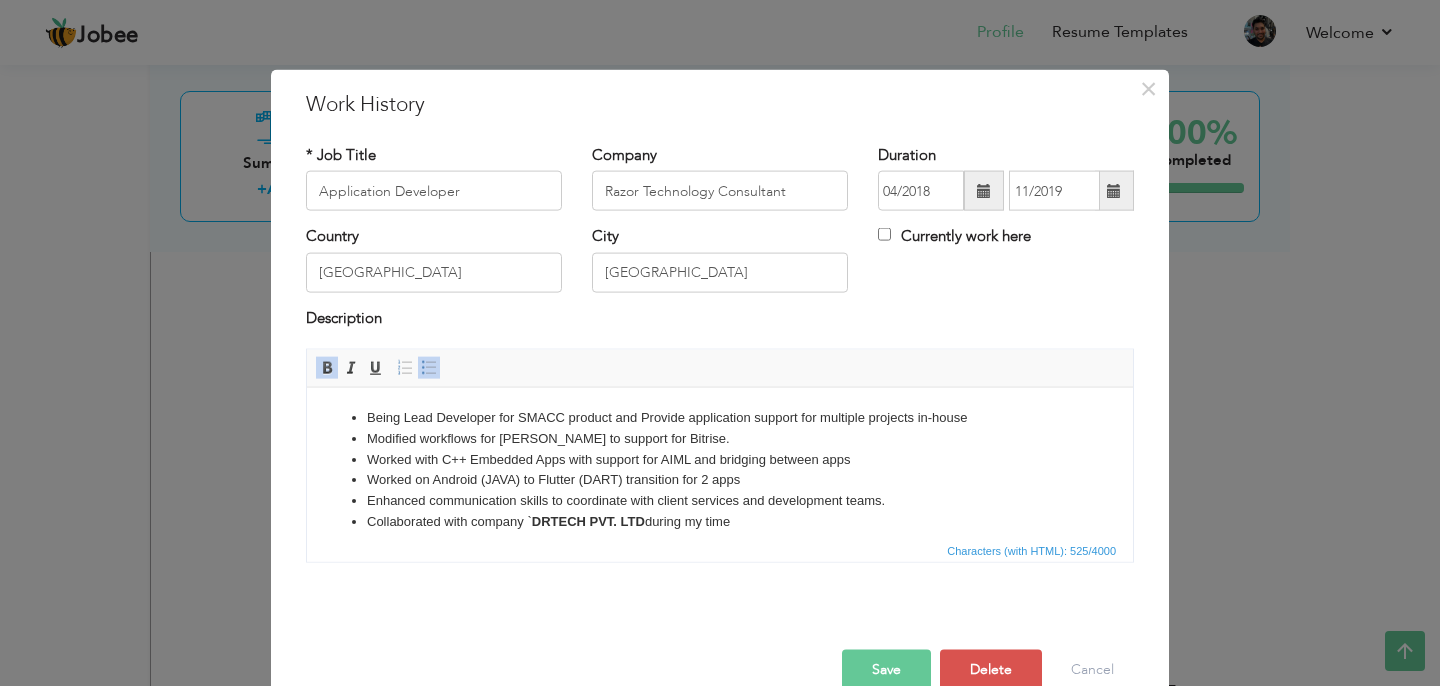 click on "DRTECH PVT. LTD" at bounding box center [588, 520] 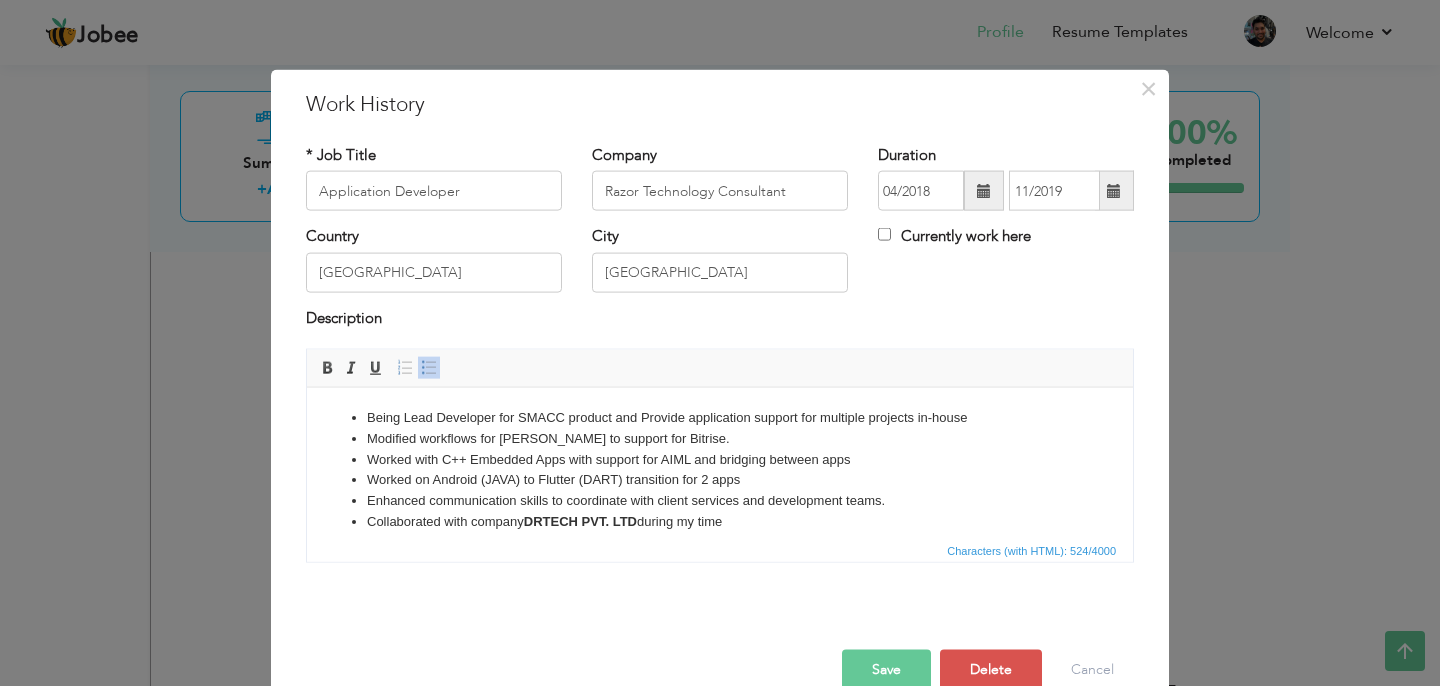 click on "Being Lead Developer for SMACC product and Provide application support for multiple projects in-house" at bounding box center [720, 417] 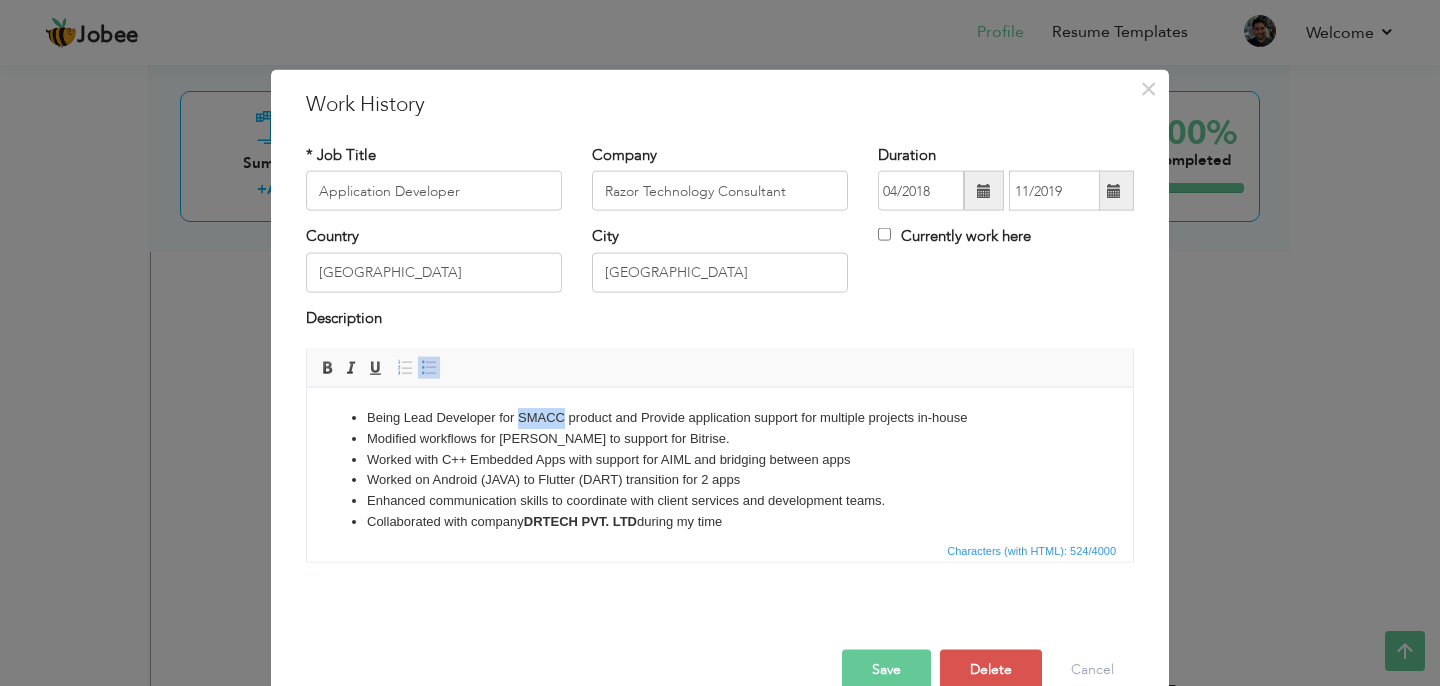 click on "Being Lead Developer for SMACC product and Provide application support for multiple projects in-house" at bounding box center [720, 417] 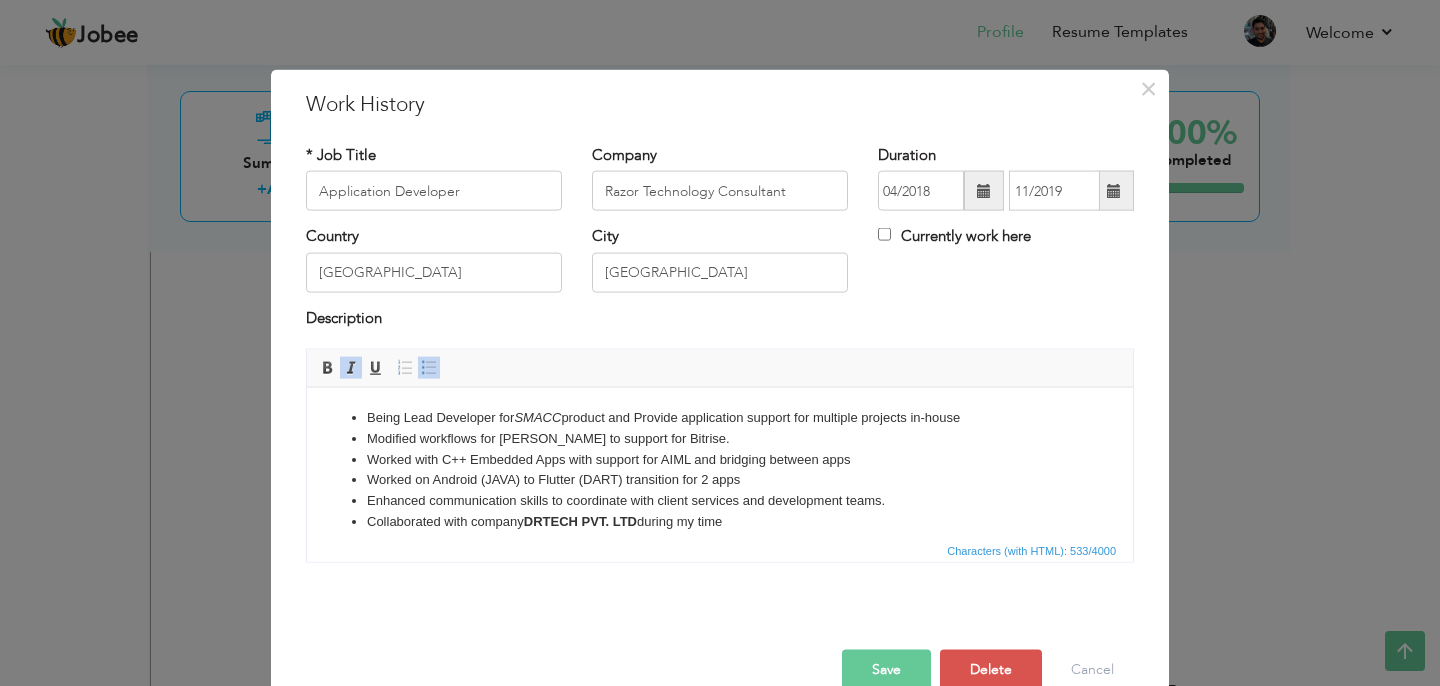 click on "Worked on Android (JAVA) to Flutter (DART) transition for 2 apps" at bounding box center (720, 479) 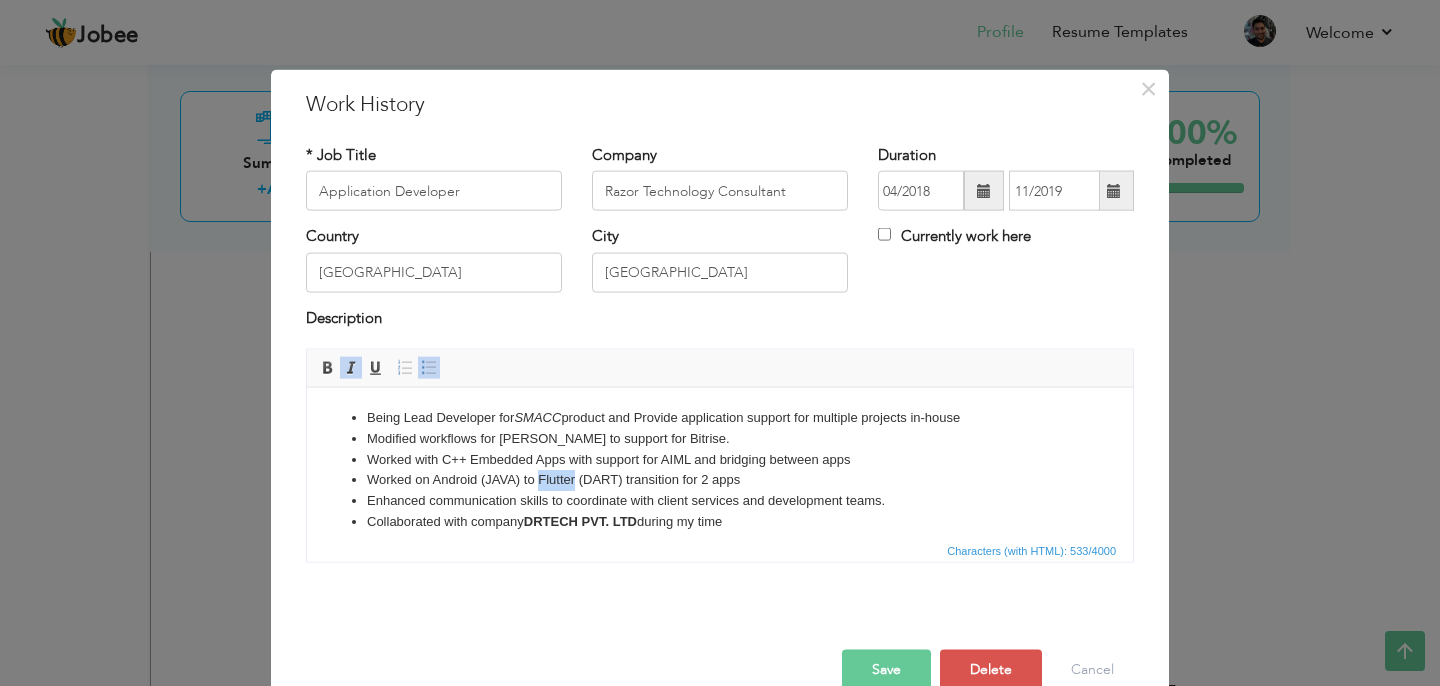 click on "Worked on Android (JAVA) to Flutter (DART) transition for 2 apps" at bounding box center [720, 479] 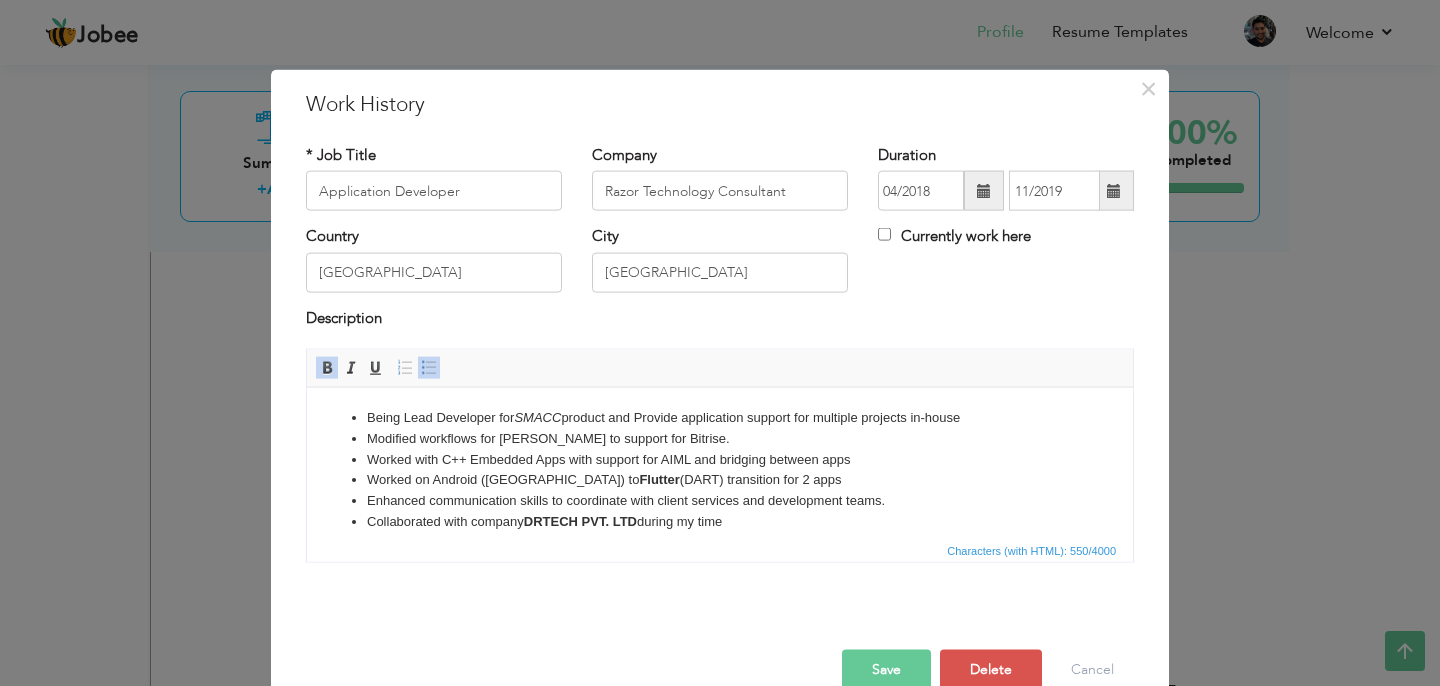 click on "Worked on Android (JAVA) to  Flutter  (DART) transition for 2 apps" at bounding box center (720, 479) 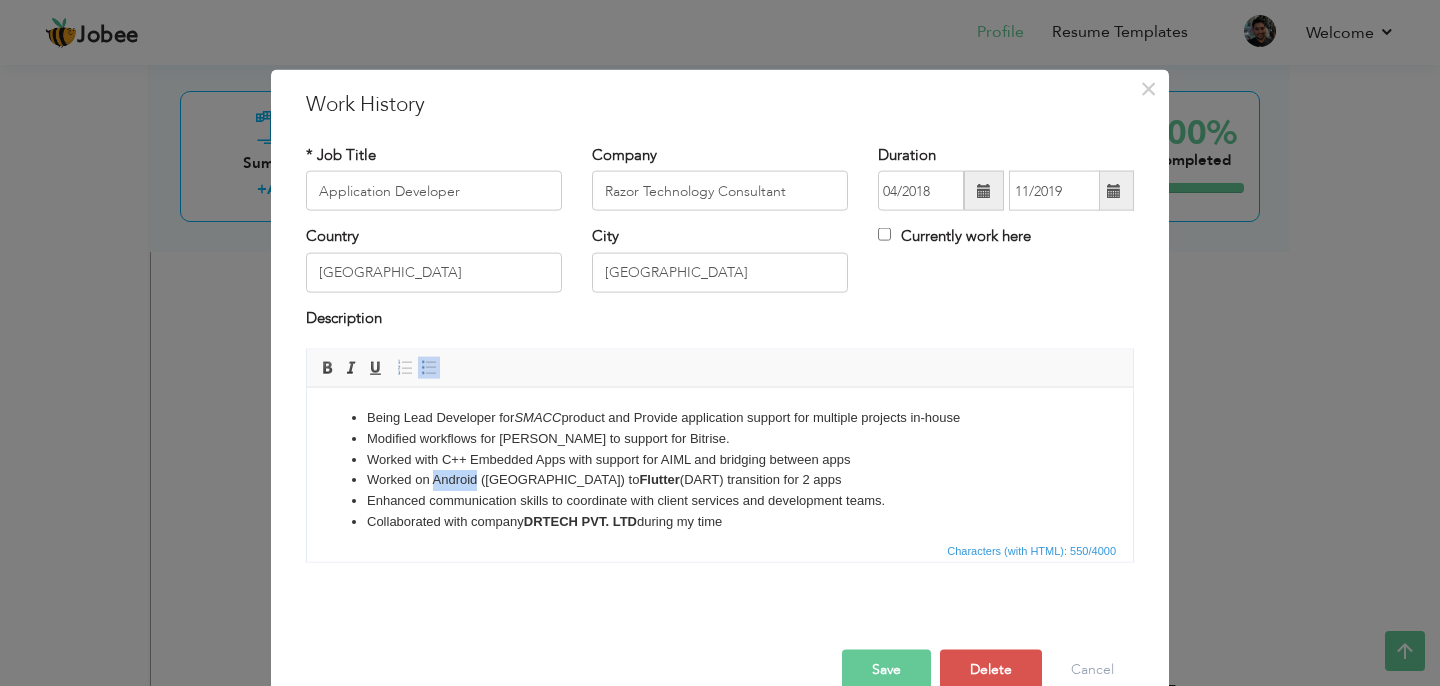 click on "Worked on Android (JAVA) to  Flutter  (DART) transition for 2 apps" at bounding box center (720, 479) 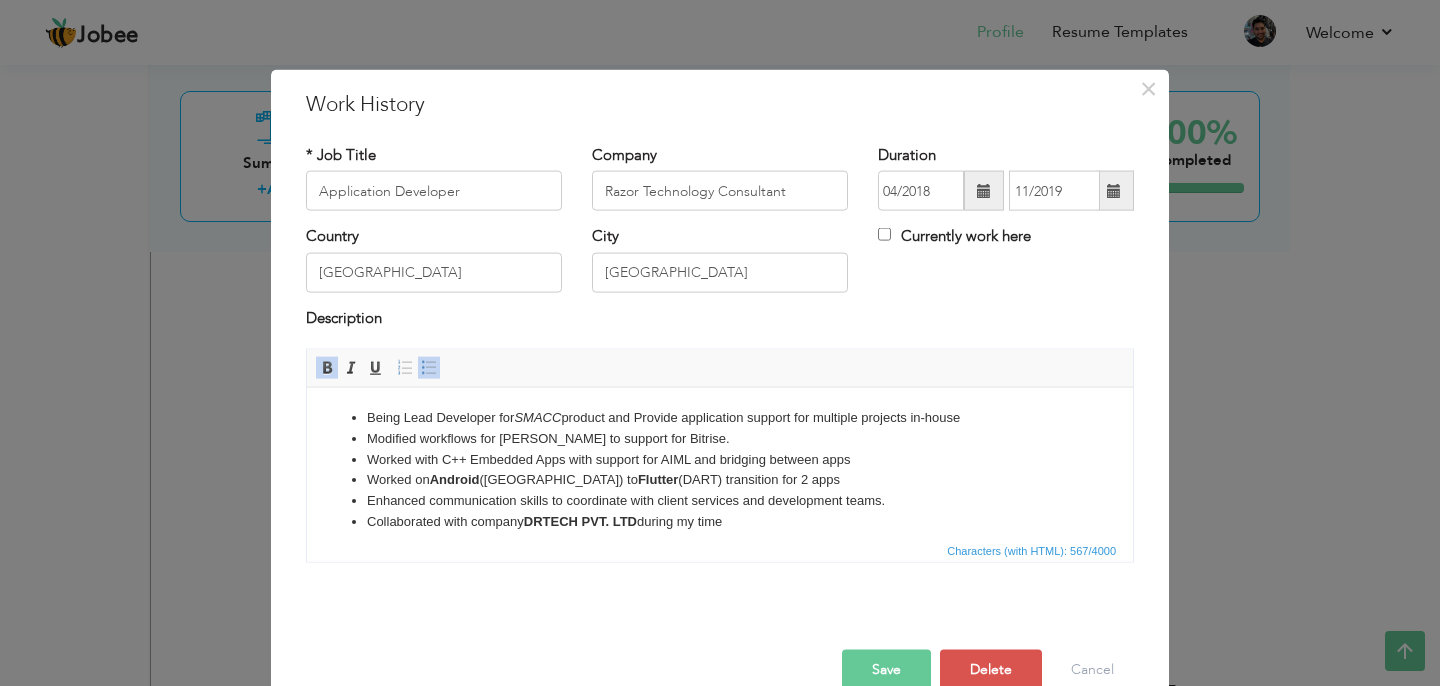 click on "Worked with C++ Embedded Apps with support for AIML and bridging between apps" at bounding box center [720, 459] 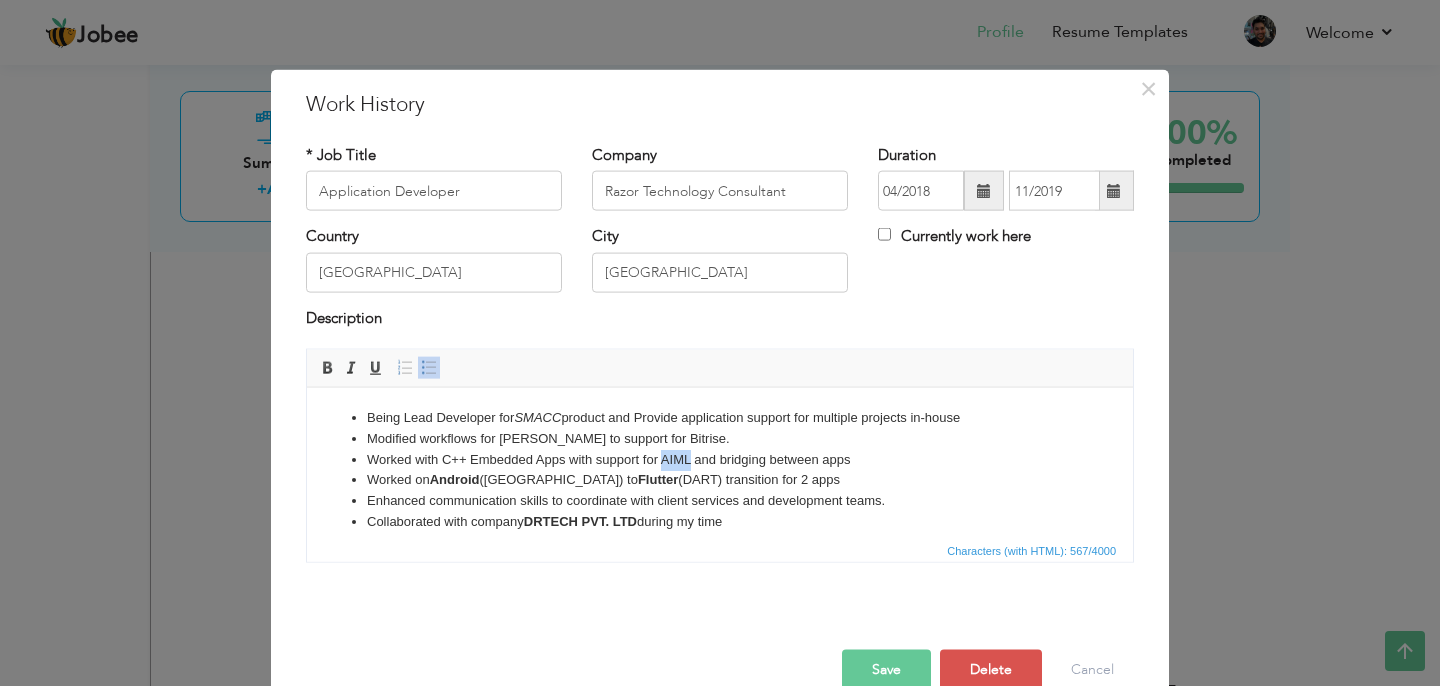 click on "Worked with C++ Embedded Apps with support for AIML and bridging between apps" at bounding box center [720, 459] 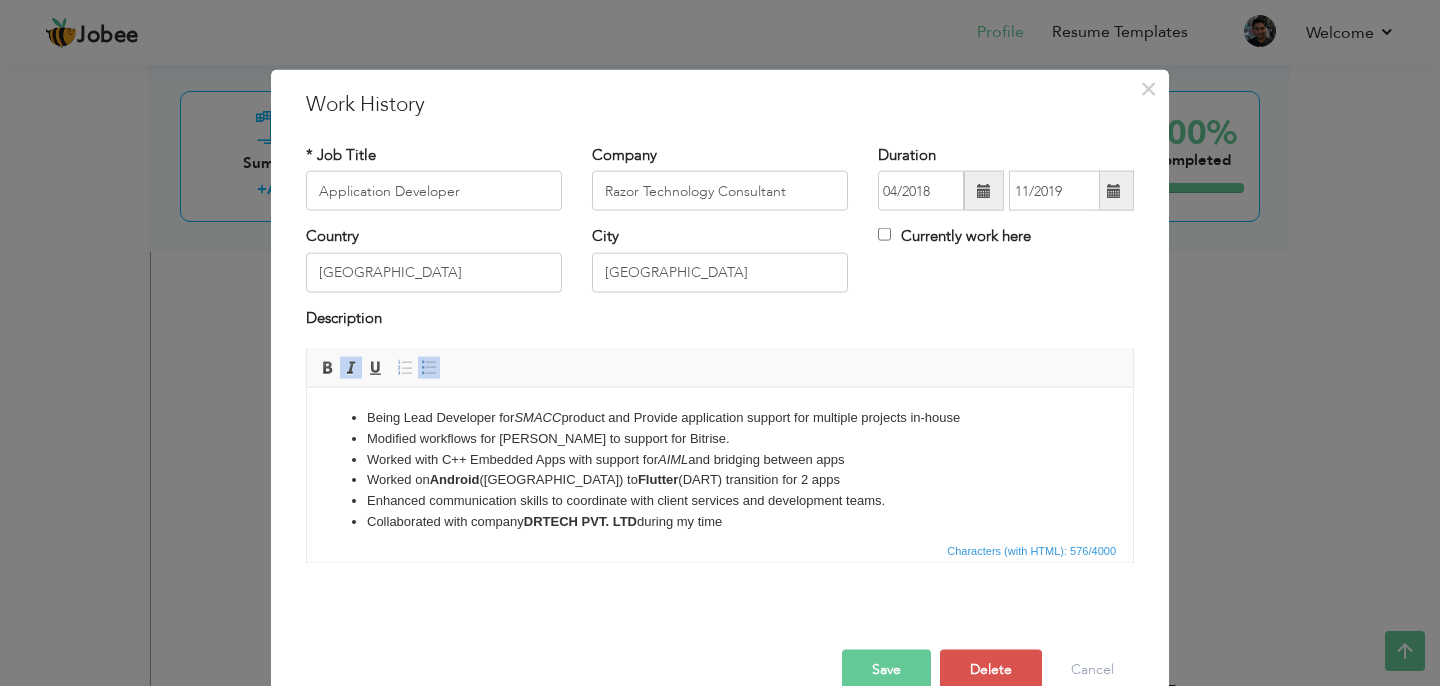 click on "Worked with C++ Embedded Apps with support for  AIML  and bridging between apps" at bounding box center (720, 459) 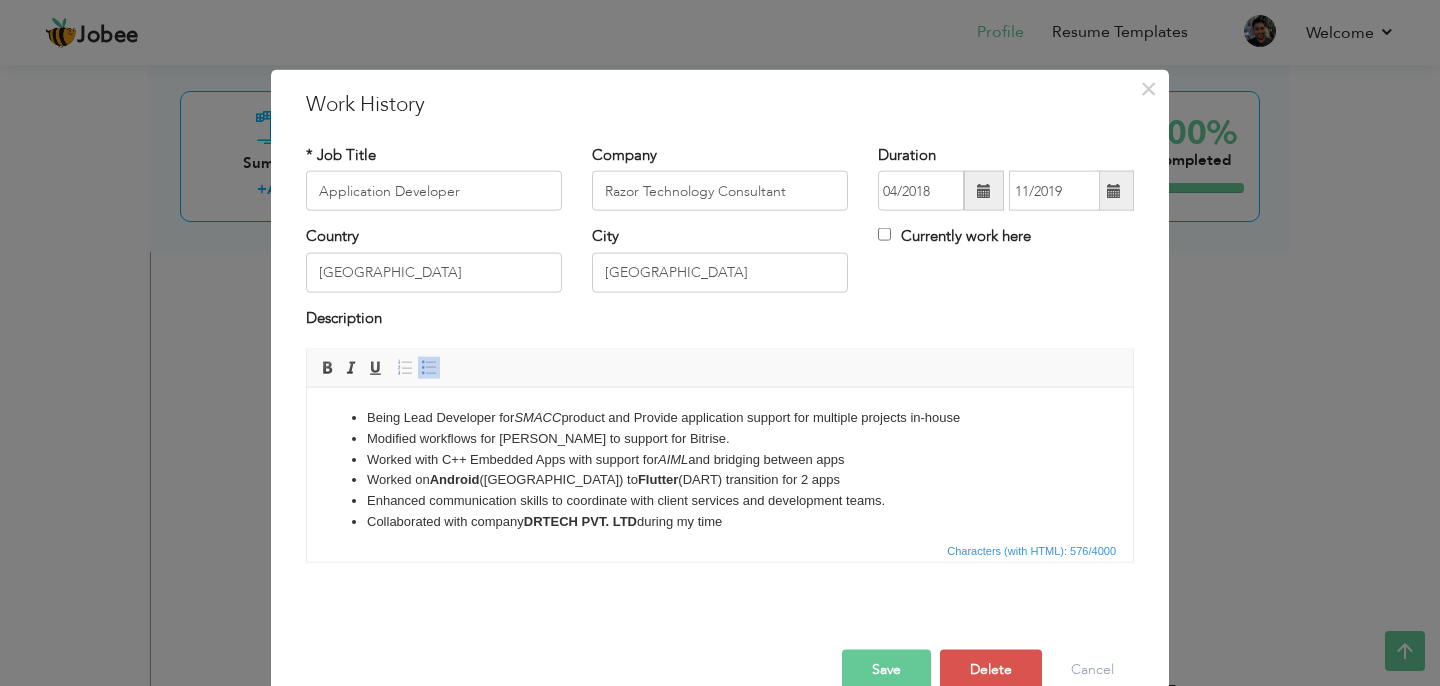 click on "Worked with C++ Embedded Apps with support for  AIML  and bridging between apps" at bounding box center (720, 459) 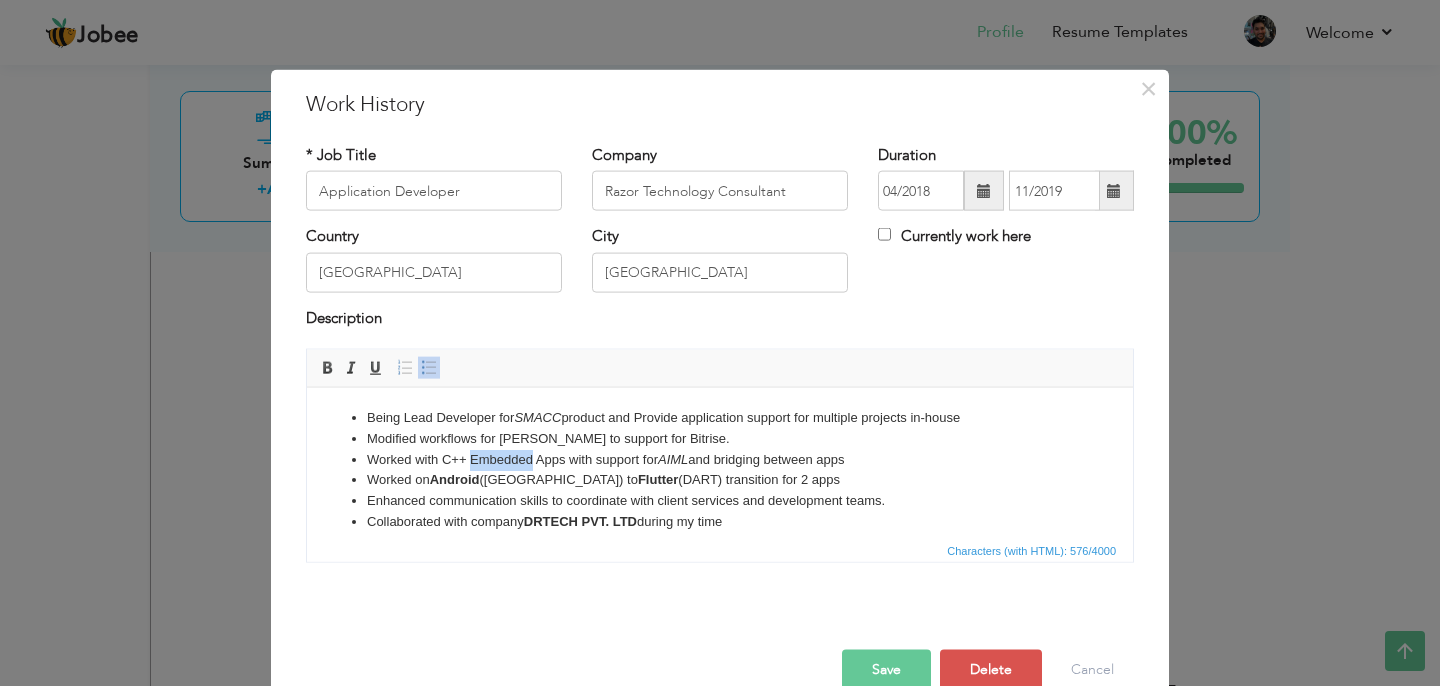 click on "Worked with C++ Embedded Apps with support for  AIML  and bridging between apps" at bounding box center [720, 459] 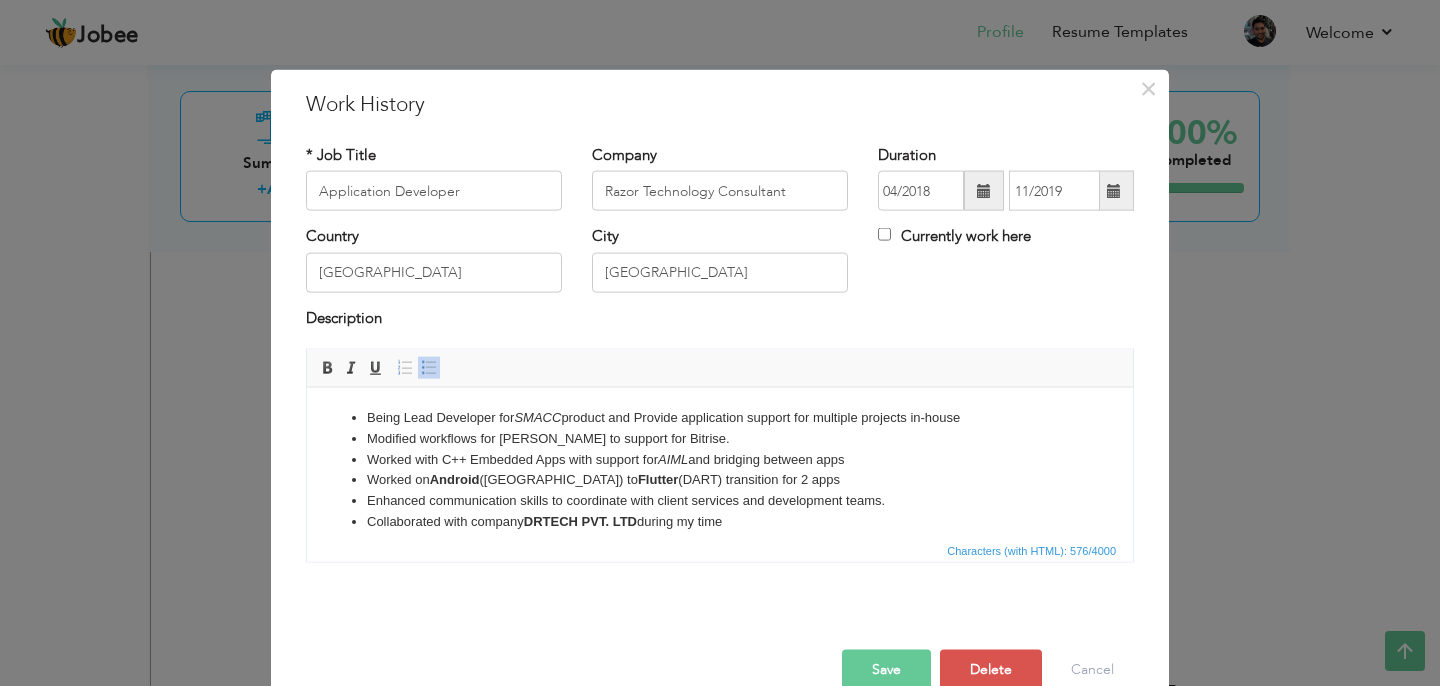 click on "Modified workflows for [PERSON_NAME] to support for Bitrise." at bounding box center (720, 438) 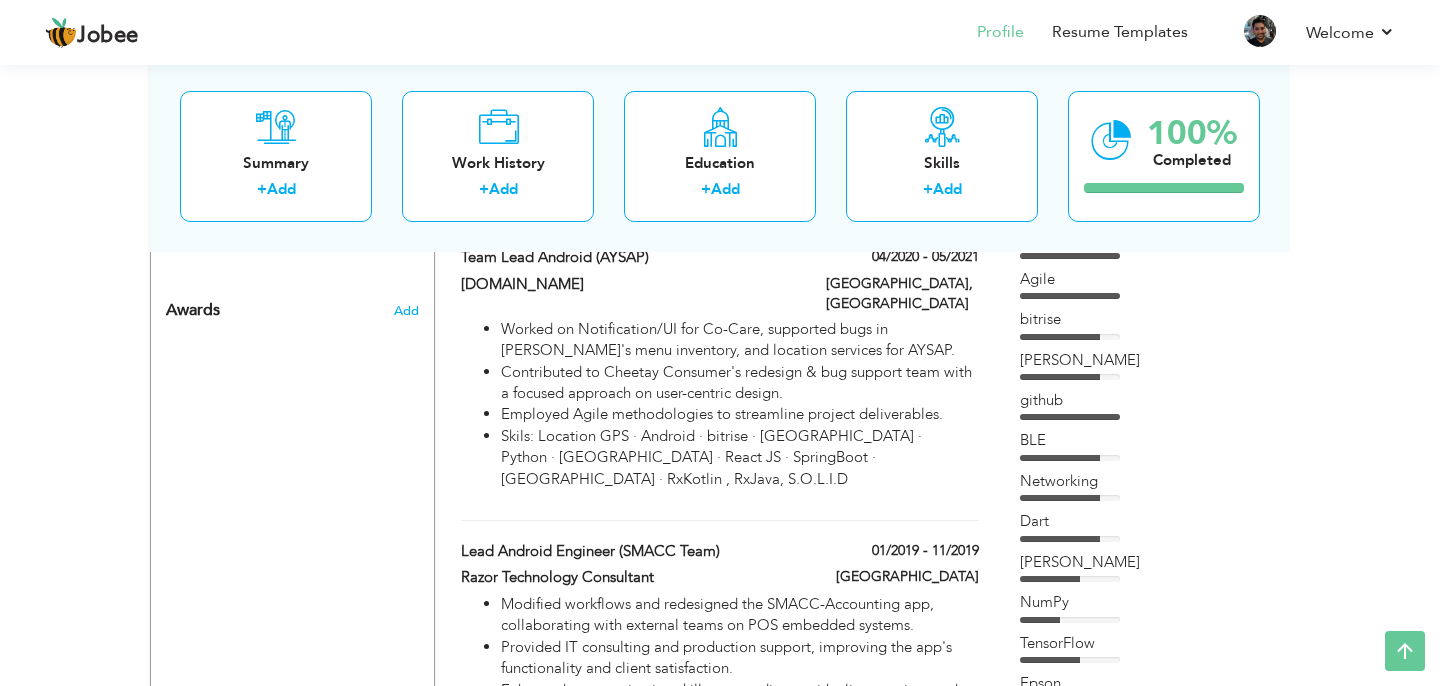 scroll, scrollTop: 1432, scrollLeft: 0, axis: vertical 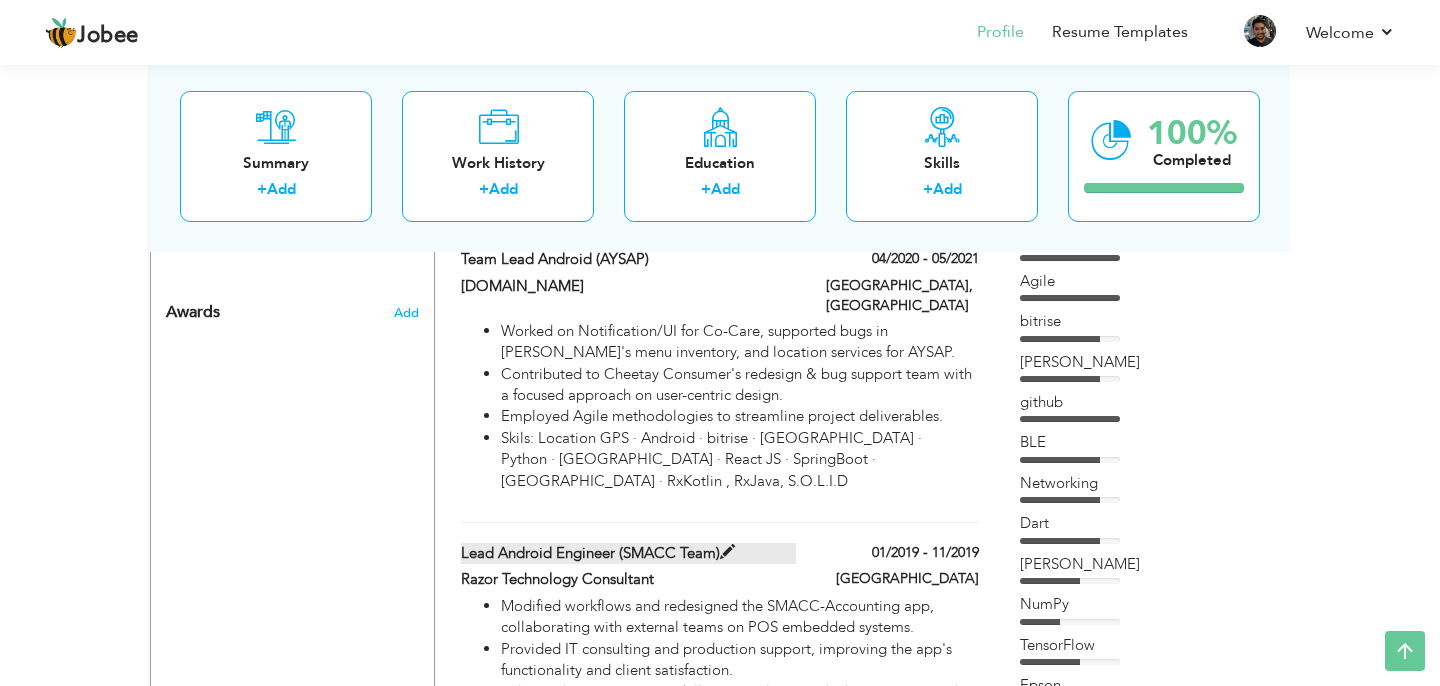 click on "Lead Android Engineer (SMACC Team)" at bounding box center (629, 553) 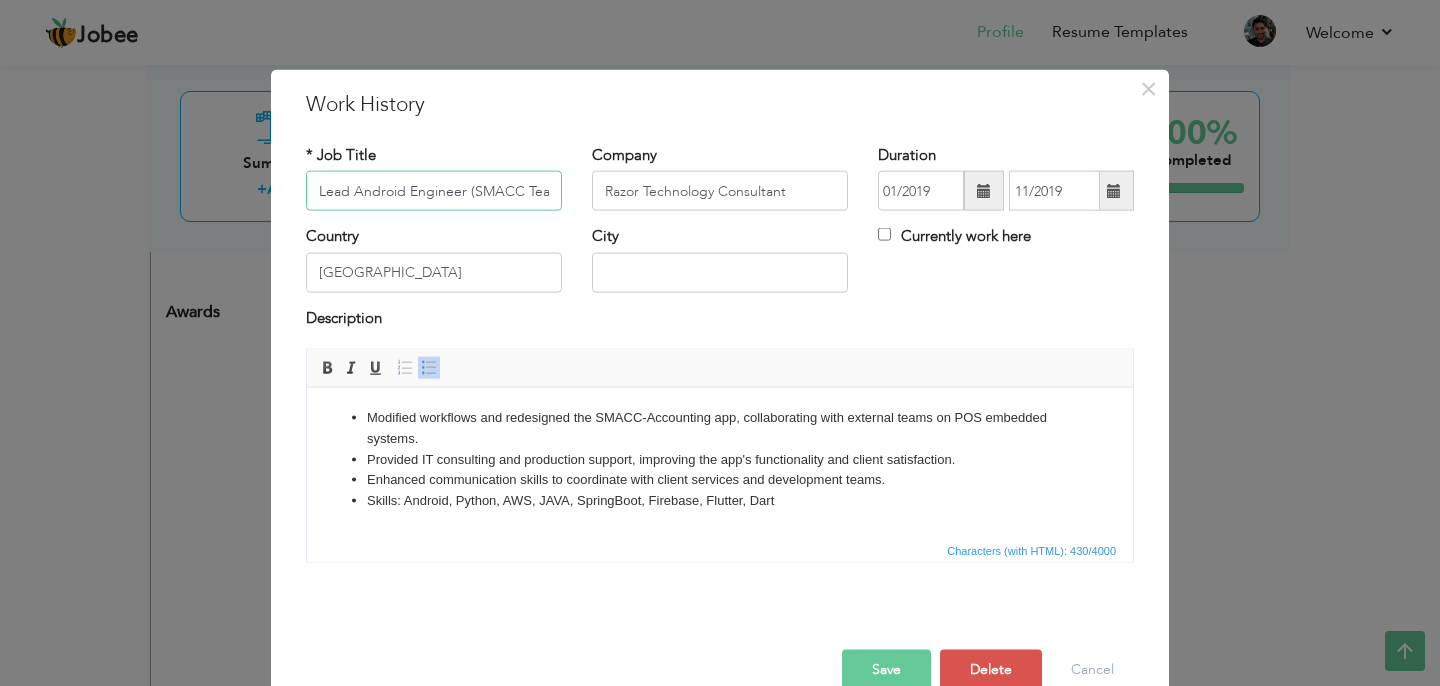scroll, scrollTop: 0, scrollLeft: 12, axis: horizontal 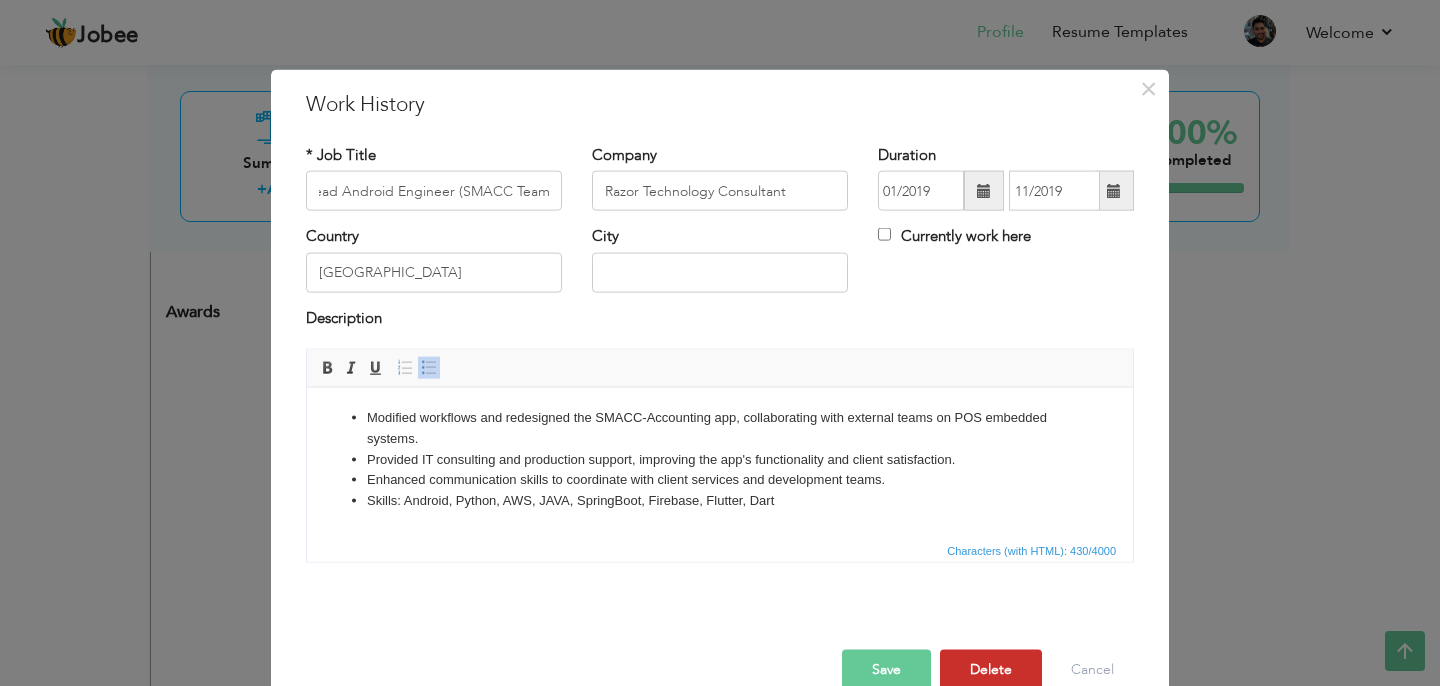 click on "Delete" at bounding box center [991, 670] 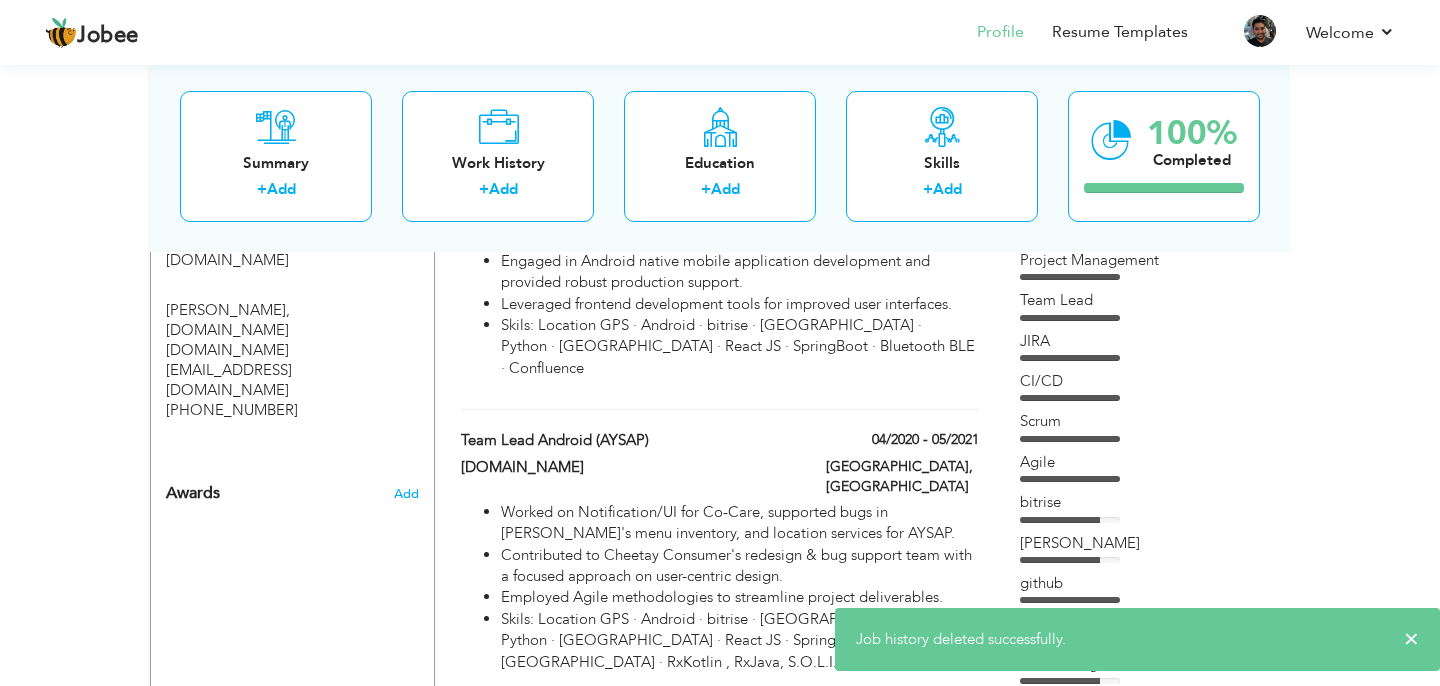 scroll, scrollTop: 1230, scrollLeft: 0, axis: vertical 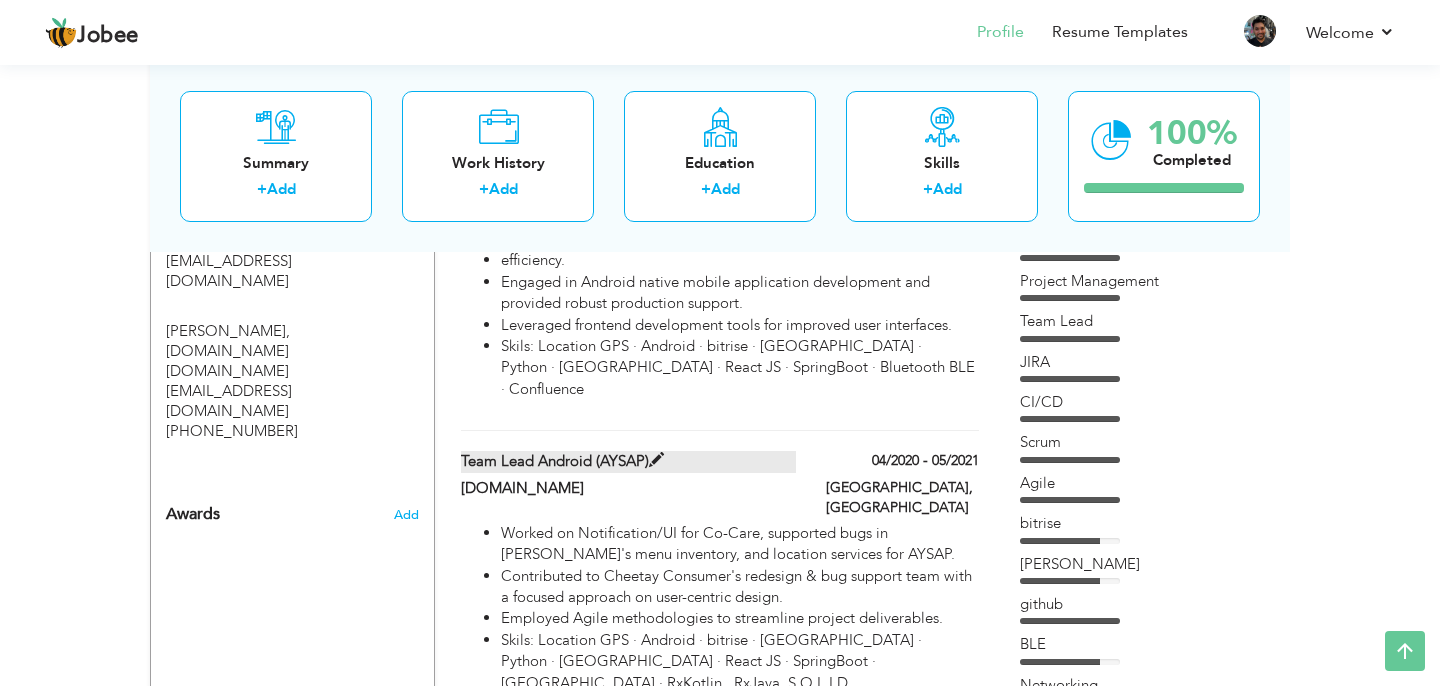 click on "Team Lead Android (AYSAP)" at bounding box center (629, 461) 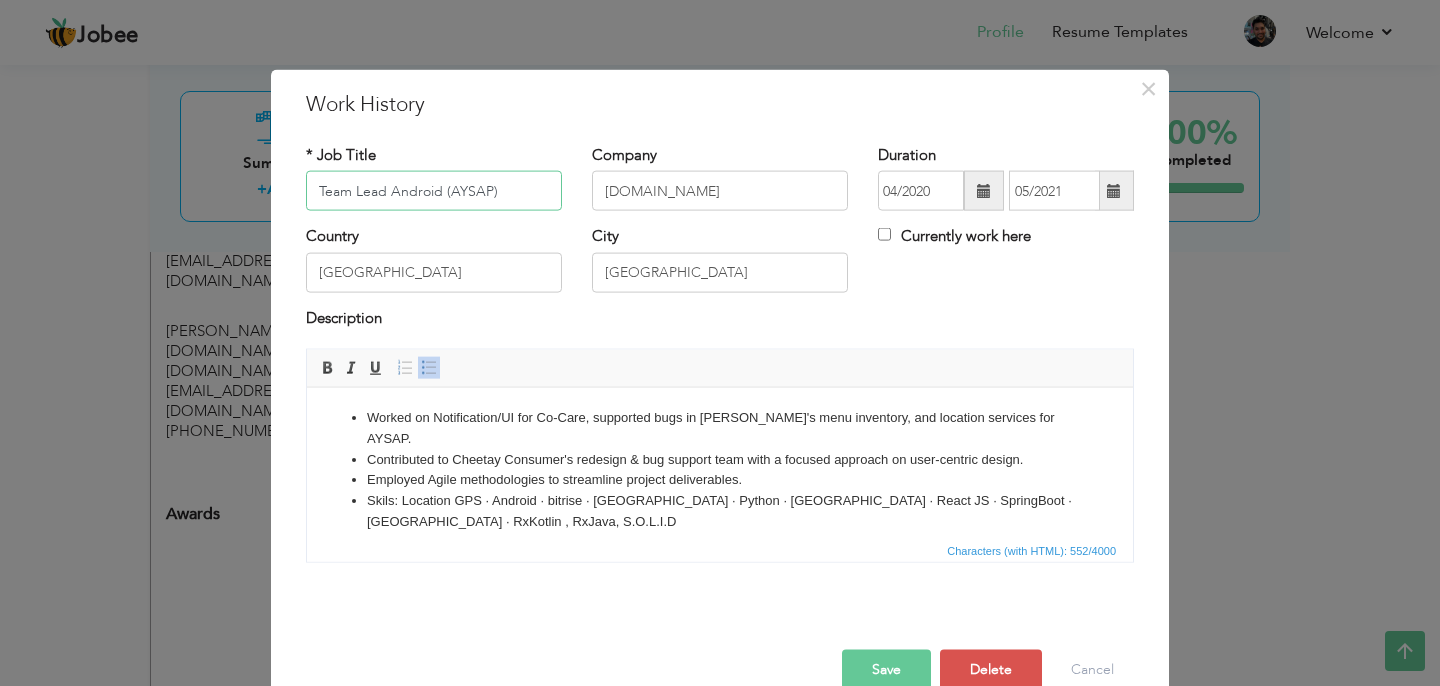 drag, startPoint x: 515, startPoint y: 194, endPoint x: 240, endPoint y: 193, distance: 275.00183 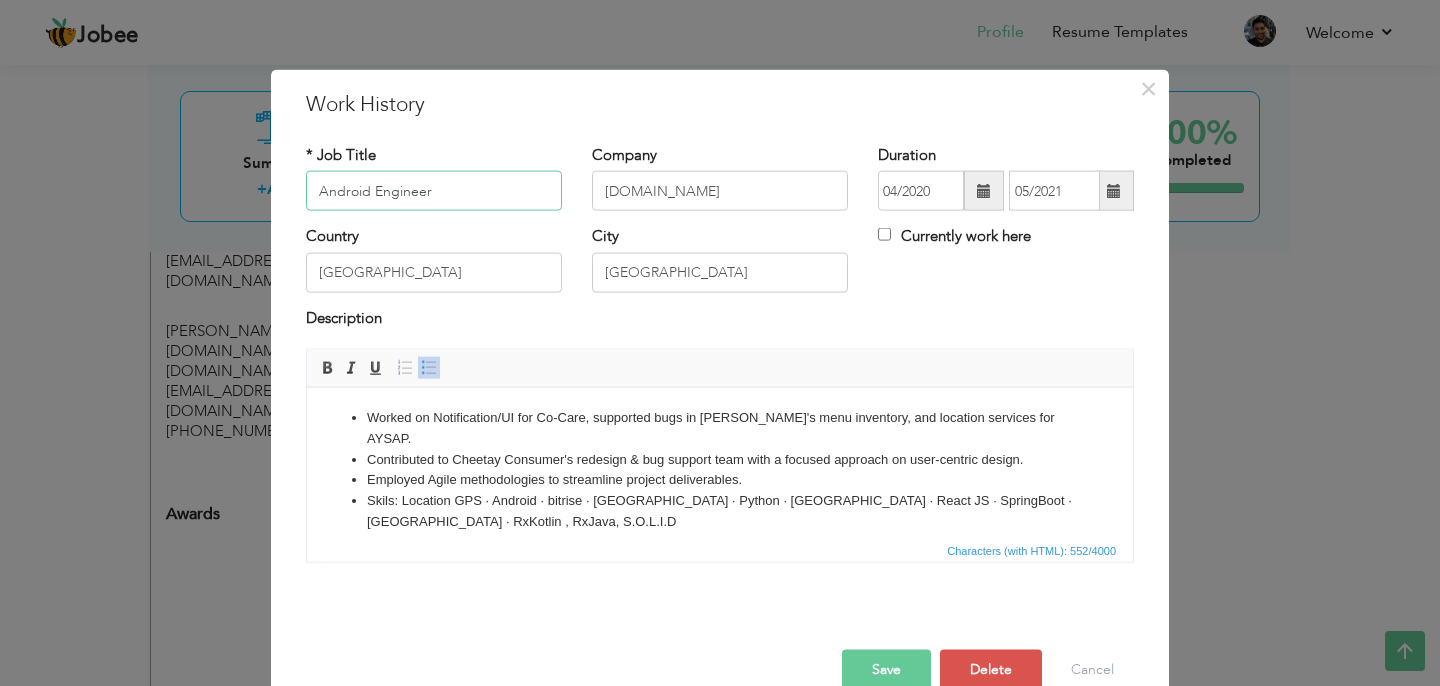 type on "Android Engineer" 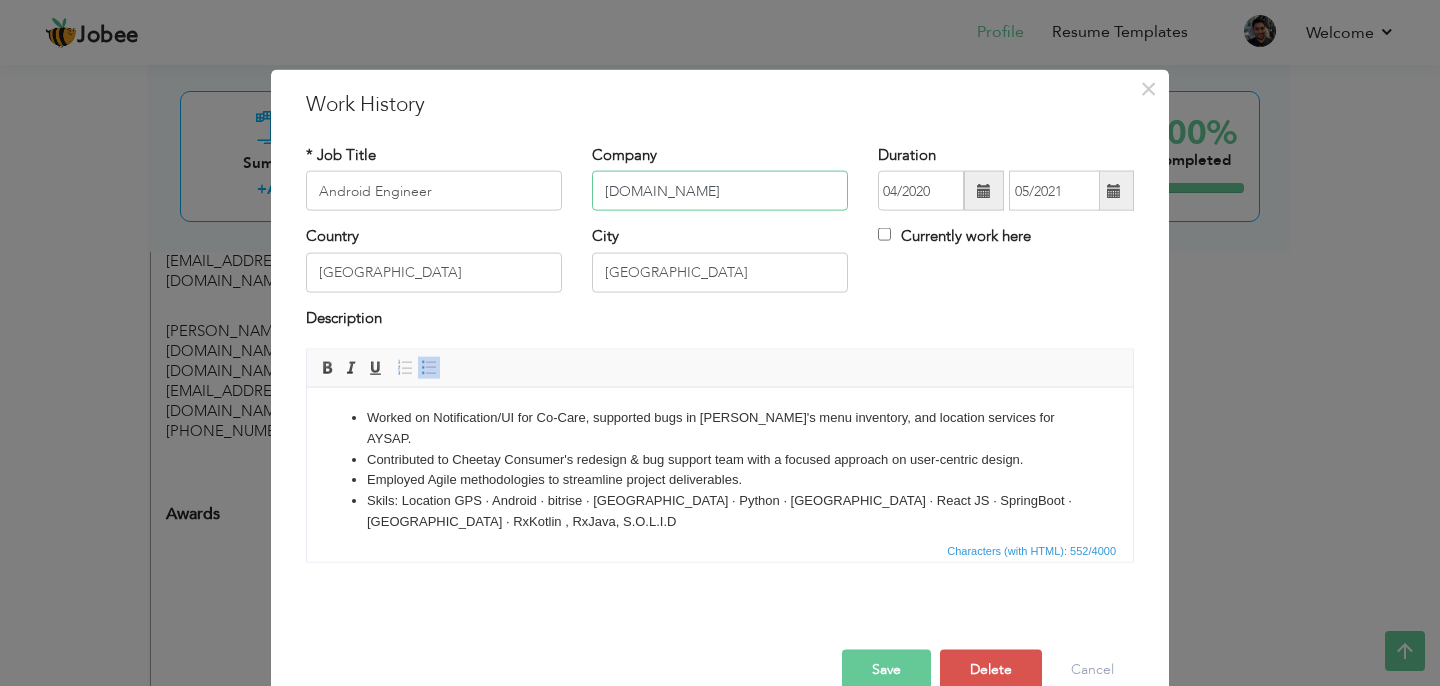 click on "[DOMAIN_NAME]" at bounding box center [720, 191] 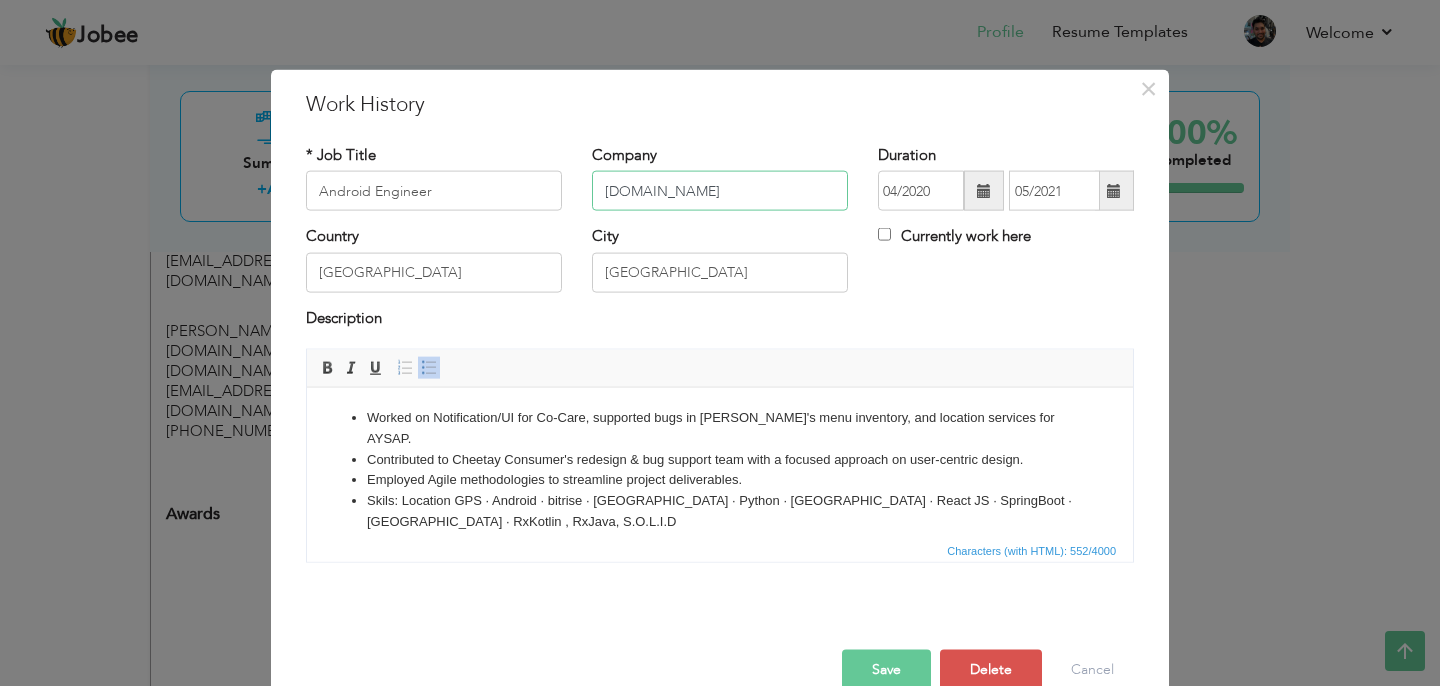 type on "[DOMAIN_NAME]" 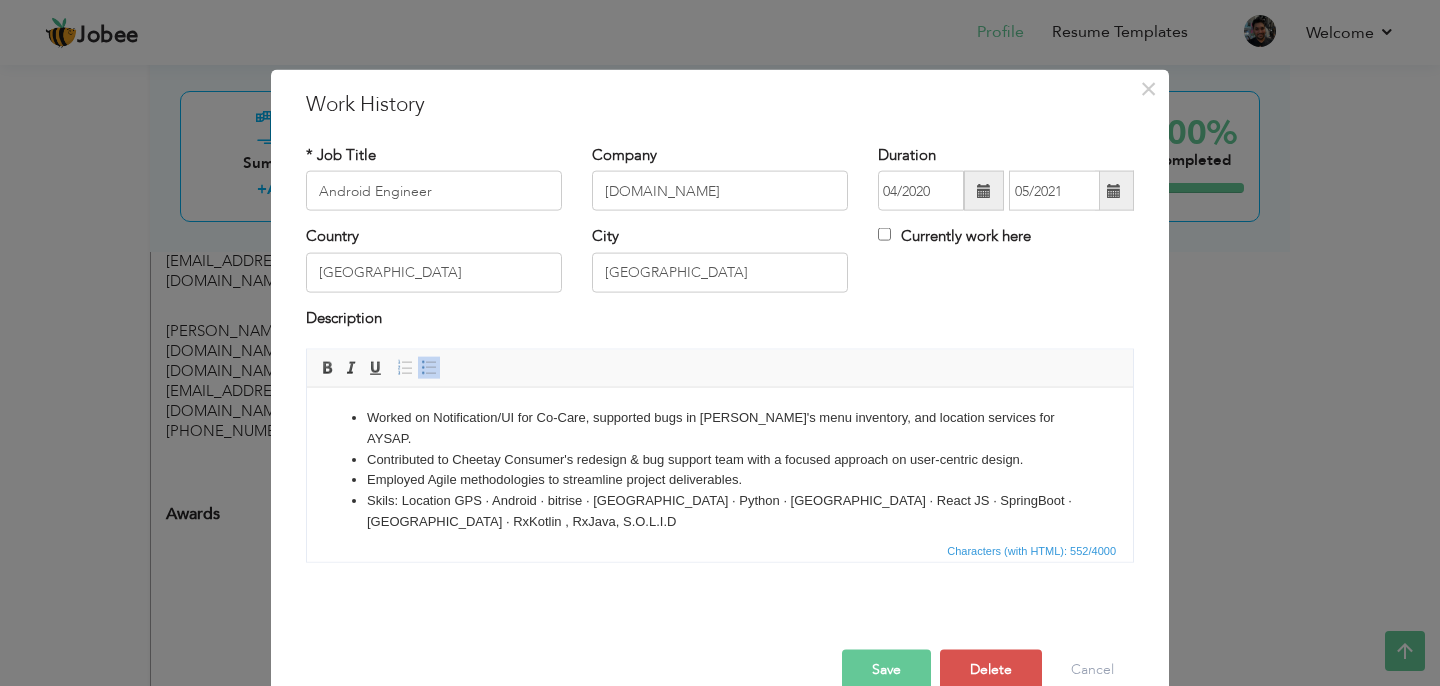 click on "Employed Agile methodologies to streamline project deliverables." at bounding box center (720, 479) 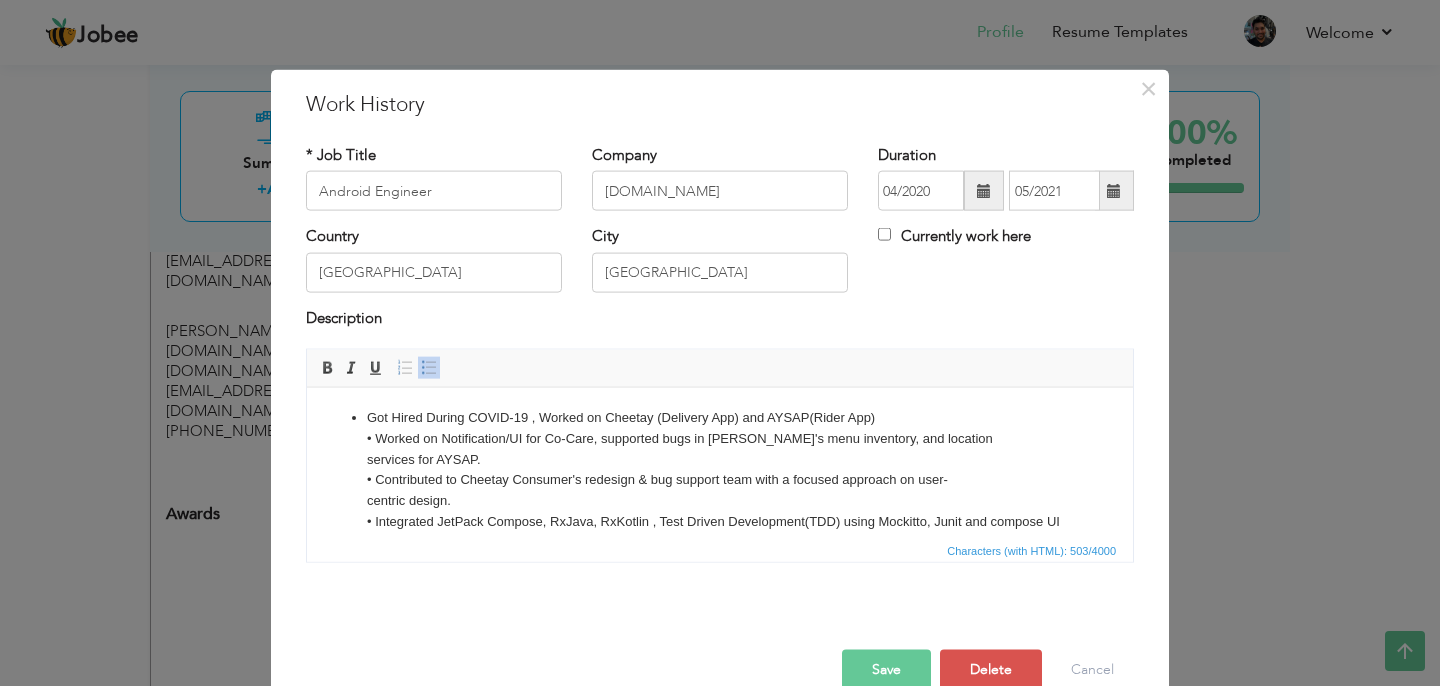 scroll, scrollTop: 12, scrollLeft: 0, axis: vertical 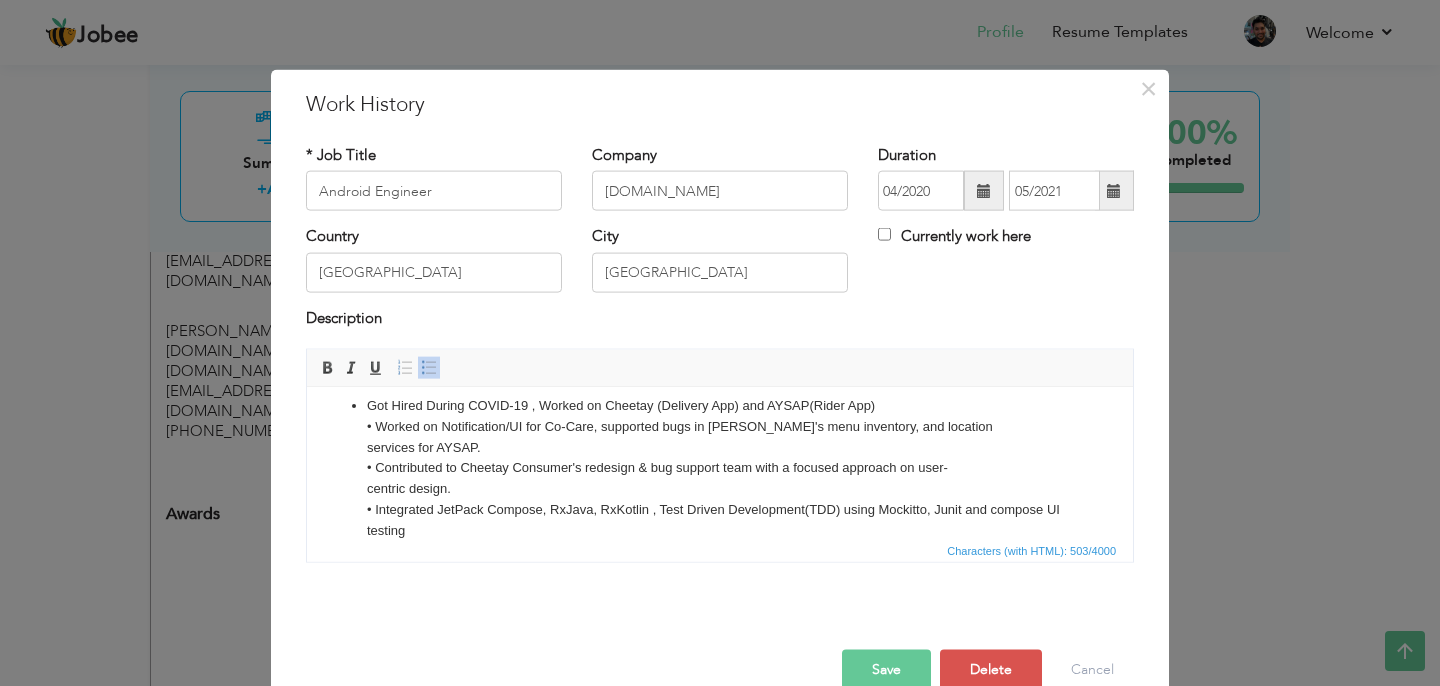 click on "Got Hired During COVID-19 , Worked on Cheetay (Delivery App) and AYSAP(Rider App) • Worked on Notification/UI for Co-Care, supported bugs in Roger's menu inventory, and location services for AYSAP. • Contributed to Cheetay Consumer's redesign & bug support team with a focused approach on user- centric design. • Integrated JetPack Compose, RxJava, RxKotlin , Test Driven Development(TDD) using Mockitto, Junit and compose UI testing" at bounding box center [720, 468] 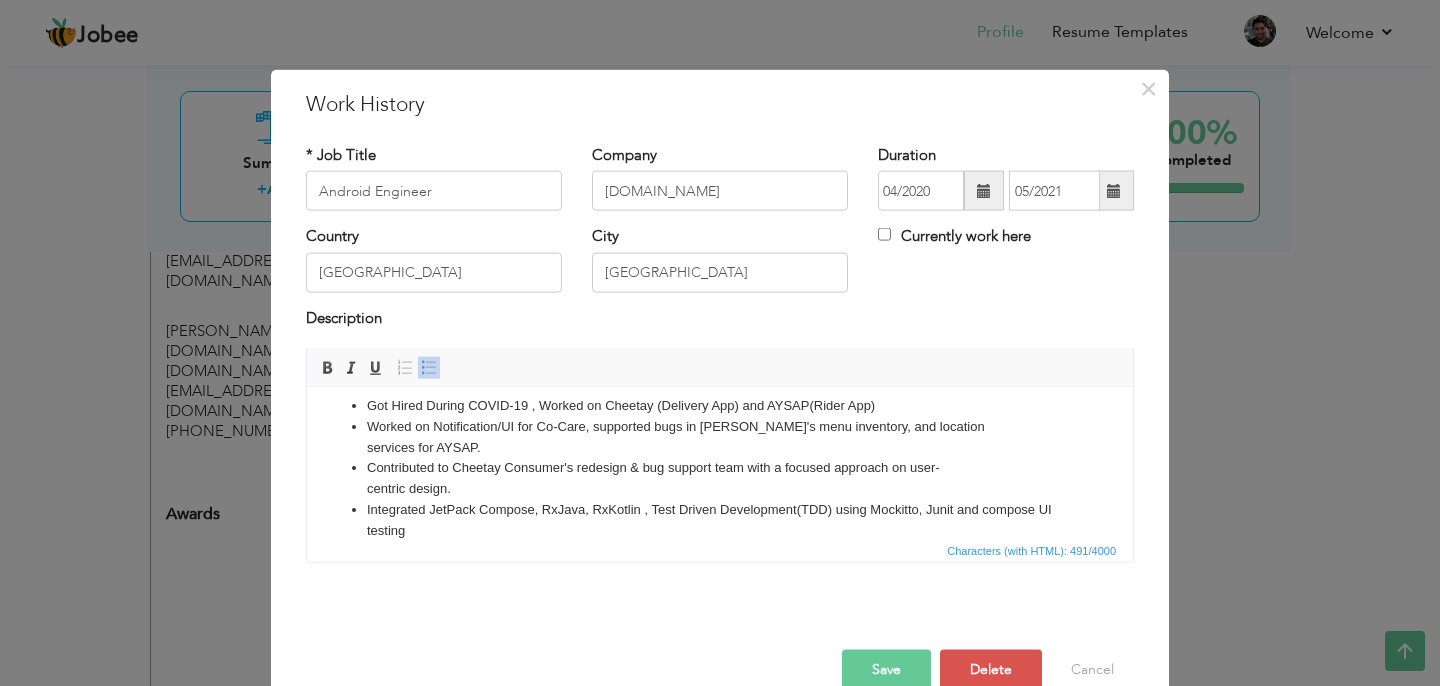 scroll, scrollTop: 35, scrollLeft: 0, axis: vertical 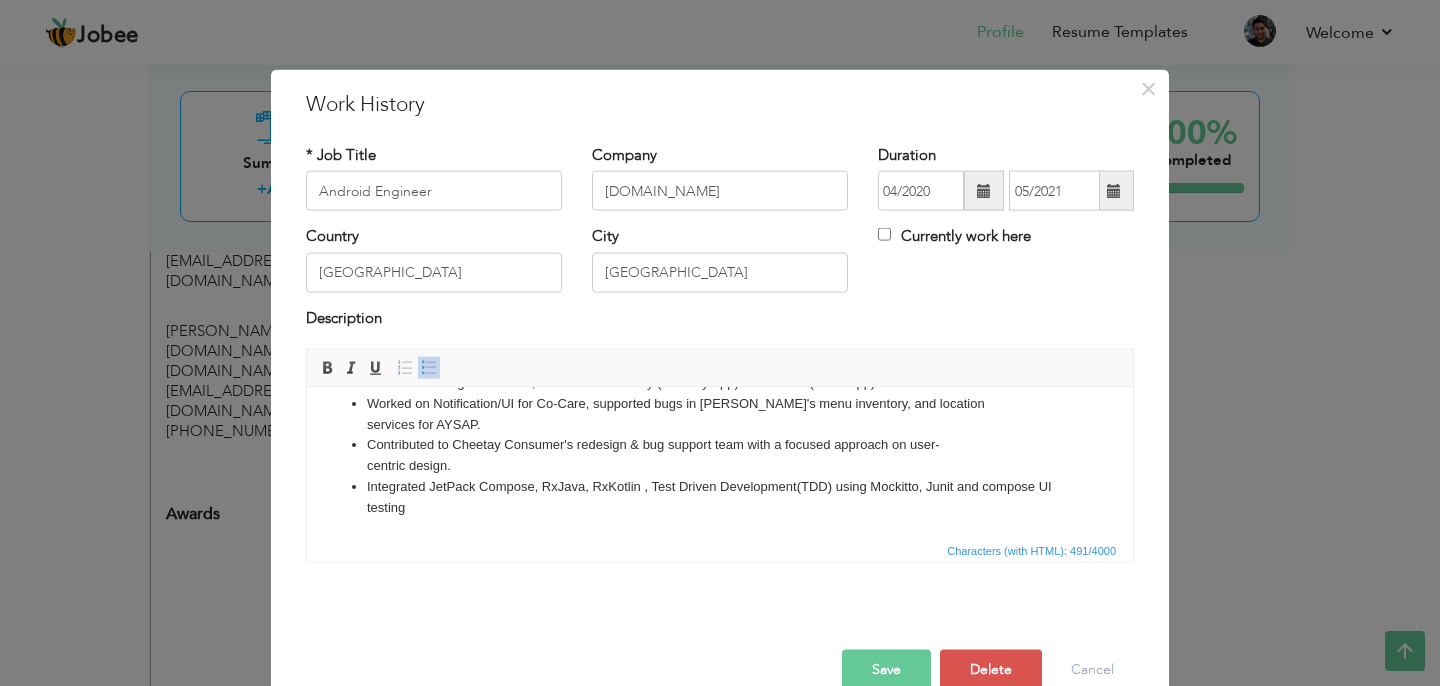 click on "Save" at bounding box center [886, 670] 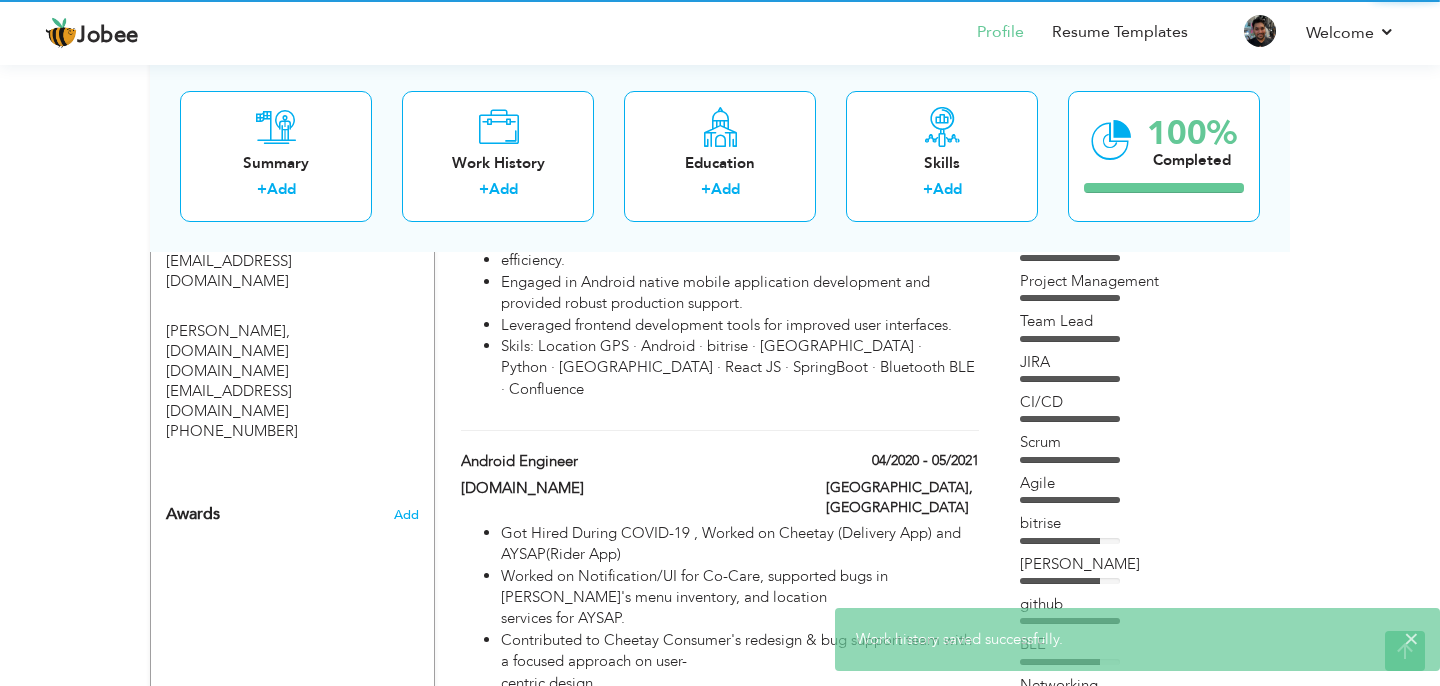 scroll, scrollTop: 0, scrollLeft: 0, axis: both 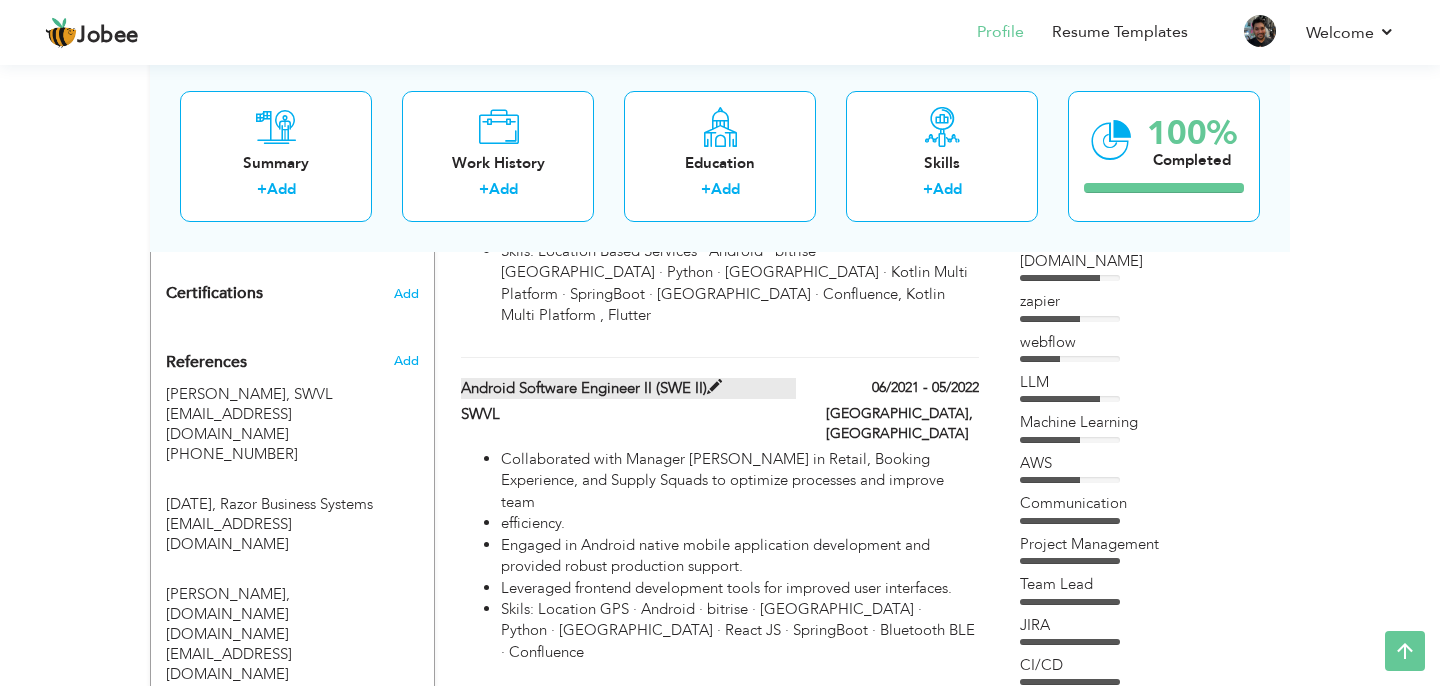 click on "Android Software Engineer II (SWE II)" at bounding box center (629, 388) 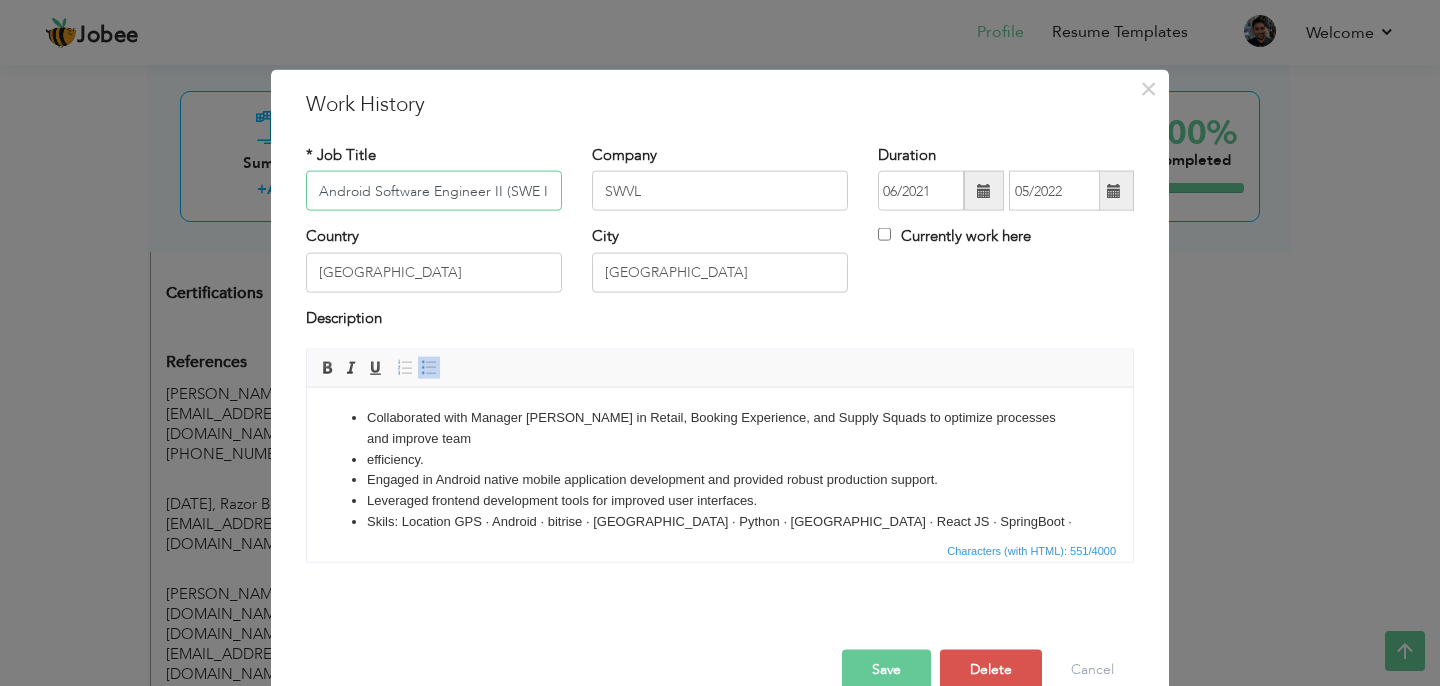 click on "Android Software Engineer II (SWE II)" at bounding box center (434, 191) 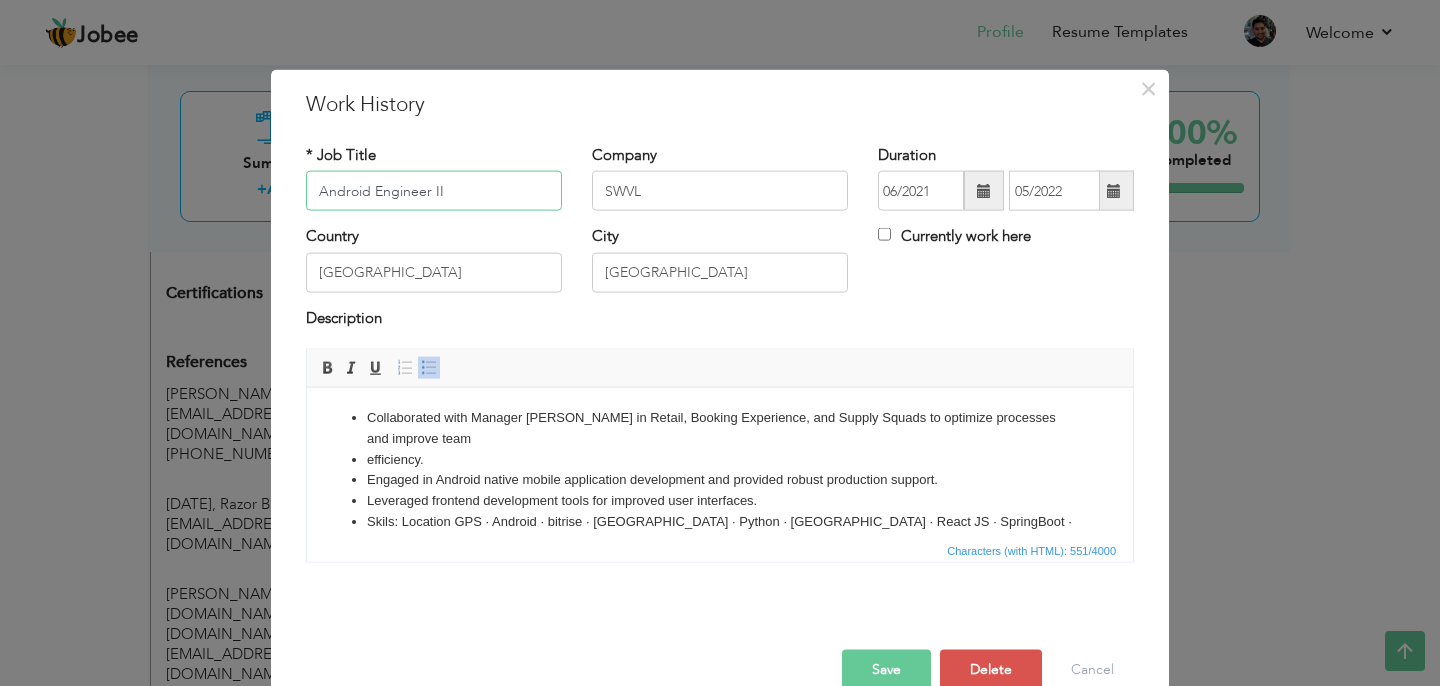 type on "Android Engineer II" 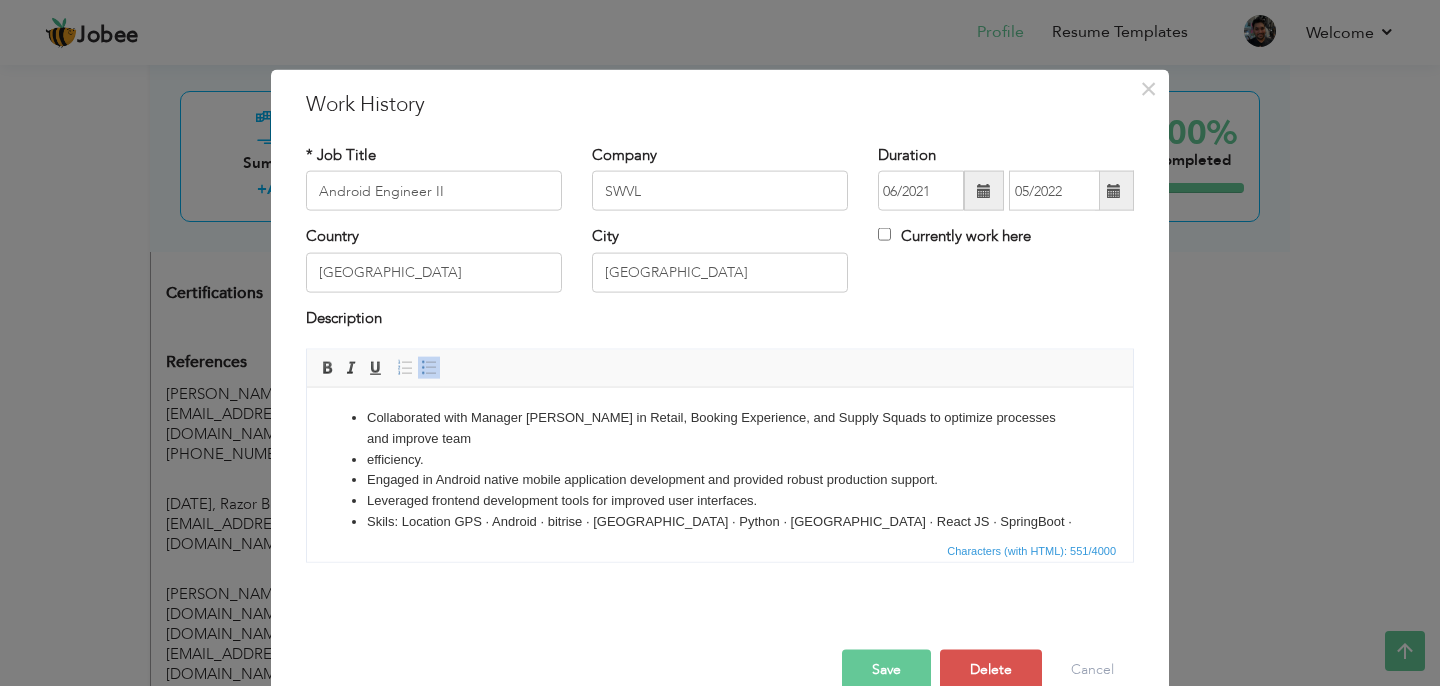 click on "Collaborated with Manager John Maher in Retail, Booking Experience, and Supply Squads to optimize processes and improve team" at bounding box center (720, 428) 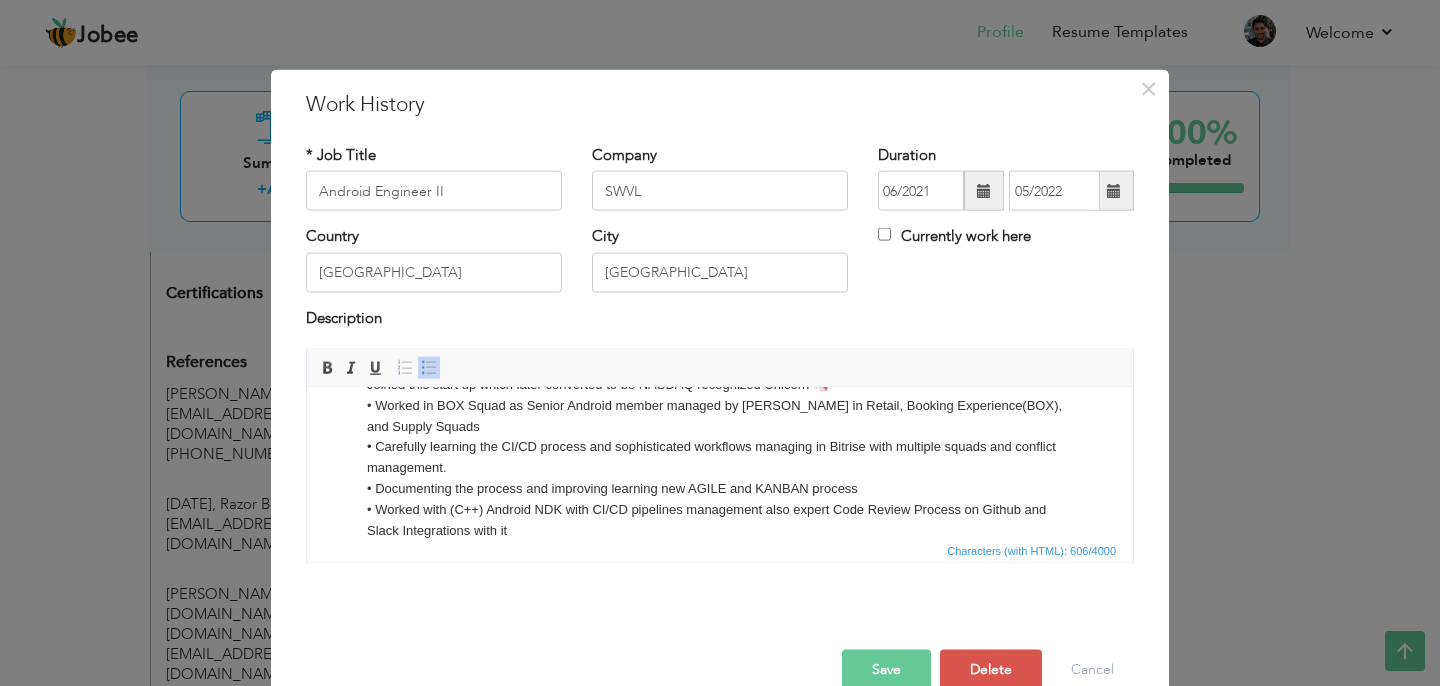 scroll, scrollTop: 0, scrollLeft: 0, axis: both 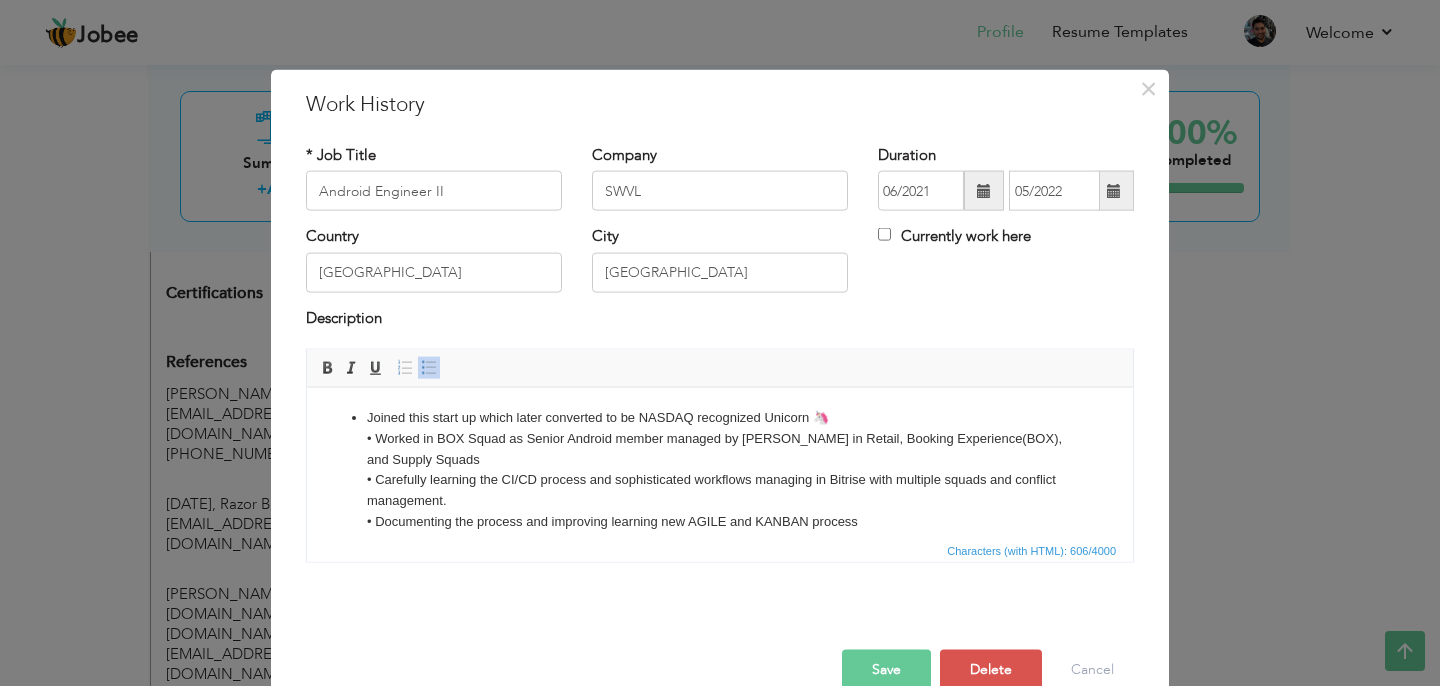 click on "Joined this start up which later converted to be NASDAQ recognized Unicorn 🦄 • Worked in BOX Squad as Senior Android member managed by John Maher in Retail, Booking Experience(BOX), and Supply Squads • Carefully learning the CI/CD process and sophisticated workflows managing in Bitrise with multiple squads and conflict management. • Documenting the process and improving learning new AGILE and KANBAN process • Worked with (C++) Android NDK with CI/CD pipelines management also expert Code Review Process on Github and Slack Integrations with it" at bounding box center [720, 490] 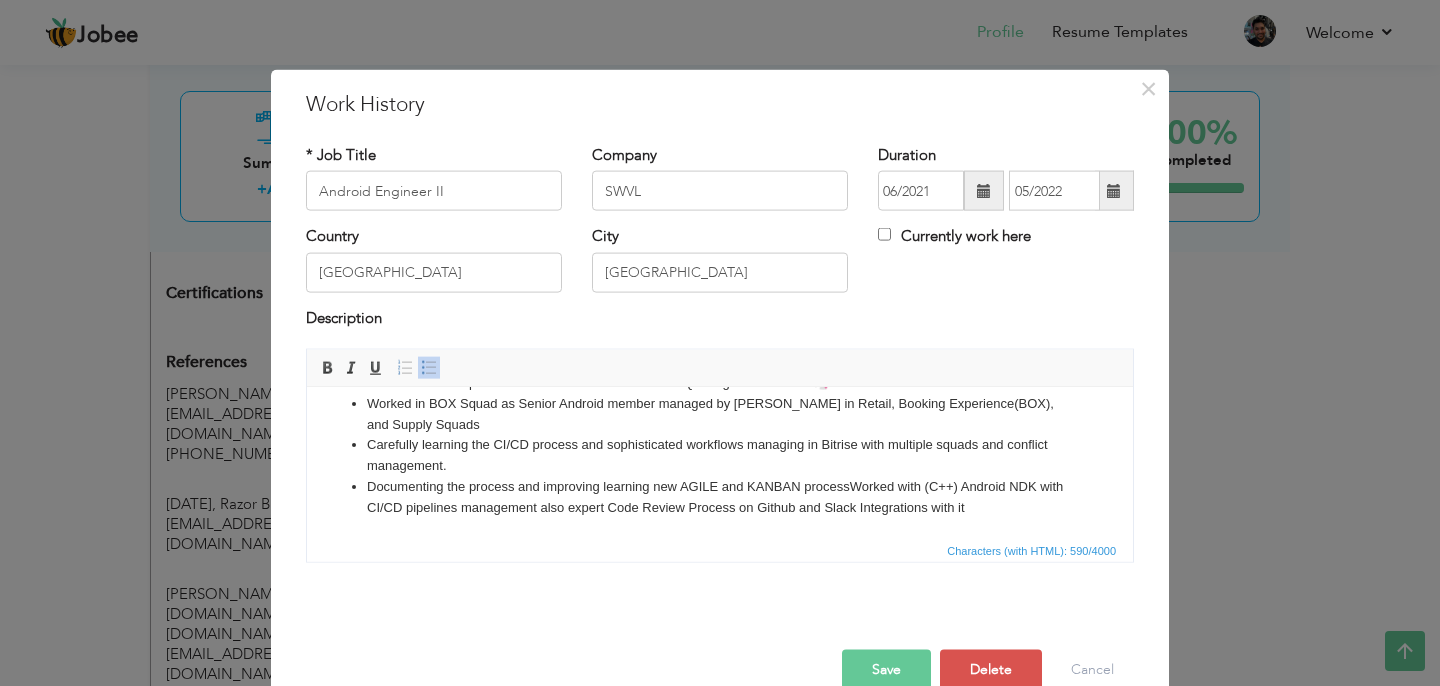 scroll, scrollTop: 56, scrollLeft: 0, axis: vertical 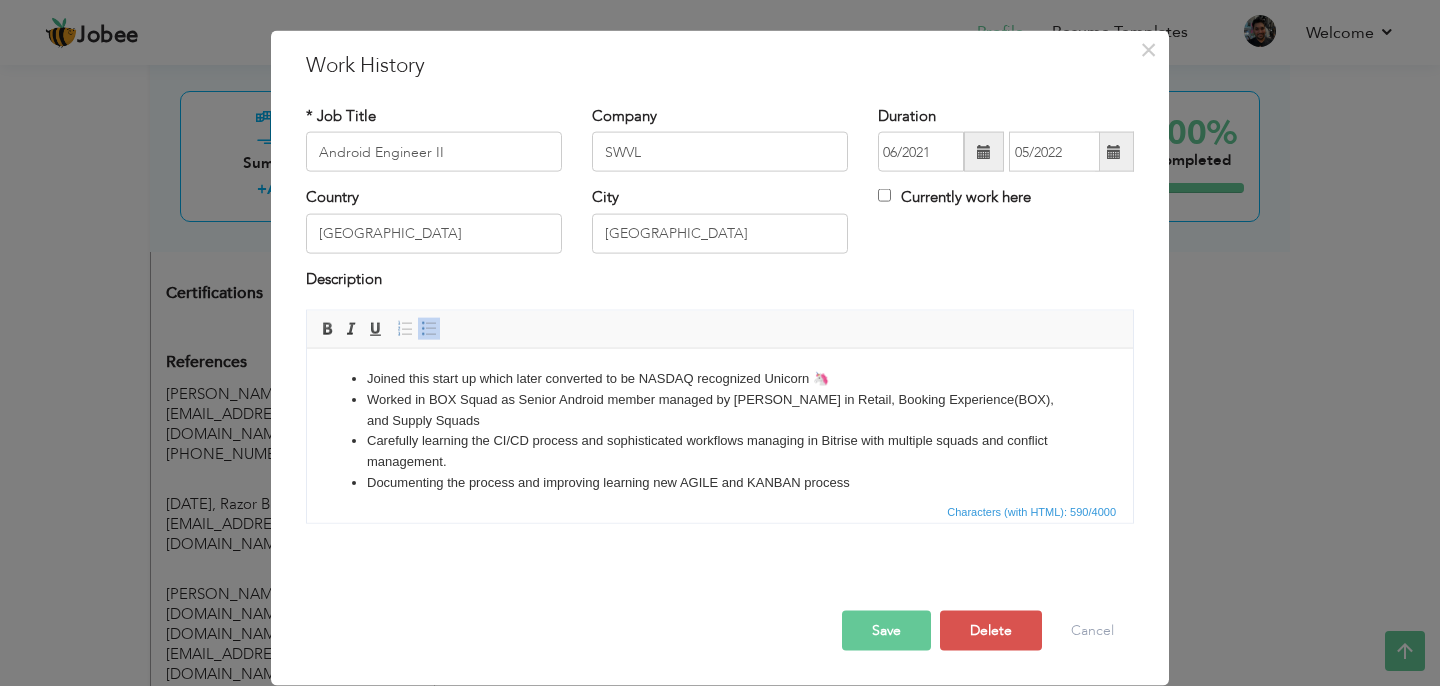 click on "Save" at bounding box center (886, 631) 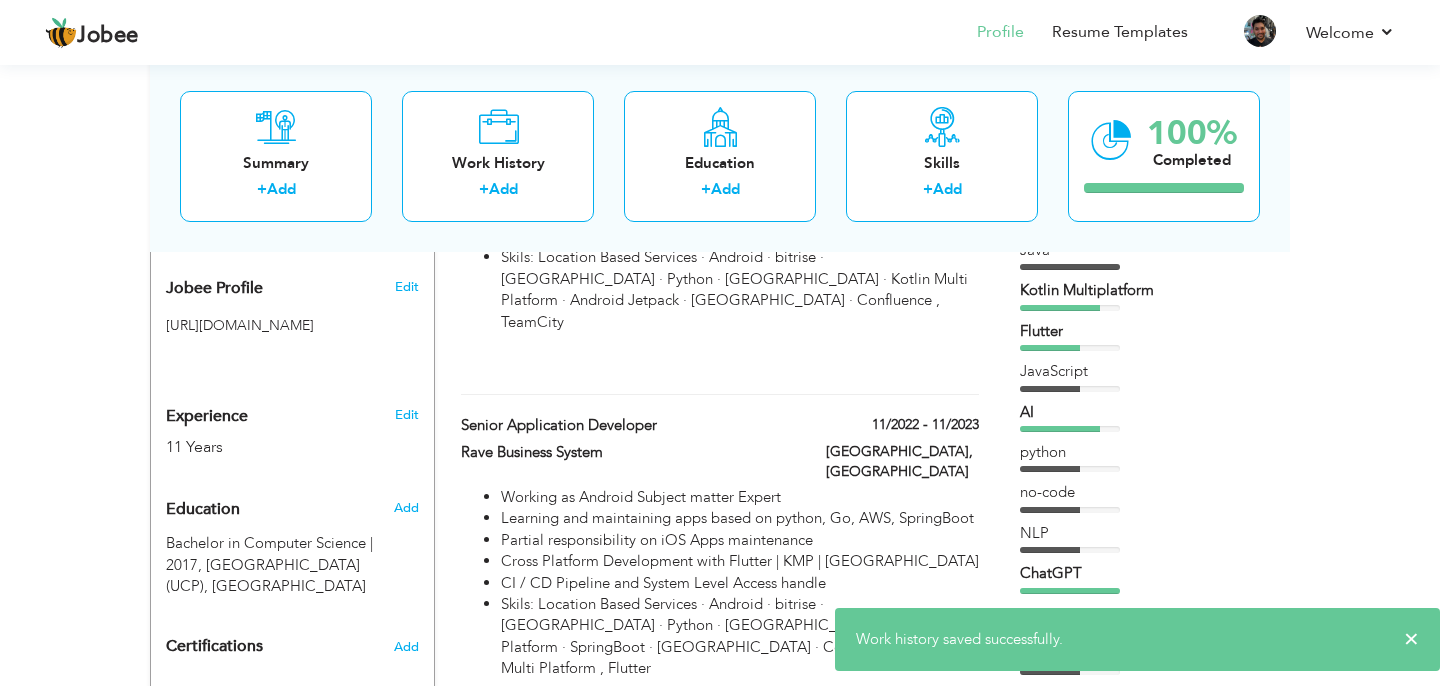 scroll, scrollTop: 613, scrollLeft: 0, axis: vertical 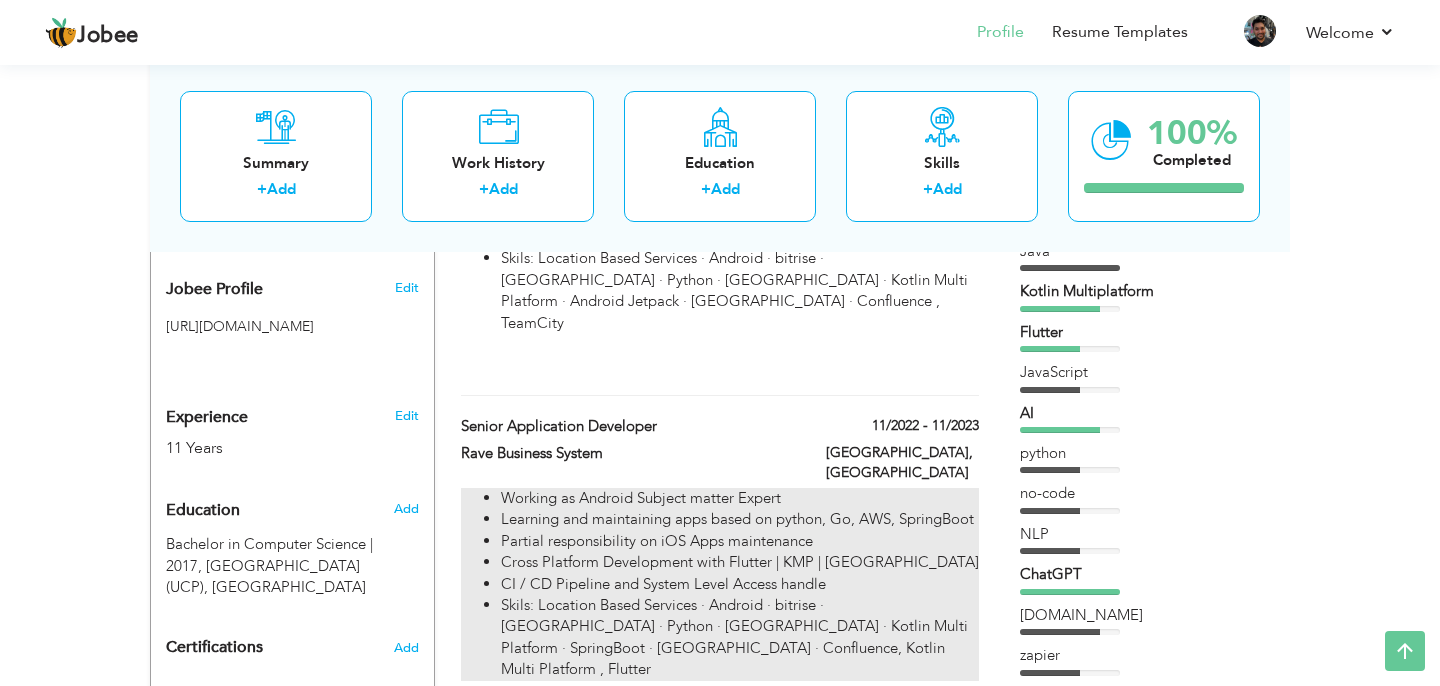 click on "Partial responsibility on iOS Apps maintenance" at bounding box center (740, 541) 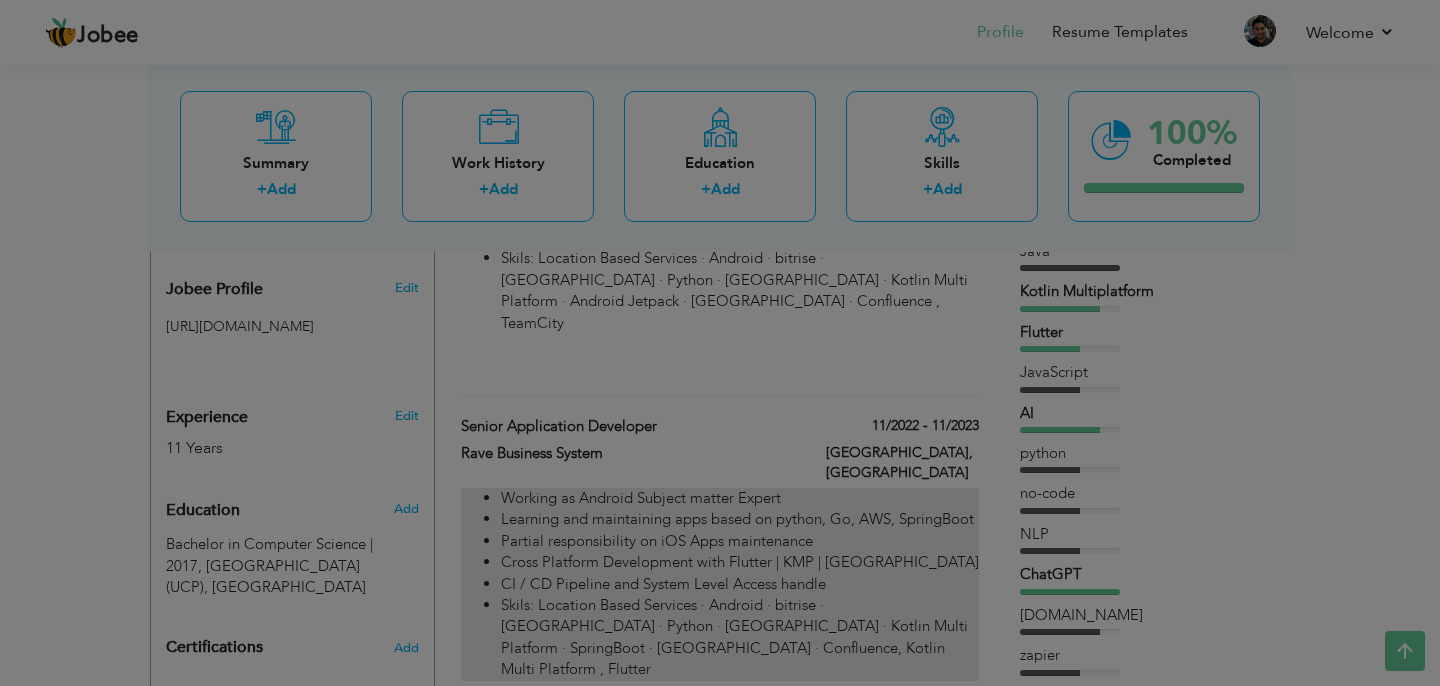 scroll, scrollTop: 0, scrollLeft: 0, axis: both 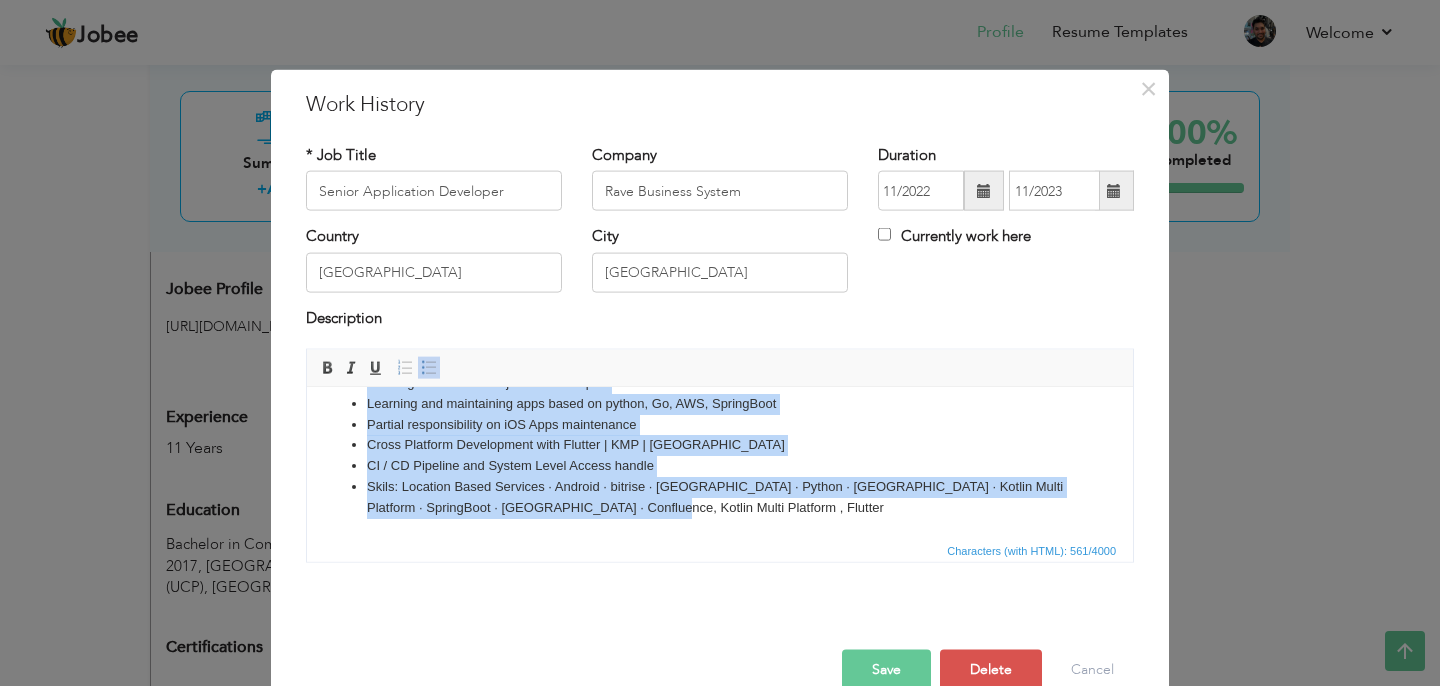 drag, startPoint x: 366, startPoint y: 419, endPoint x: 1076, endPoint y: 532, distance: 718.93604 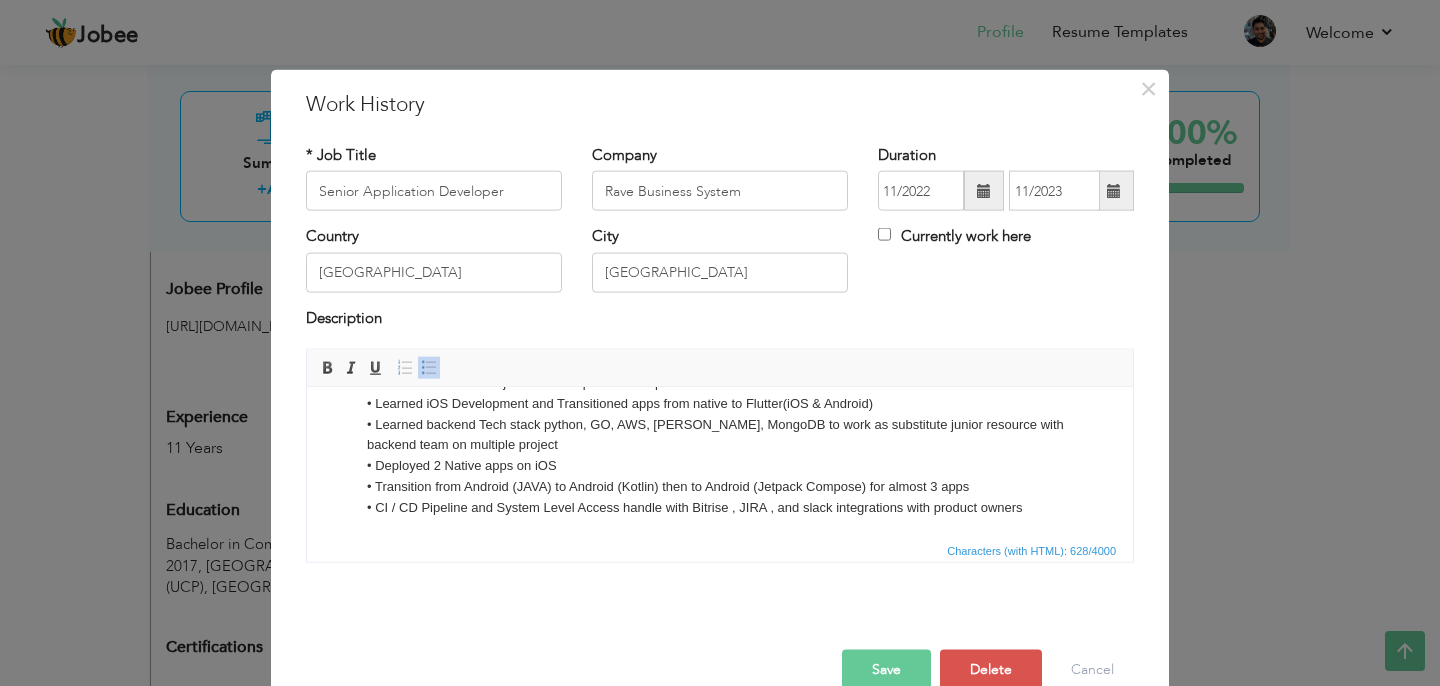 scroll, scrollTop: 0, scrollLeft: 0, axis: both 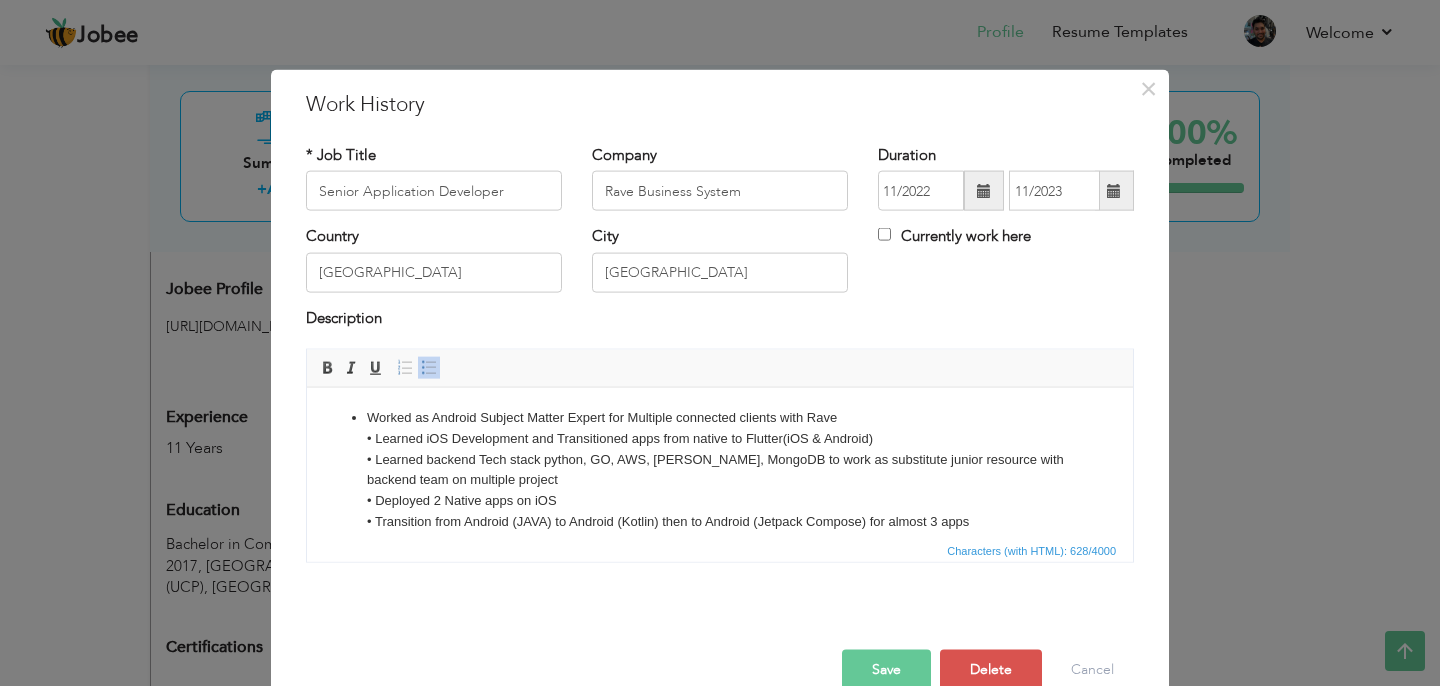 click on "Worked as Android Subject Matter Expert for Multiple connected clients with Rave • Learned iOS Development and Transitioned apps from native to Flutter(iOS & Android) • Learned backend Tech stack python, GO, AWS, NodeJS, MongoDB to work as substitute junior resource with backend team on multiple project • Deployed 2 Native apps on iOS • Transition from Android (JAVA) to Android (Kotlin) then to Android (Jetpack Compose) for almost 3 apps • CI / CD Pipeline and System Level Access handle with Bitrise , JIRA , and slack integrations with product owners" at bounding box center (720, 480) 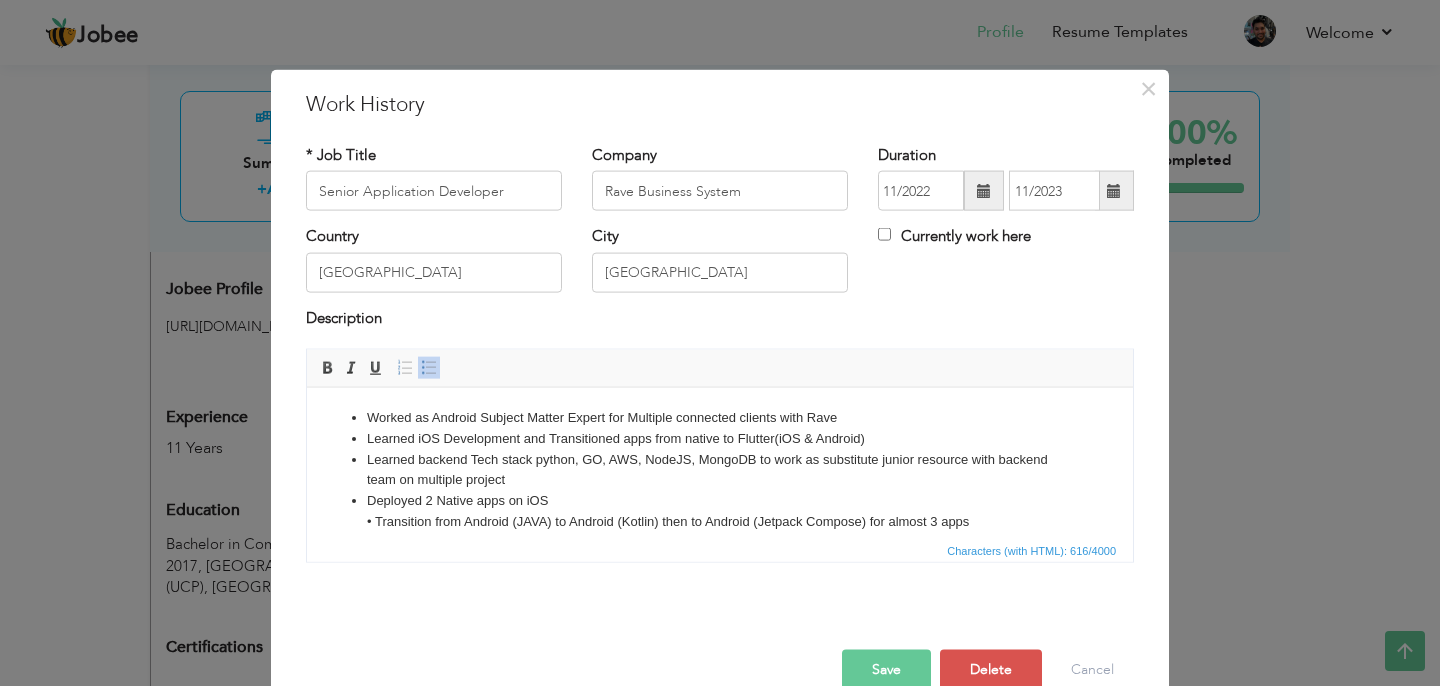 scroll, scrollTop: 12, scrollLeft: 0, axis: vertical 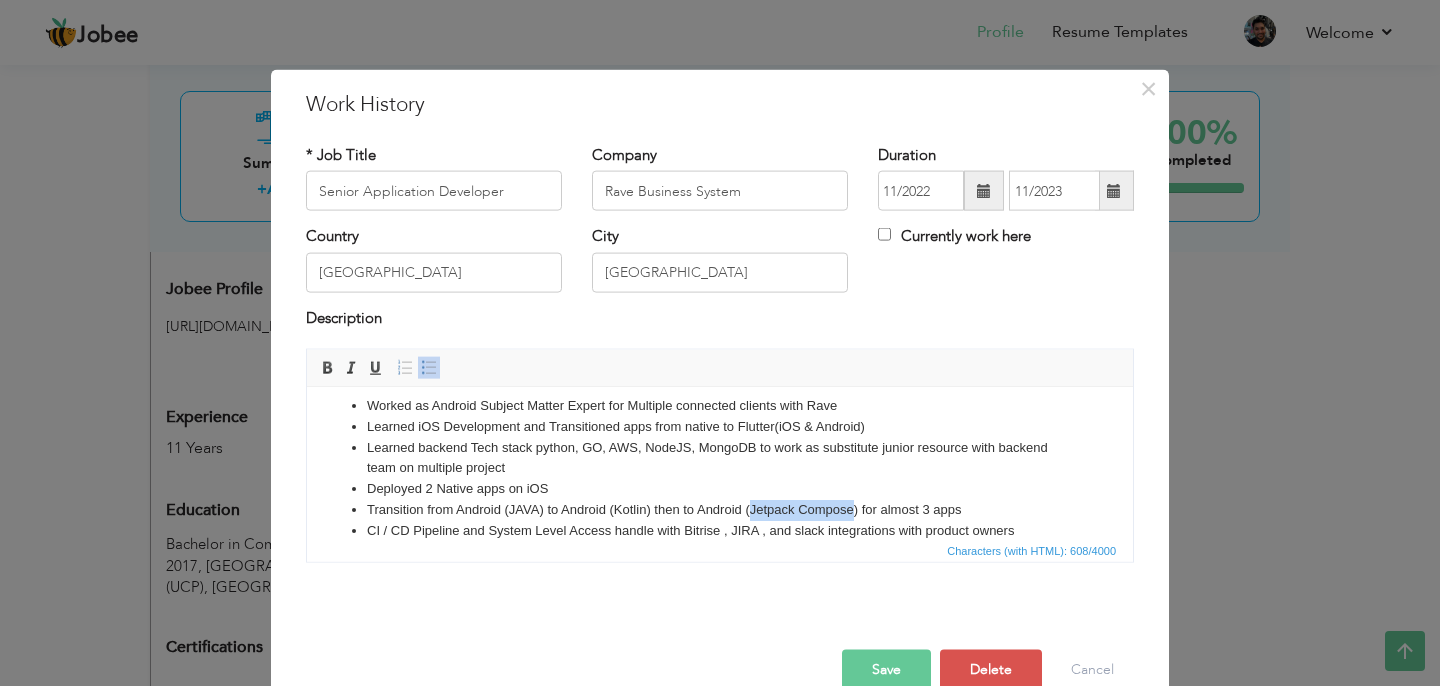 drag, startPoint x: 751, startPoint y: 507, endPoint x: 852, endPoint y: 505, distance: 101.0198 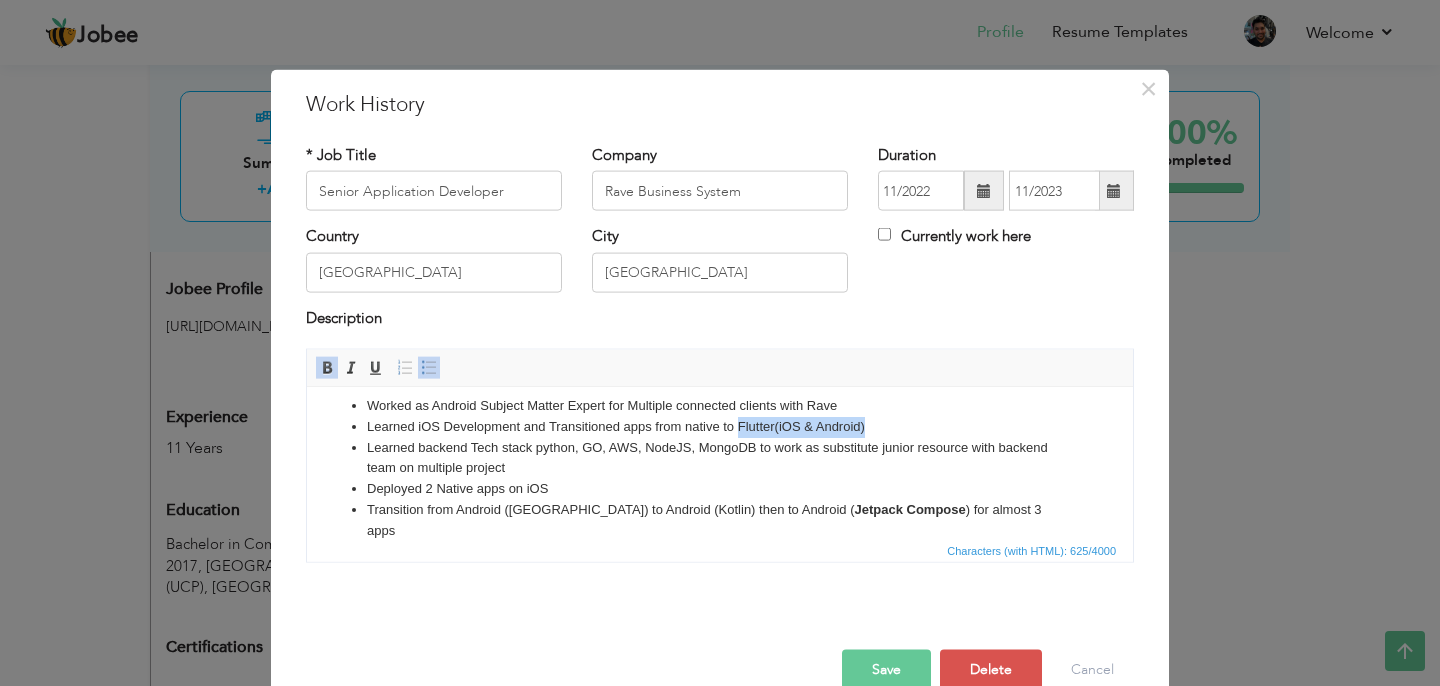drag, startPoint x: 739, startPoint y: 423, endPoint x: 910, endPoint y: 423, distance: 171 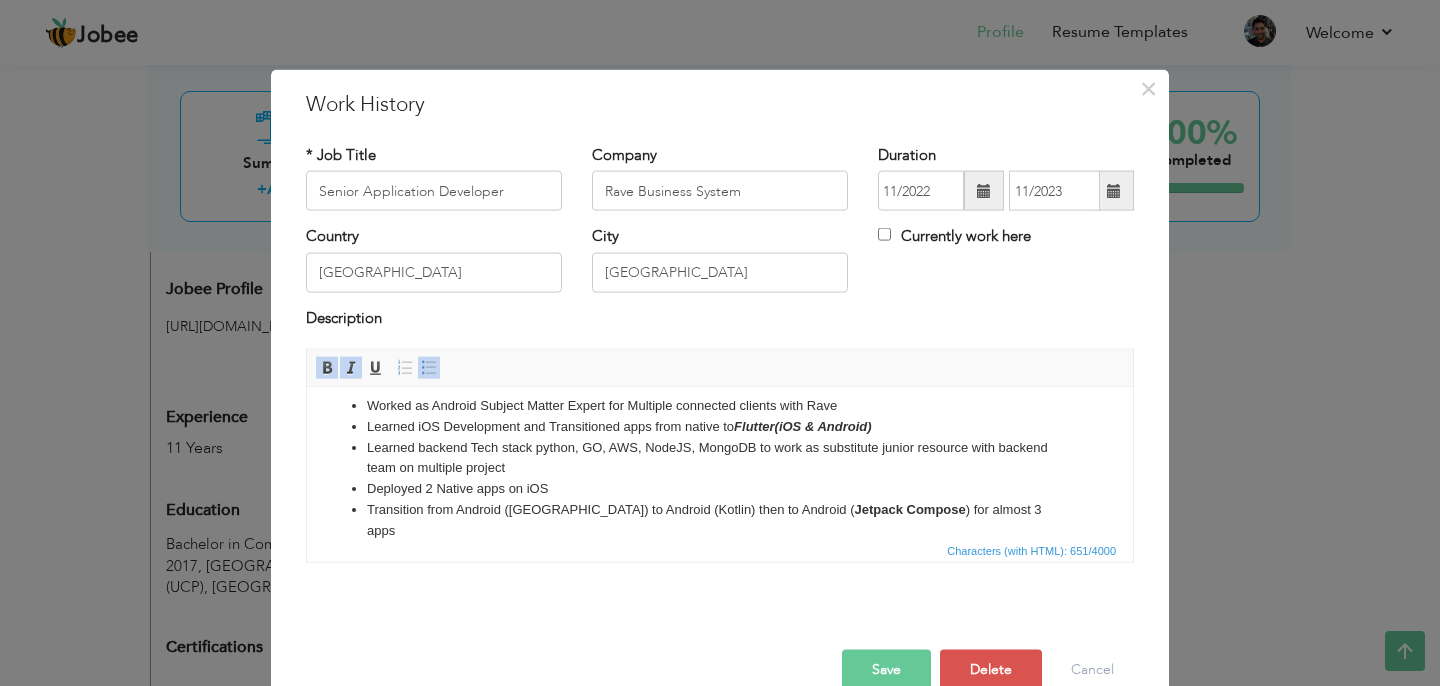 click on "Learned backend Tech stack python, GO, AWS, NodeJS, MongoDB to work as substitute junior resource with backend team on multiple project" at bounding box center (720, 458) 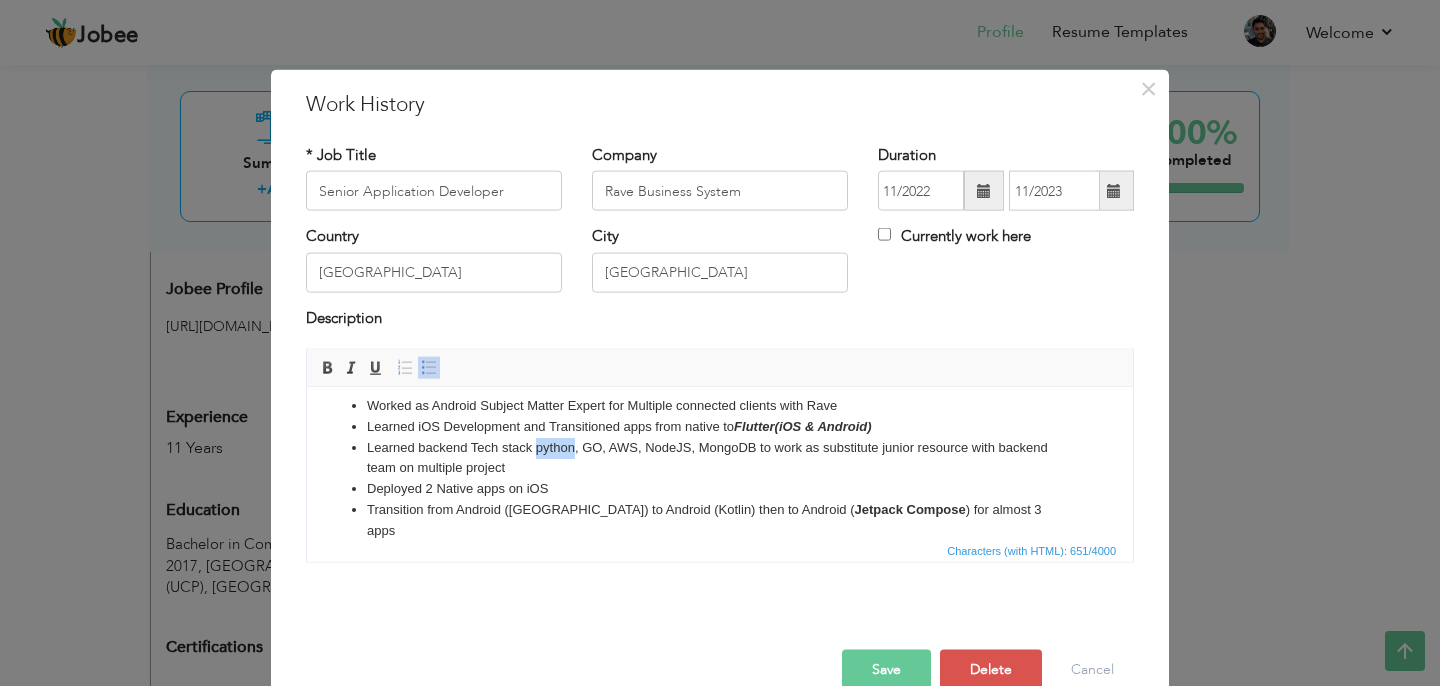 click on "Learned backend Tech stack python, GO, AWS, NodeJS, MongoDB to work as substitute junior resource with backend team on multiple project" at bounding box center (720, 458) 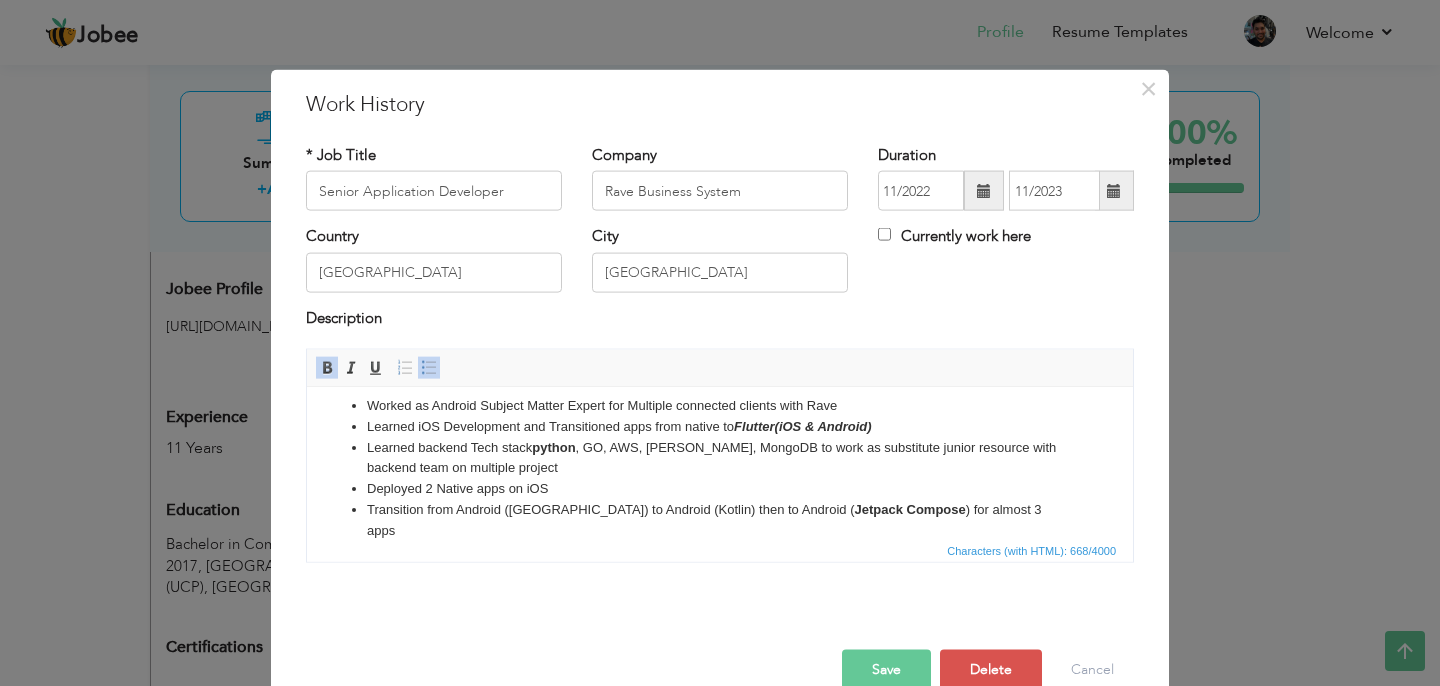 click on "Transition from Android (JAVA) to Android (Kotlin) then to Android ( Jetpack Compose ) for almost 3 apps" at bounding box center (720, 520) 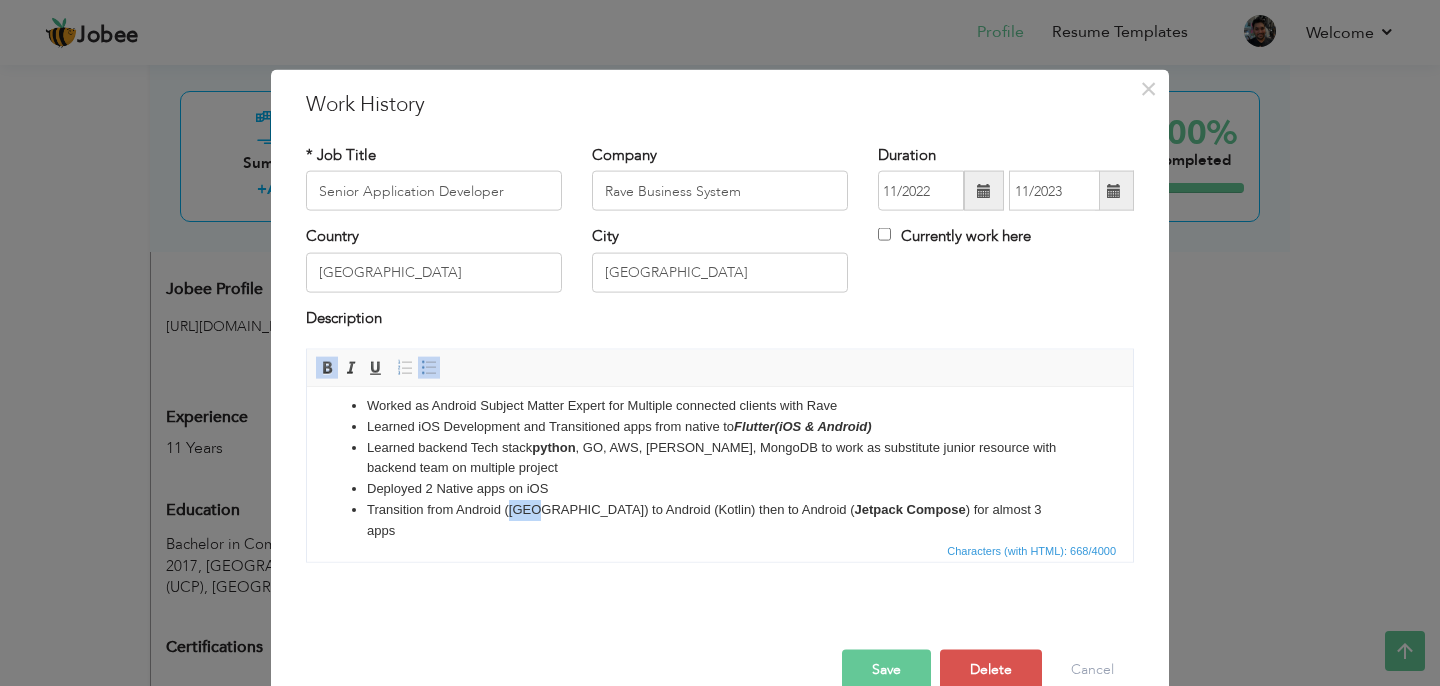 click on "Transition from Android (JAVA) to Android (Kotlin) then to Android ( Jetpack Compose ) for almost 3 apps" at bounding box center [720, 520] 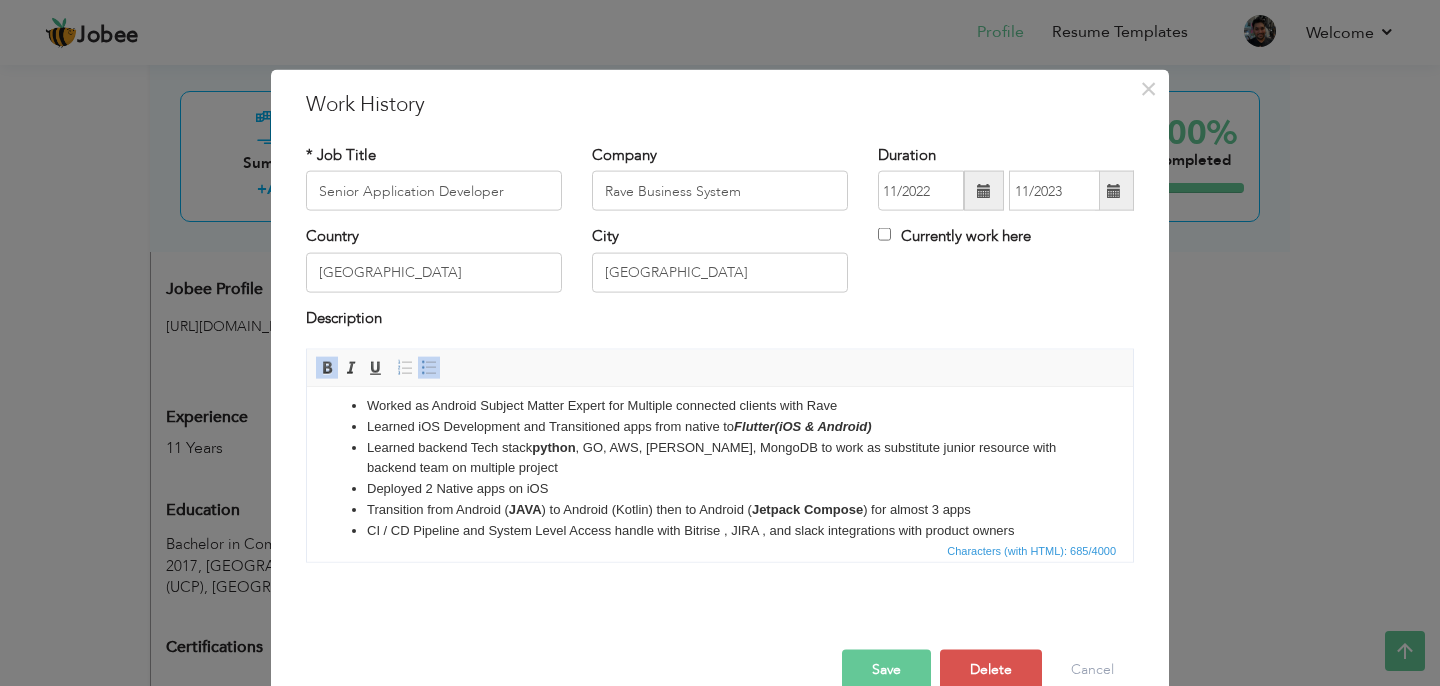click on "Deployed 2 Native apps on iOS" at bounding box center [720, 488] 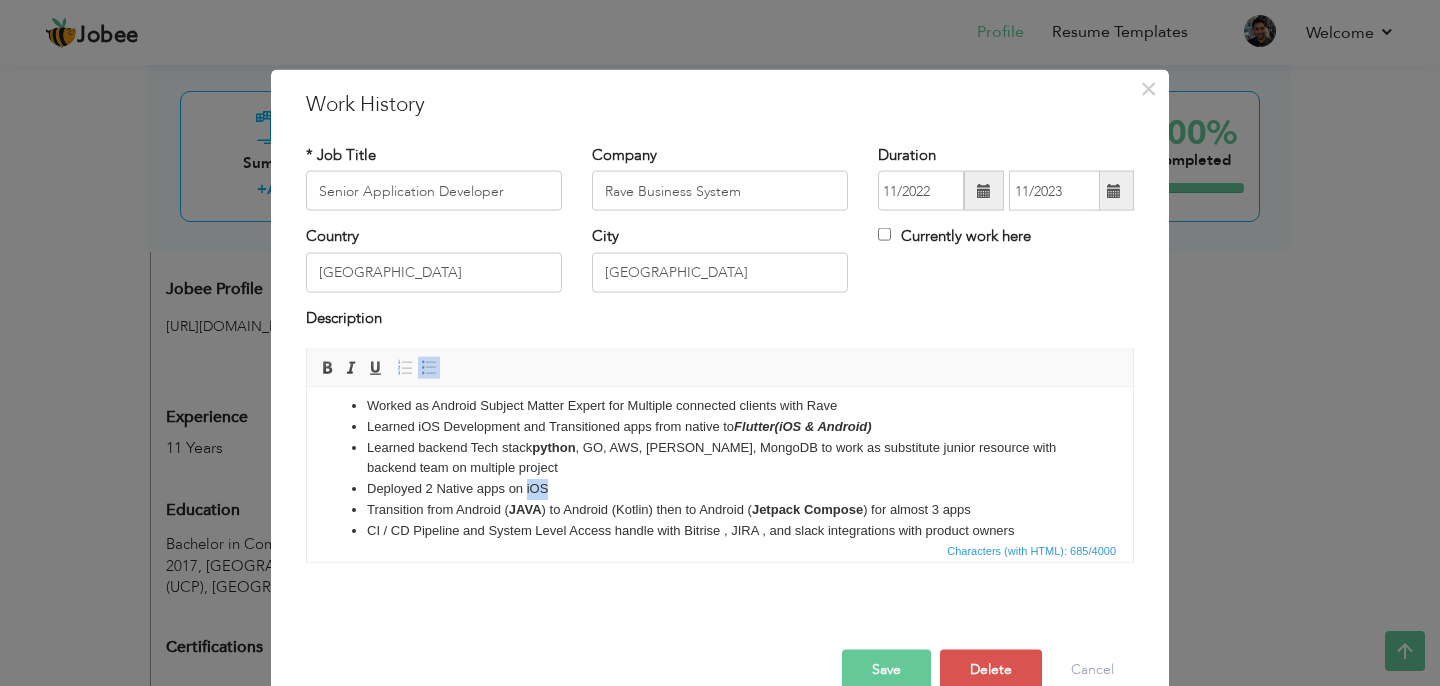 click on "Deployed 2 Native apps on iOS" at bounding box center [720, 488] 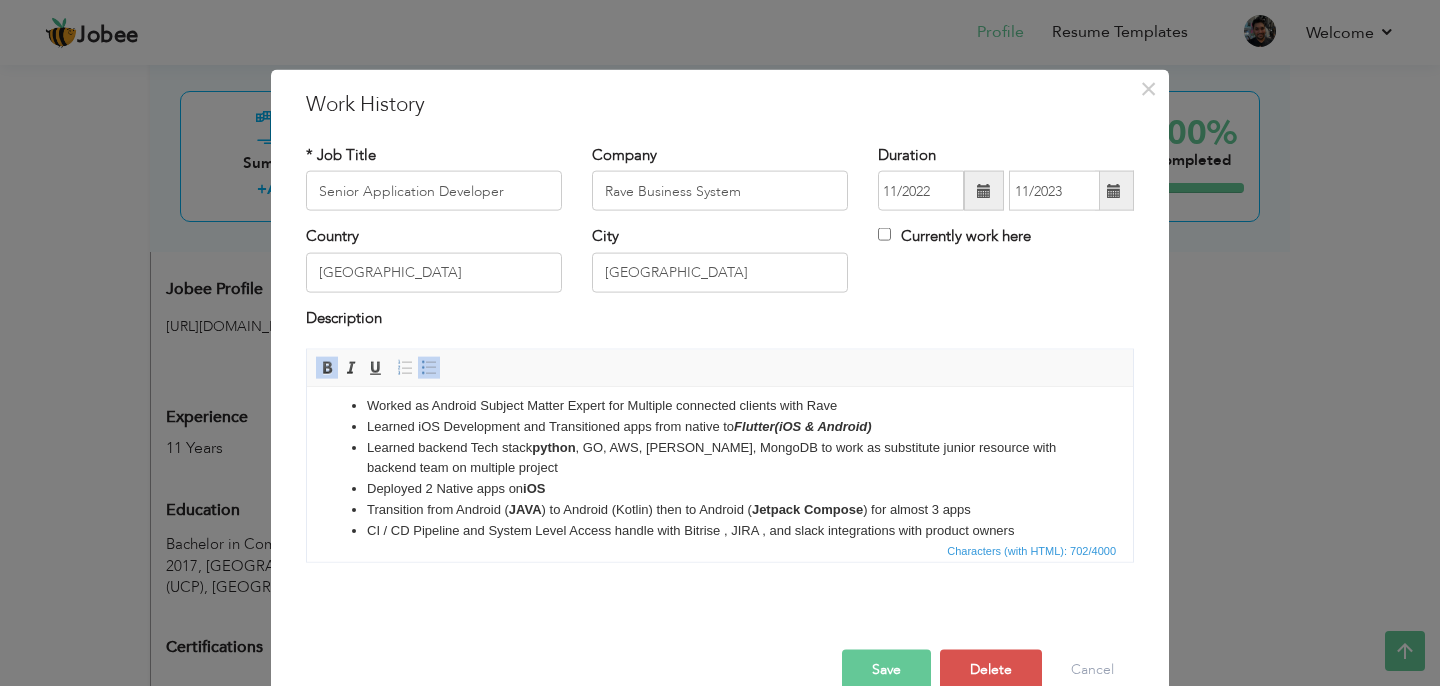 click on "CI / CD Pipeline and System Level Access handle with Bitrise , JIRA , and slack integrations with product owners" at bounding box center [720, 530] 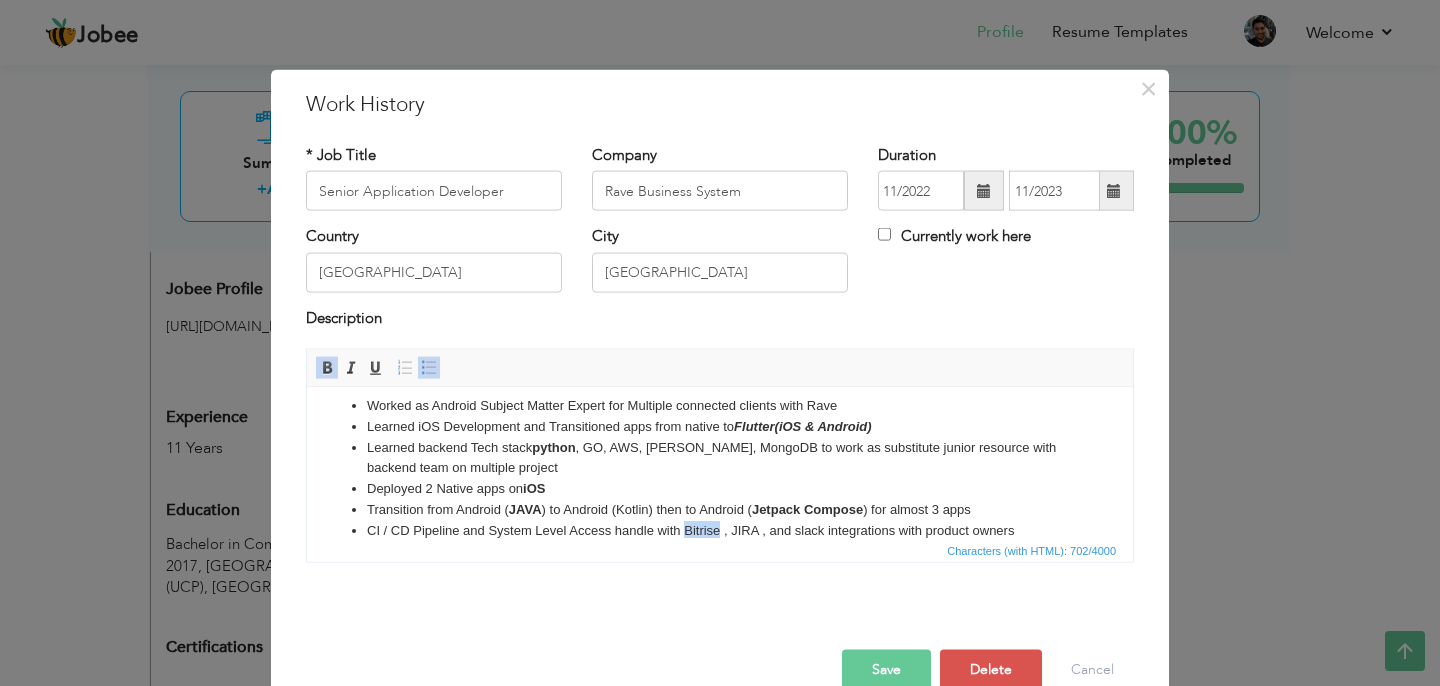 click on "CI / CD Pipeline and System Level Access handle with Bitrise , JIRA , and slack integrations with product owners" at bounding box center [720, 530] 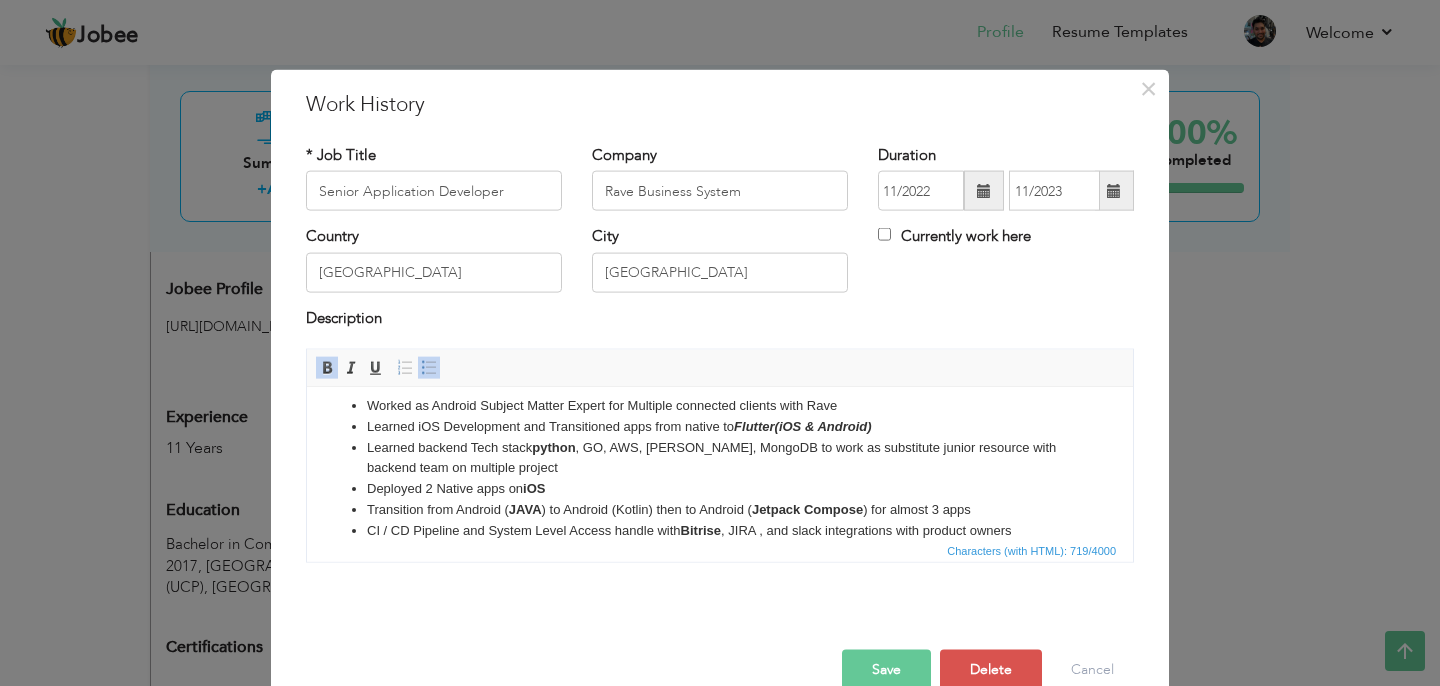 click on "Save" at bounding box center (886, 670) 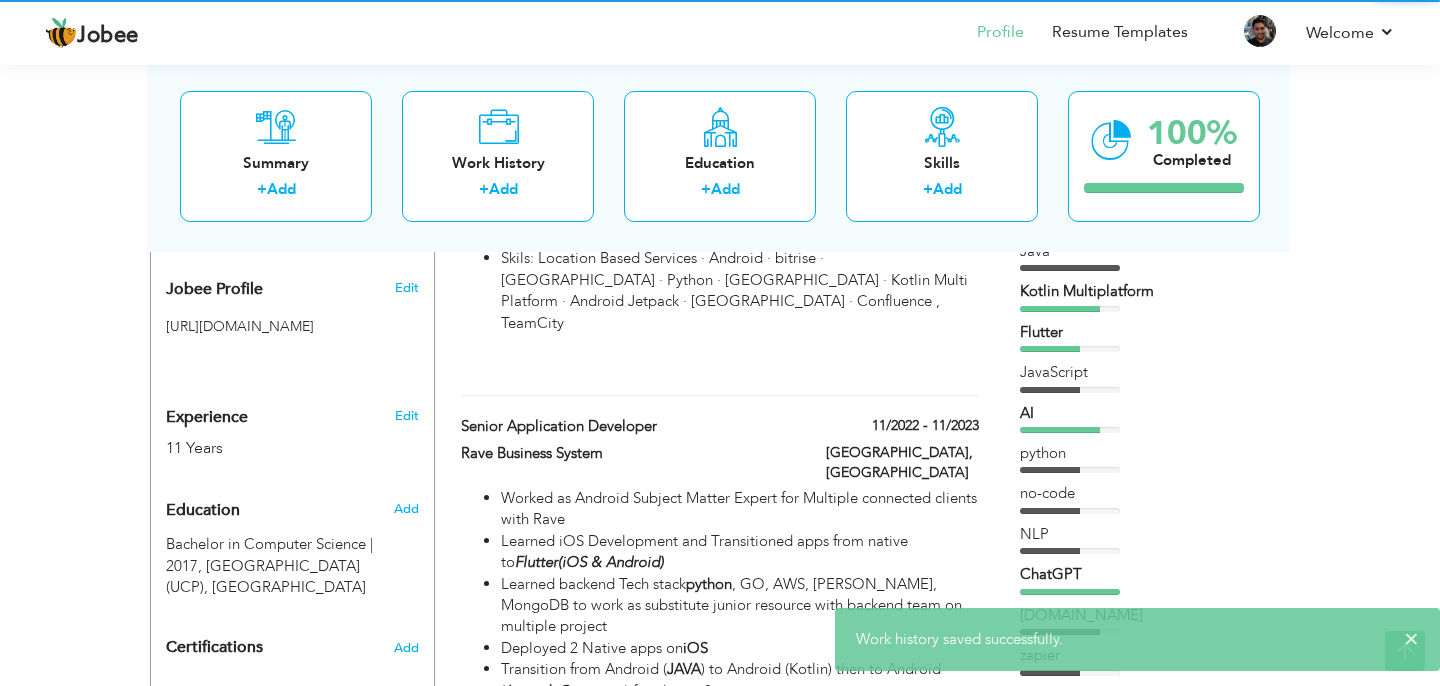 scroll, scrollTop: 0, scrollLeft: 0, axis: both 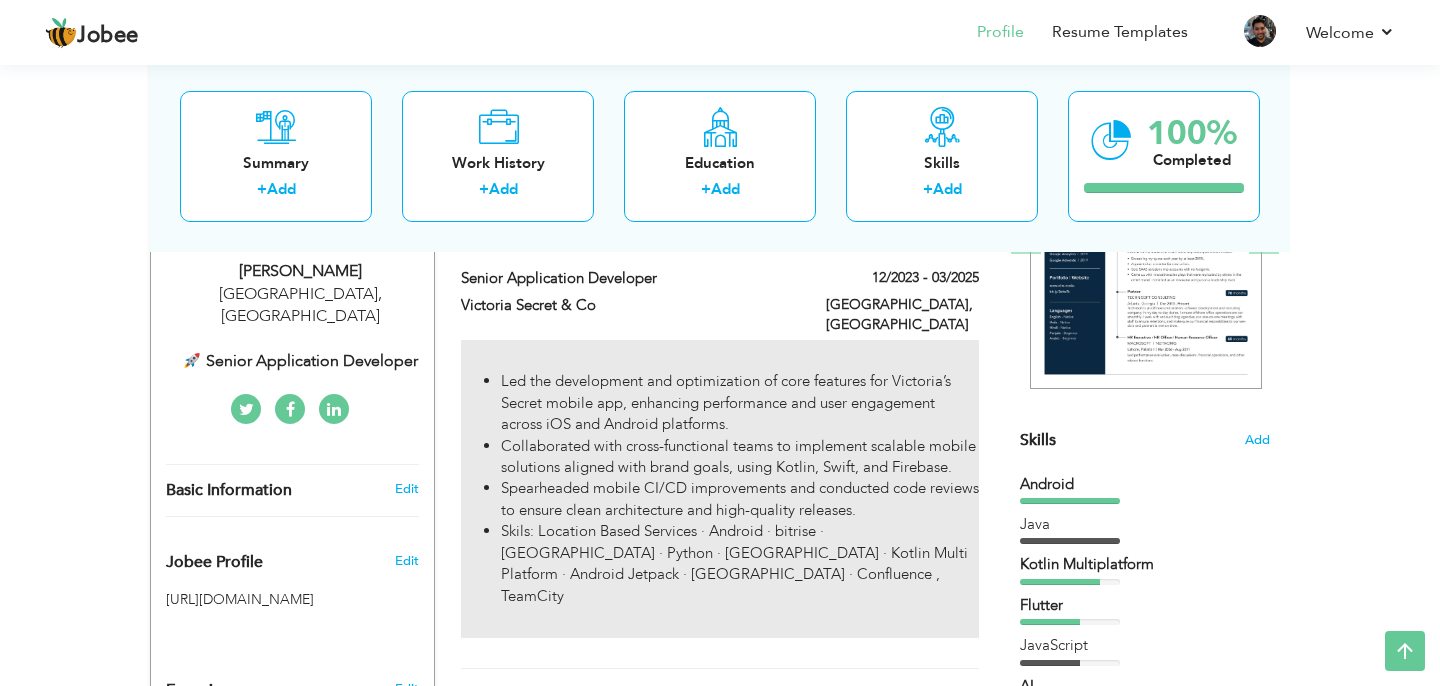 click on "Led the development and optimization of core features for Victoria’s Secret mobile app, enhancing performance and user engagement across iOS and Android platforms." at bounding box center (740, 403) 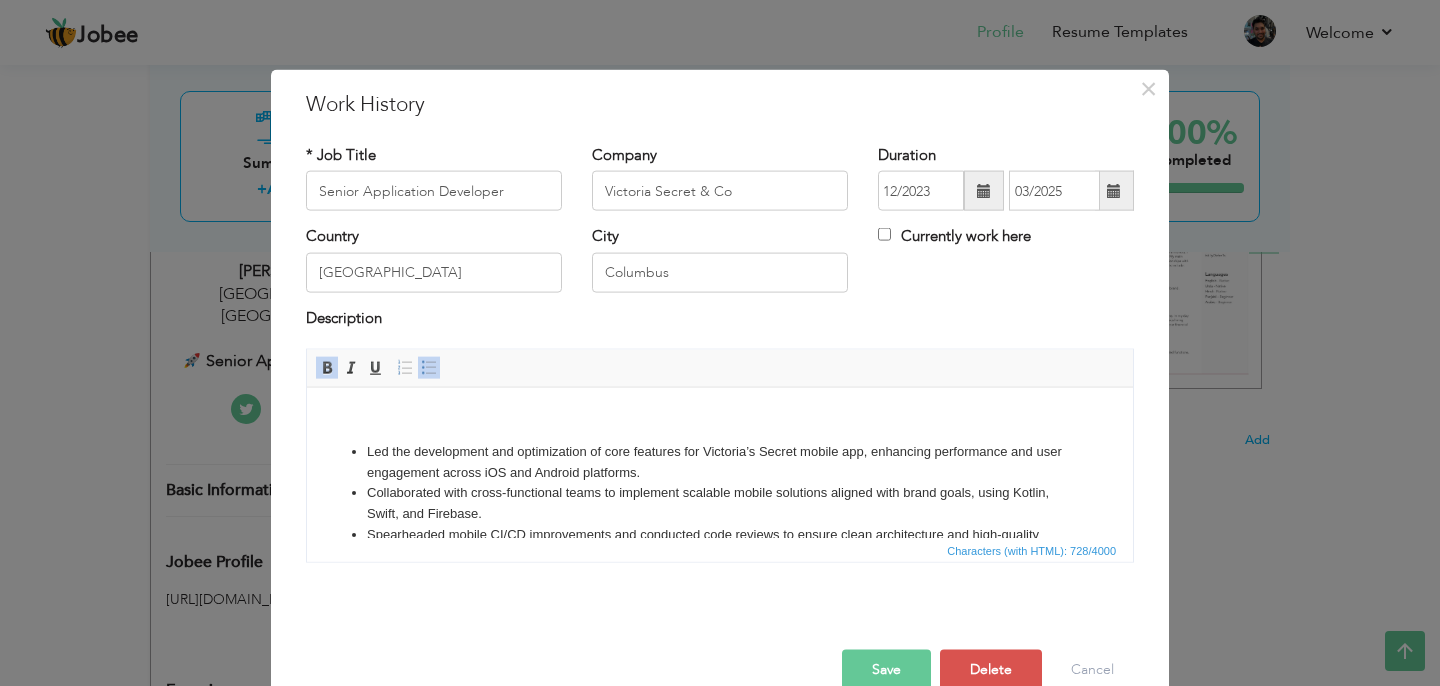 click on "Collaborated with cross-functional teams to implement scalable mobile solutions aligned with brand goals, using Kotlin, Swift, and Firebase." at bounding box center [720, 503] 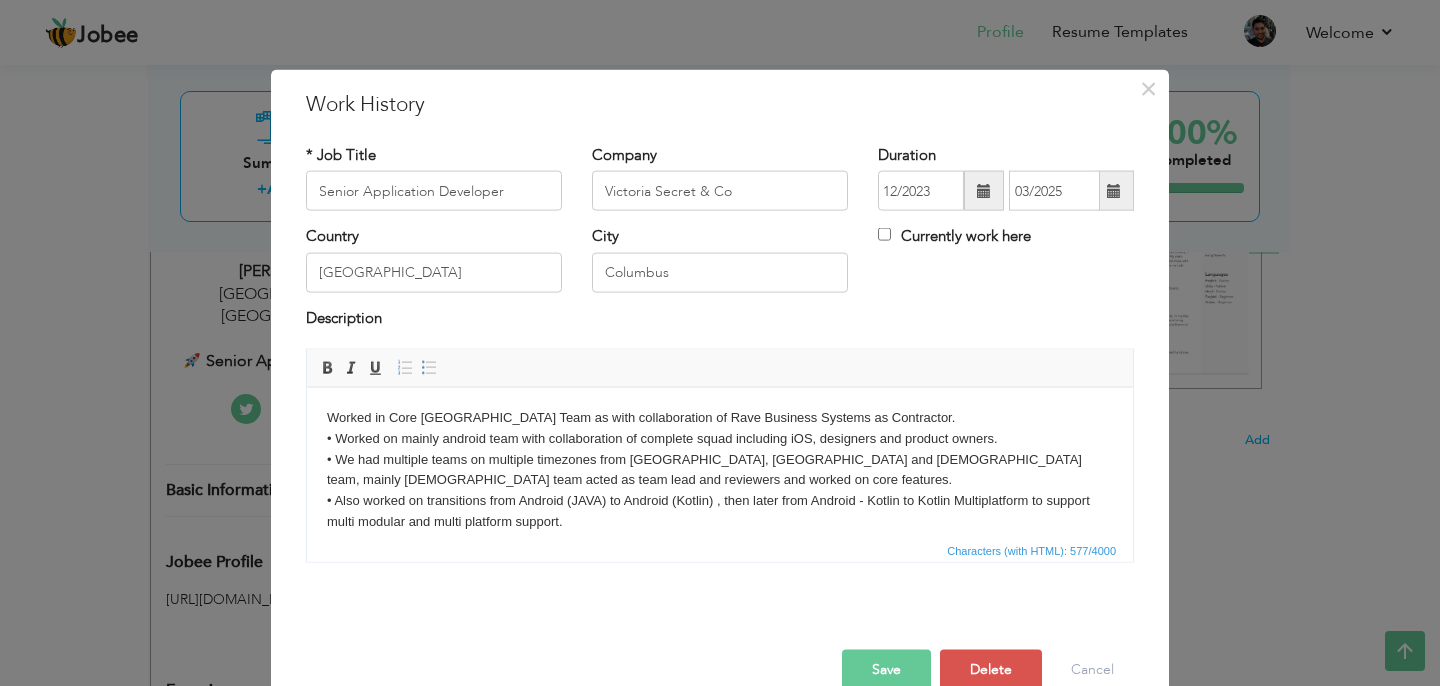 click on "Worked in Core USA Team as with collaboration of Rave Business Systems as Contractor. • Worked on mainly android team with collaboration of complete squad including iOS, designers and product owners. • We had multiple teams on multiple timezones from India, Bangalore and USA team, mainly USA team acted as team lead and reviewers and worked on core features. • Also worked on transitions from Android (JAVA) to Android (Kotlin) , then later from Android - Kotlin to Kotlin Multiplatform to support multi modular and multi platform support." at bounding box center (720, 469) 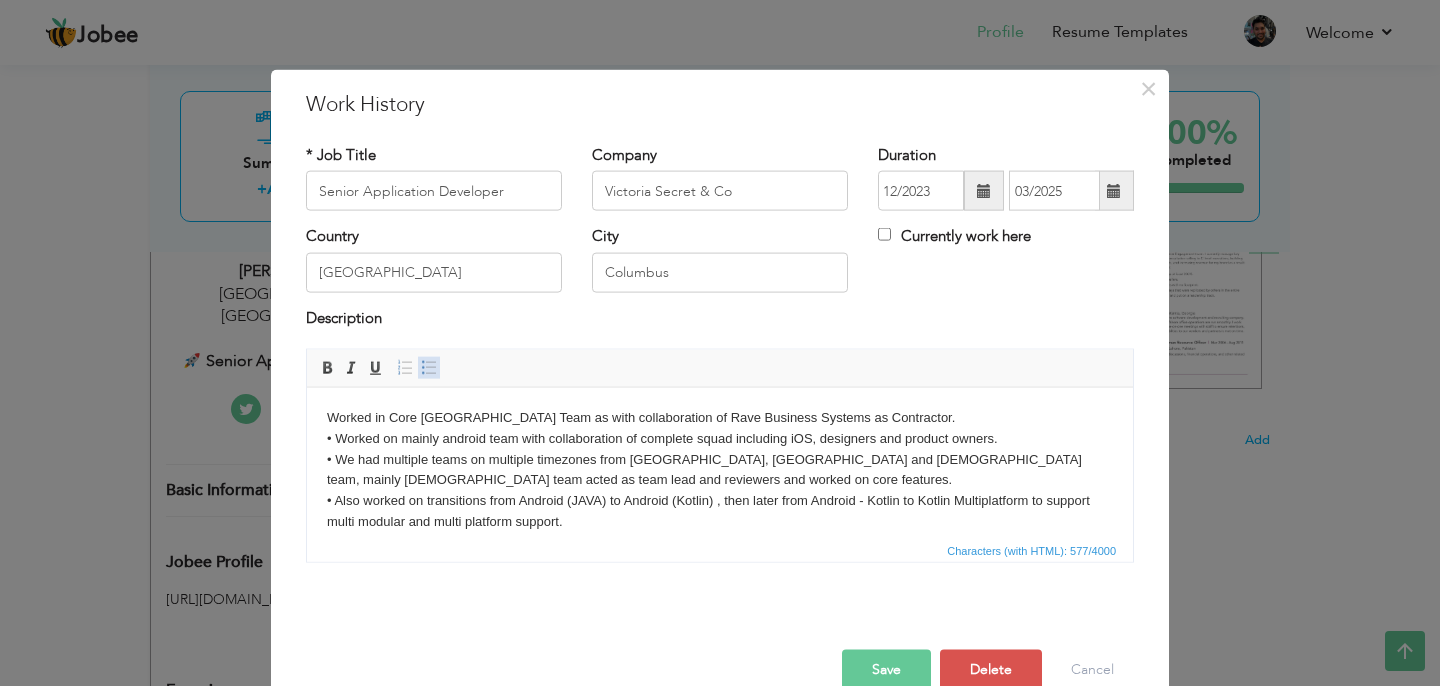 click at bounding box center [429, 368] 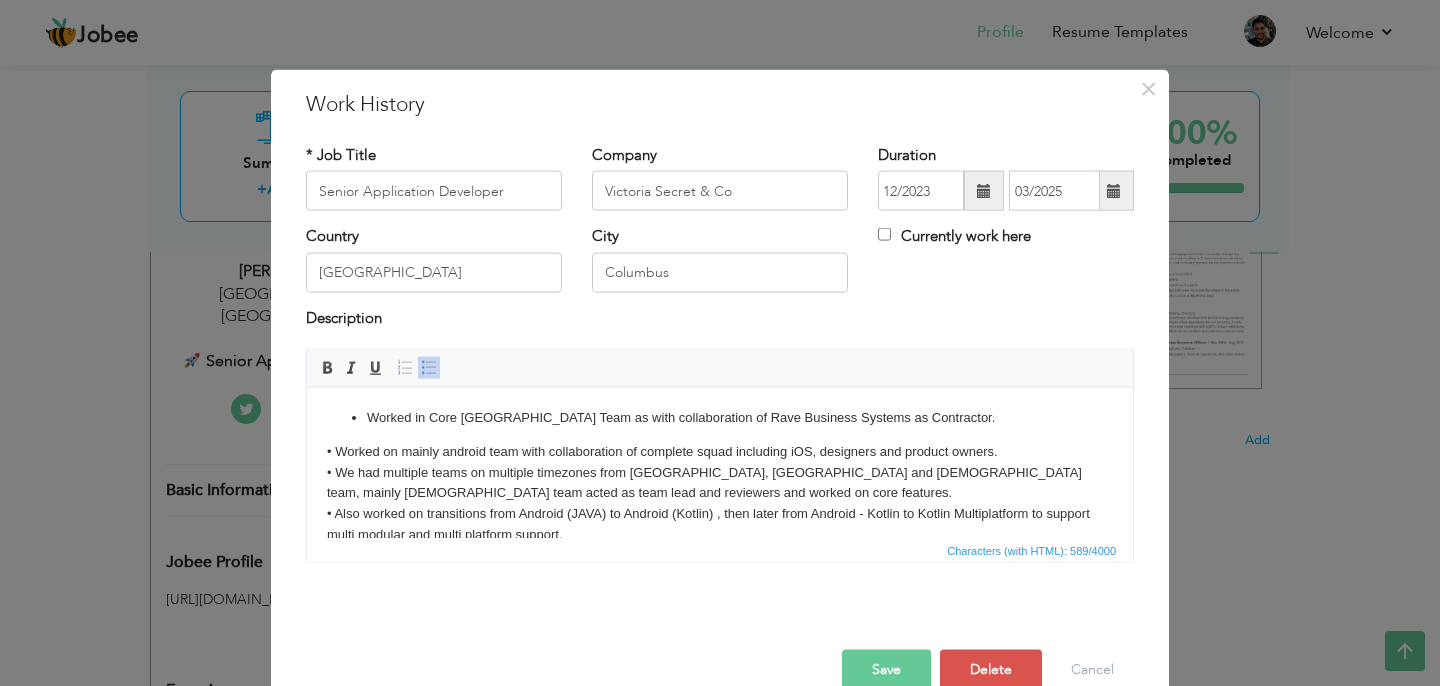 click on "• Worked on mainly android team with collaboration of complete squad including iOS, designers and product owners. • We had multiple teams on multiple timezones from India, Bangalore and USA team, mainly USA team acted as team lead and reviewers and worked on core features. • Also worked on transitions from Android (JAVA) to Android (Kotlin) , then later from Android - Kotlin to Kotlin Multiplatform to support multi modular and multi platform support." at bounding box center [720, 493] 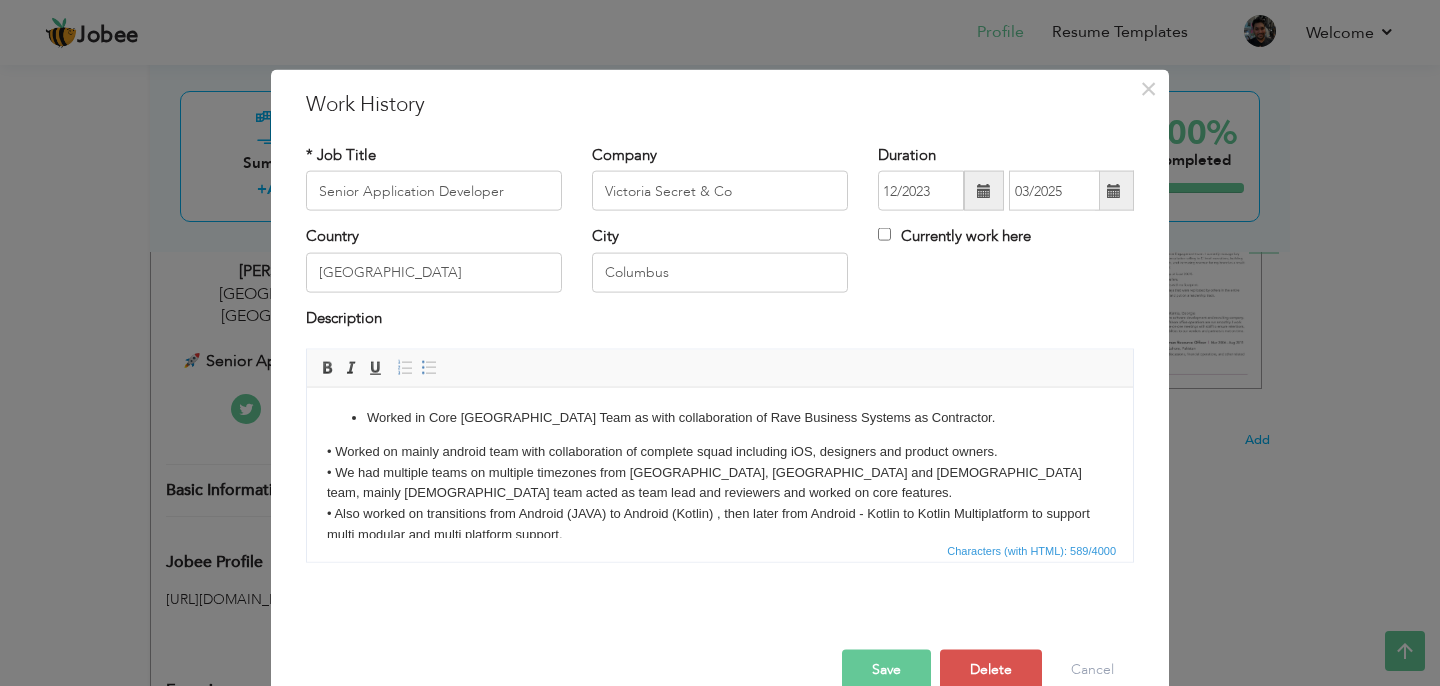 type 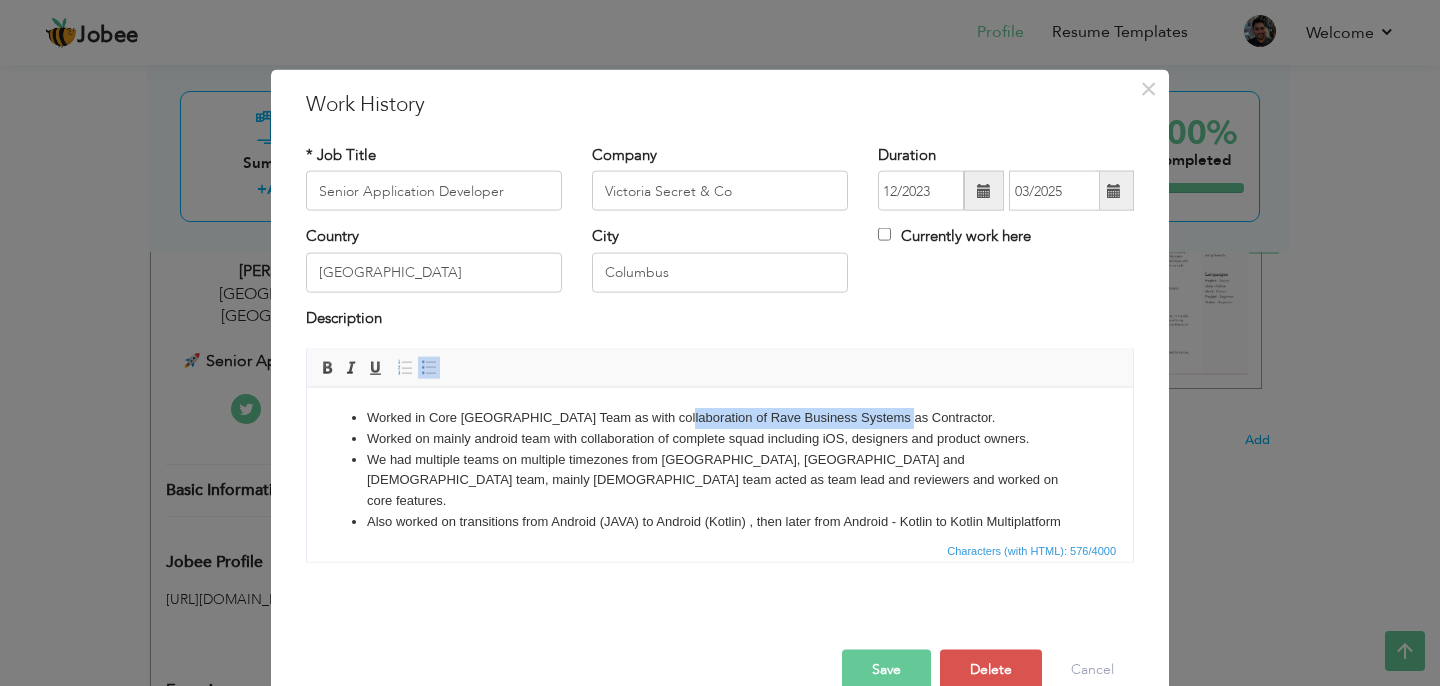 drag, startPoint x: 663, startPoint y: 416, endPoint x: 884, endPoint y: 414, distance: 221.00905 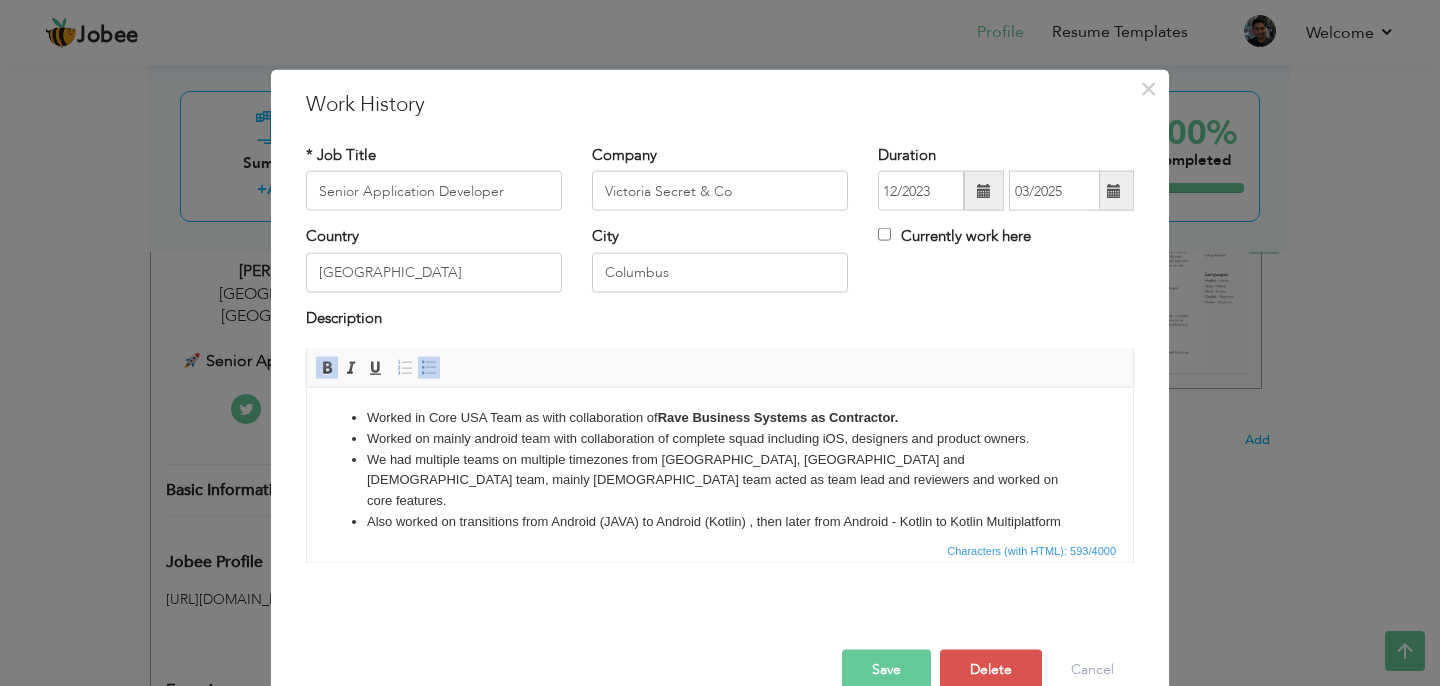 click on "Also worked on transitions from Android (JAVA) to Android (Kotlin) , then later from Android - Kotlin to Kotlin Multiplatform to support multi modular and multi platform support." at bounding box center (720, 532) 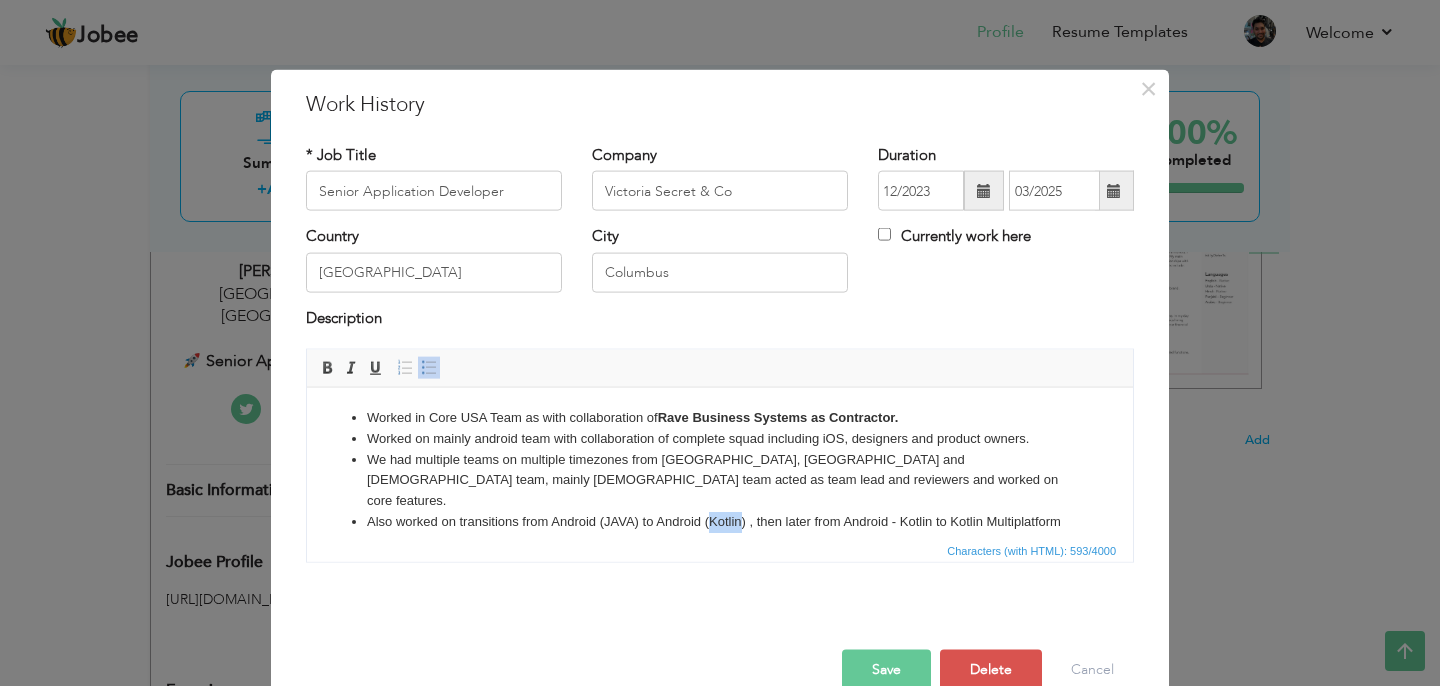 click on "Also worked on transitions from Android (JAVA) to Android (Kotlin) , then later from Android - Kotlin to Kotlin Multiplatform to support multi modular and multi platform support." at bounding box center (720, 532) 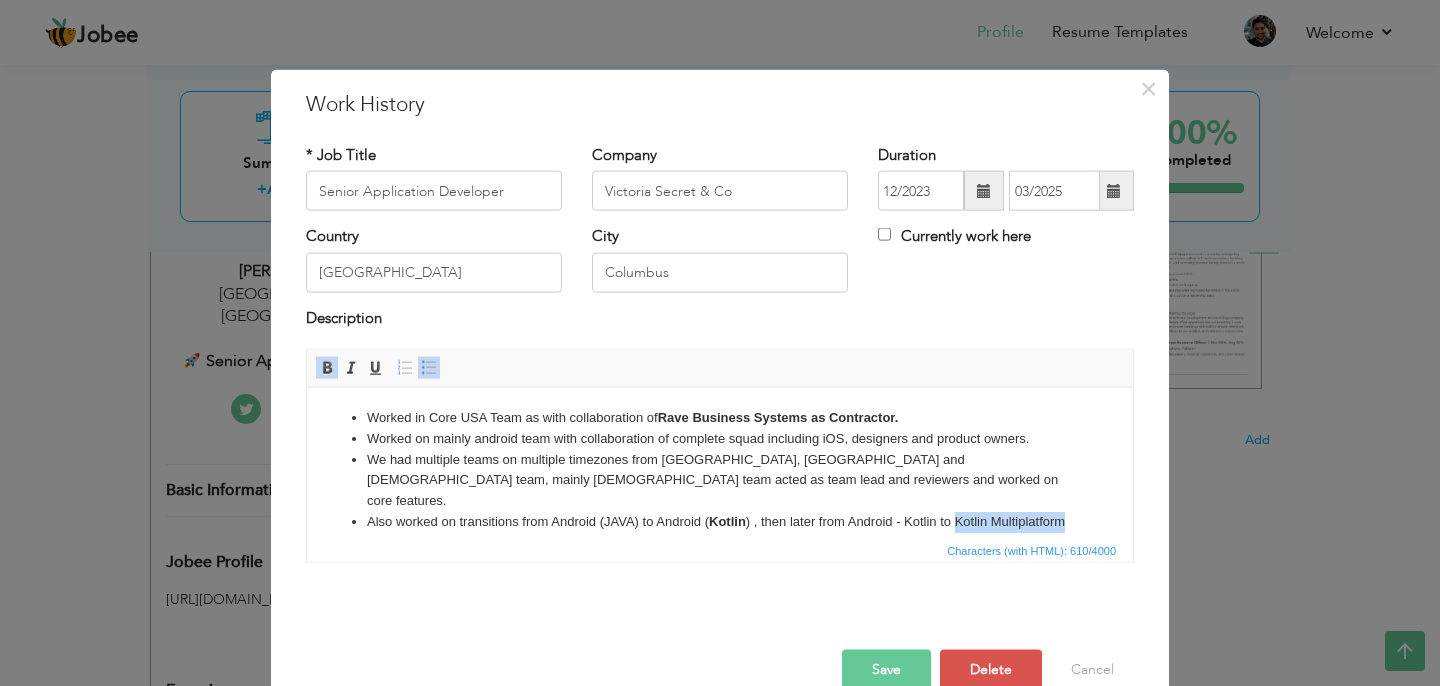 drag, startPoint x: 956, startPoint y: 499, endPoint x: 1066, endPoint y: 499, distance: 110 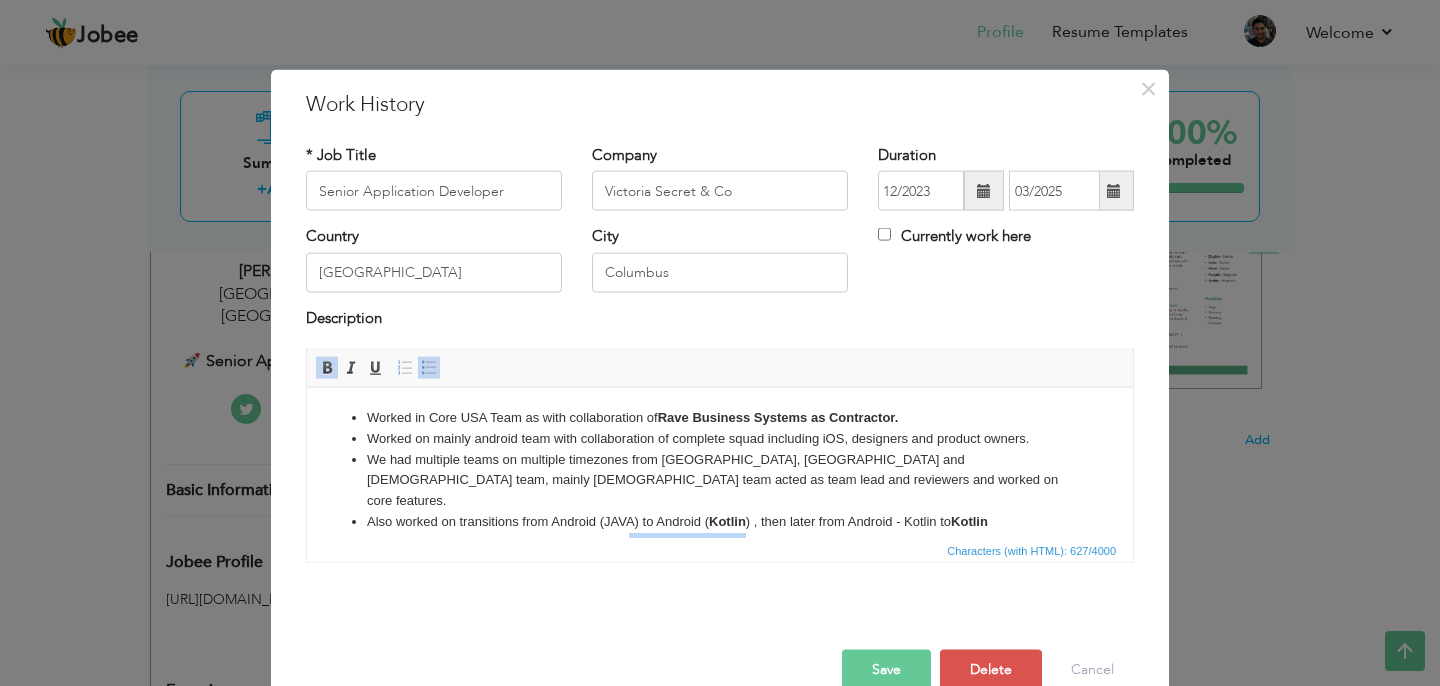 drag, startPoint x: 623, startPoint y: 523, endPoint x: 746, endPoint y: 522, distance: 123.00407 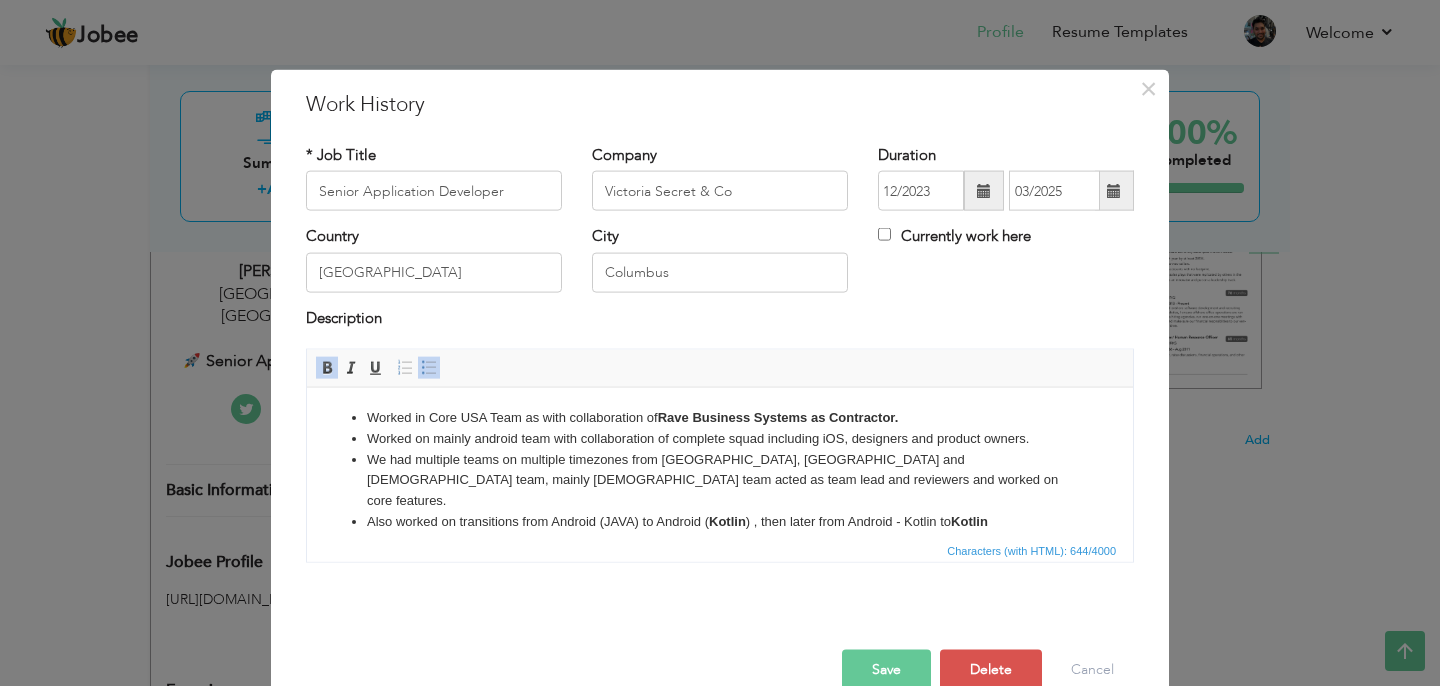 click on "We had multiple teams on multiple timezones from India, Bangalore and USA team, mainly USA team acted as team lead and reviewers and worked on core features." at bounding box center (720, 480) 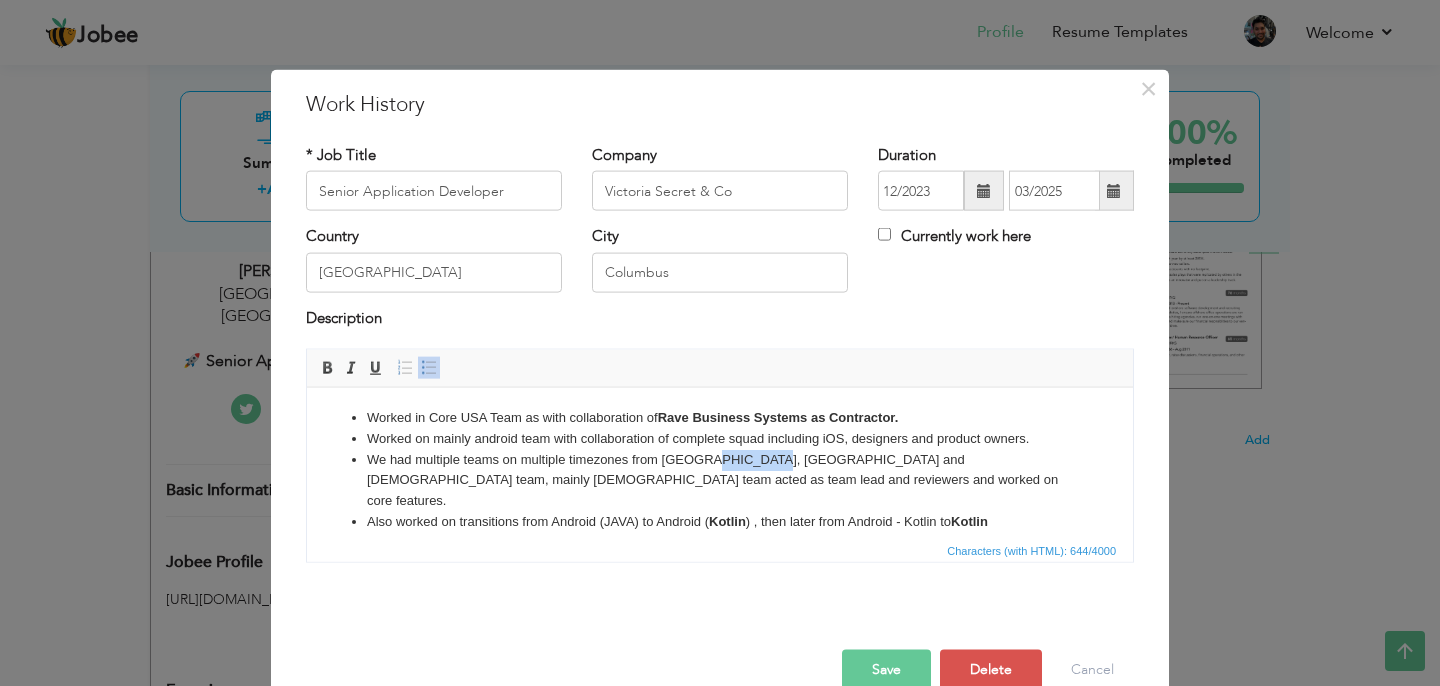 click on "We had multiple teams on multiple timezones from India, Bangalore and USA team, mainly USA team acted as team lead and reviewers and worked on core features." at bounding box center [720, 480] 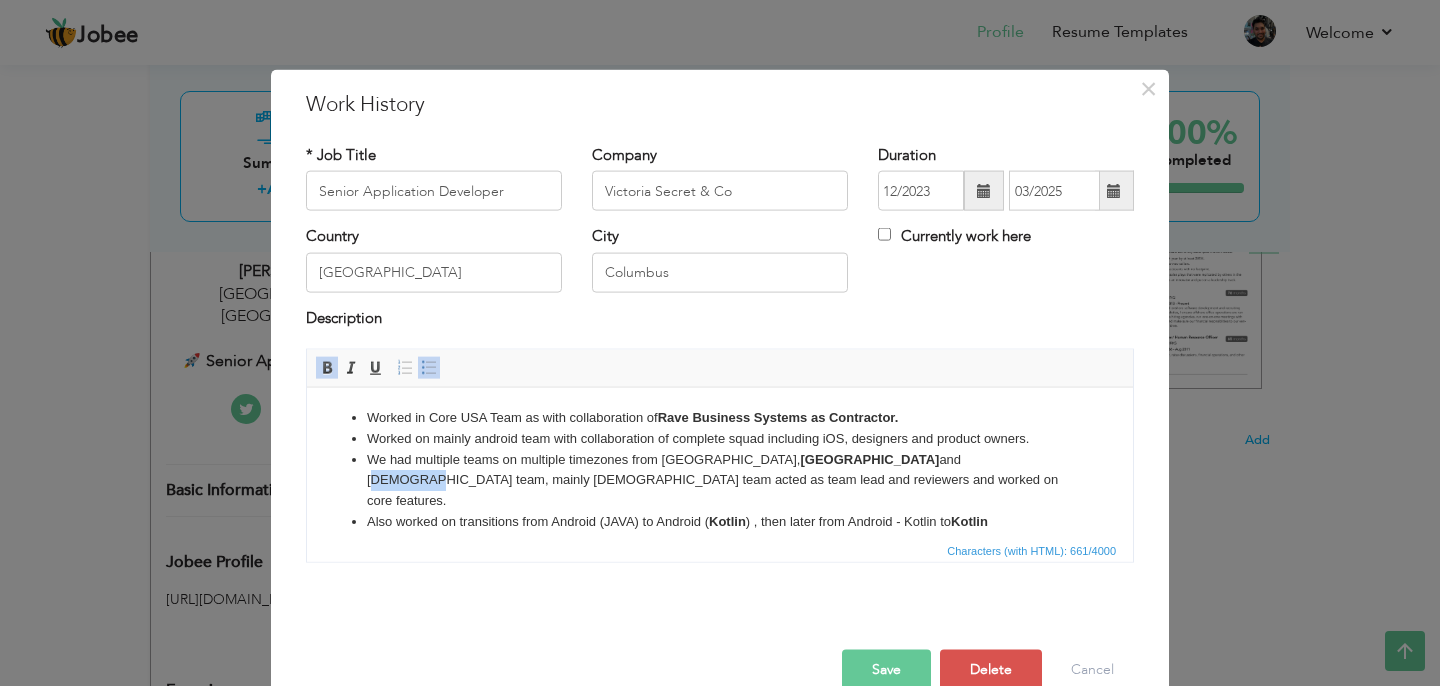 drag, startPoint x: 791, startPoint y: 459, endPoint x: 845, endPoint y: 456, distance: 54.08327 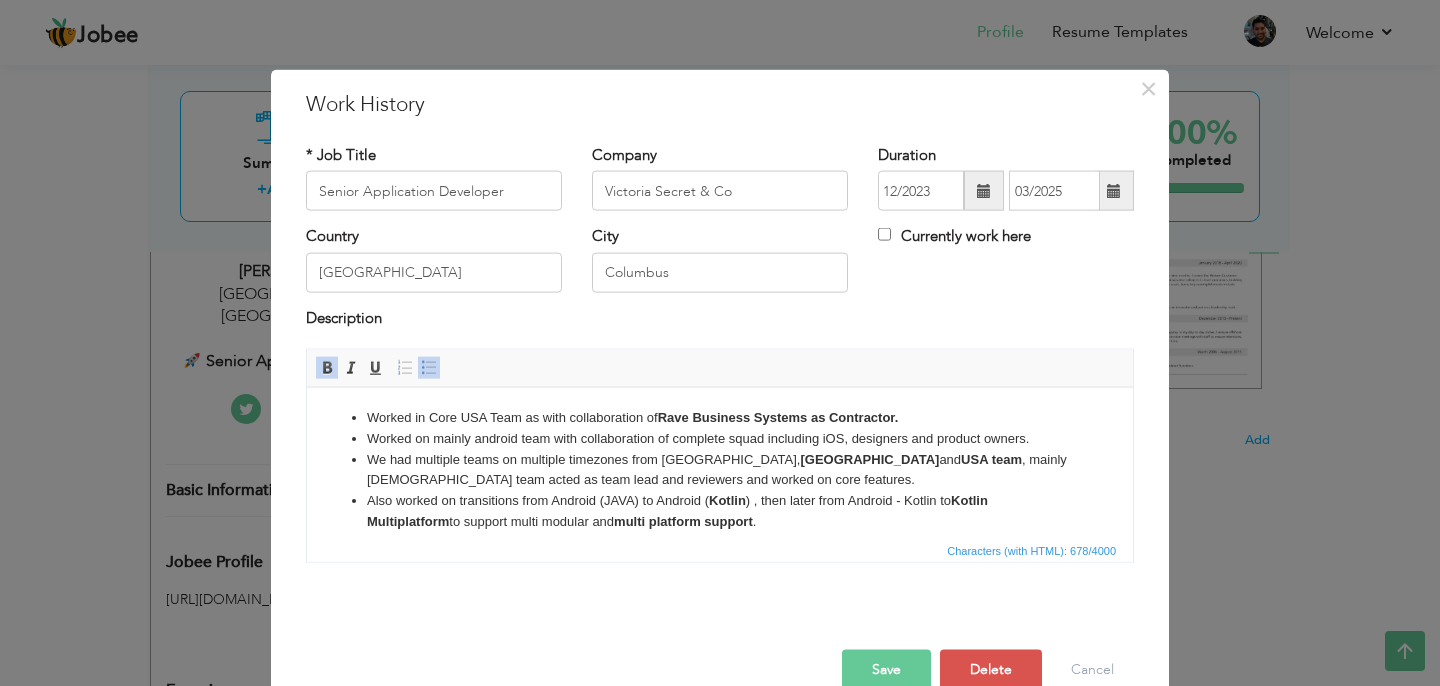 click on "Save" at bounding box center [886, 670] 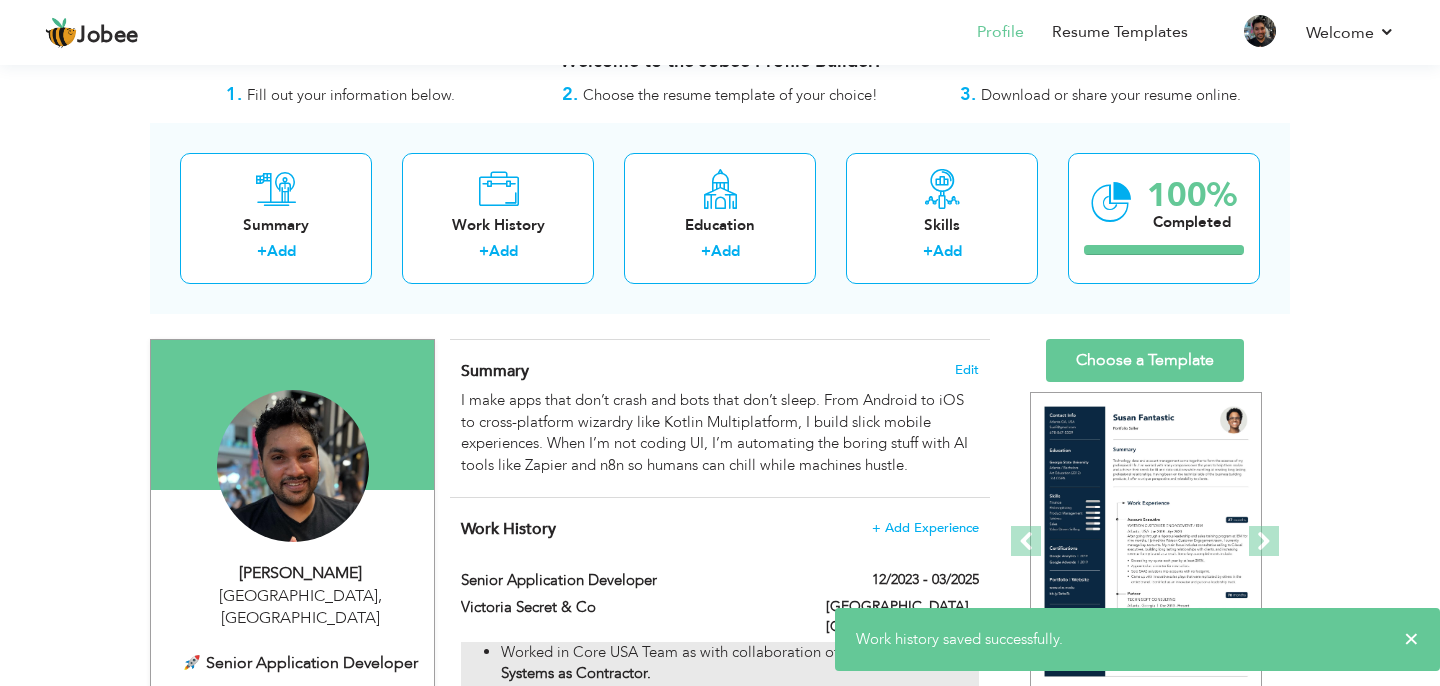 scroll, scrollTop: 176, scrollLeft: 0, axis: vertical 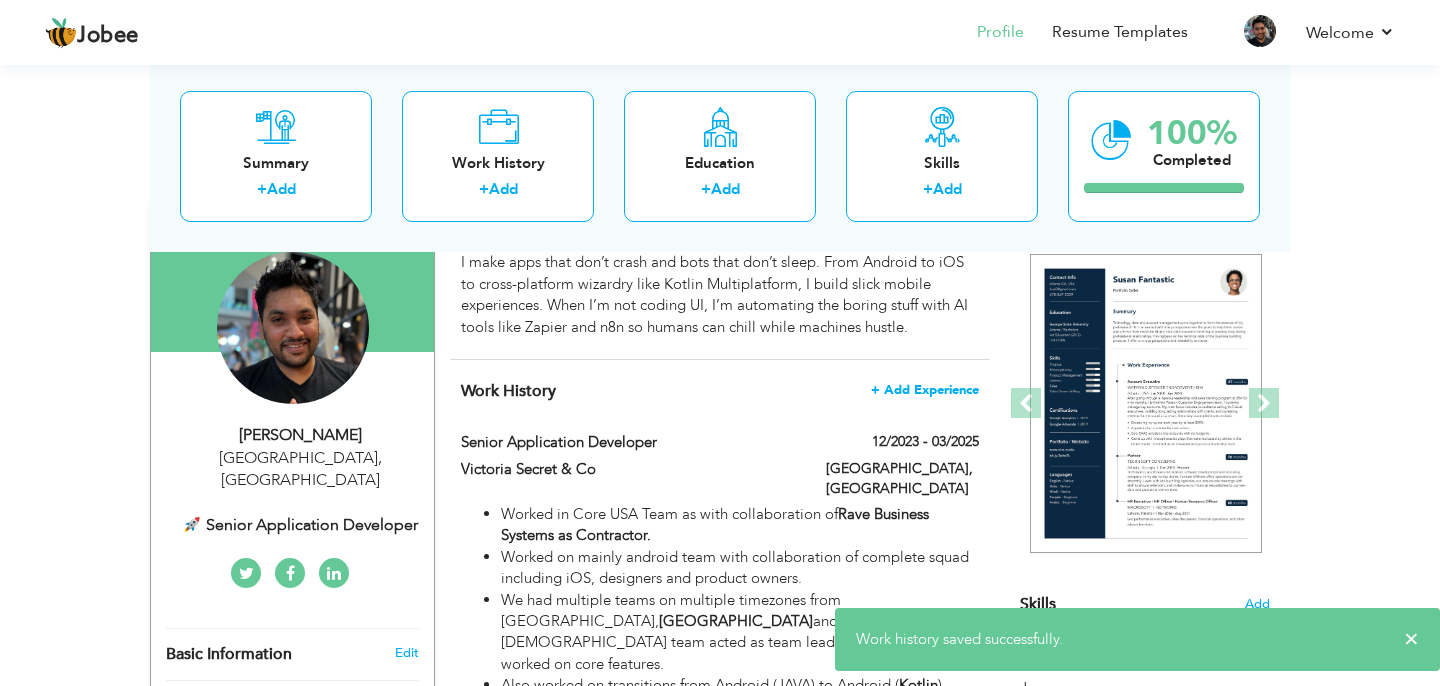 click on "+ Add Experience" at bounding box center (925, 390) 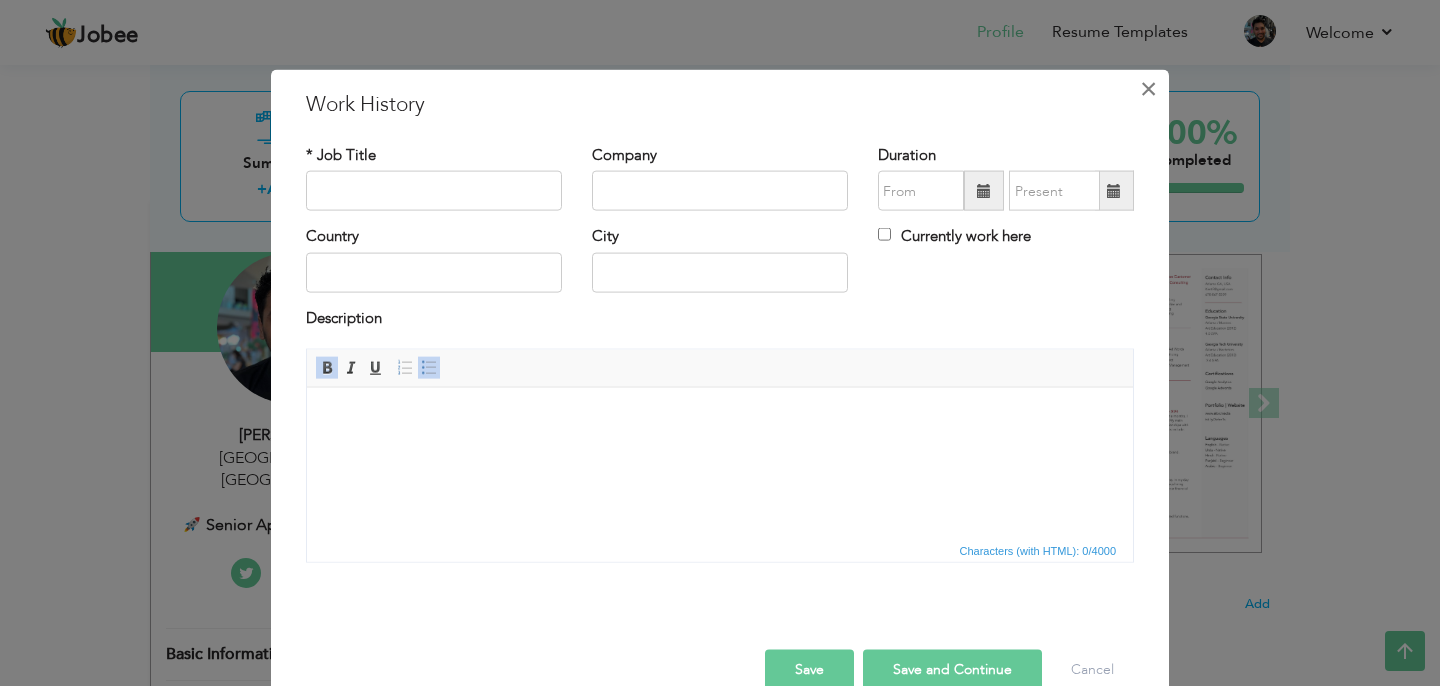 click on "×" at bounding box center (1148, 89) 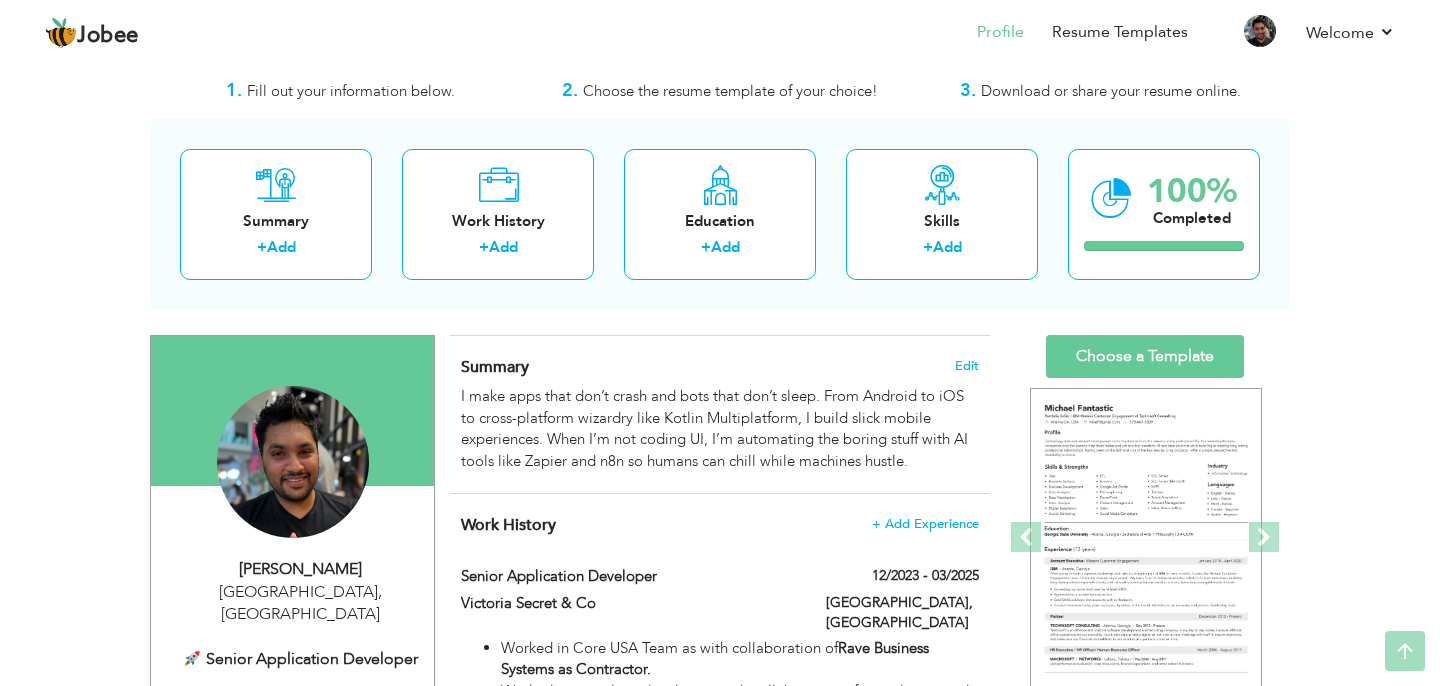 scroll, scrollTop: 37, scrollLeft: 0, axis: vertical 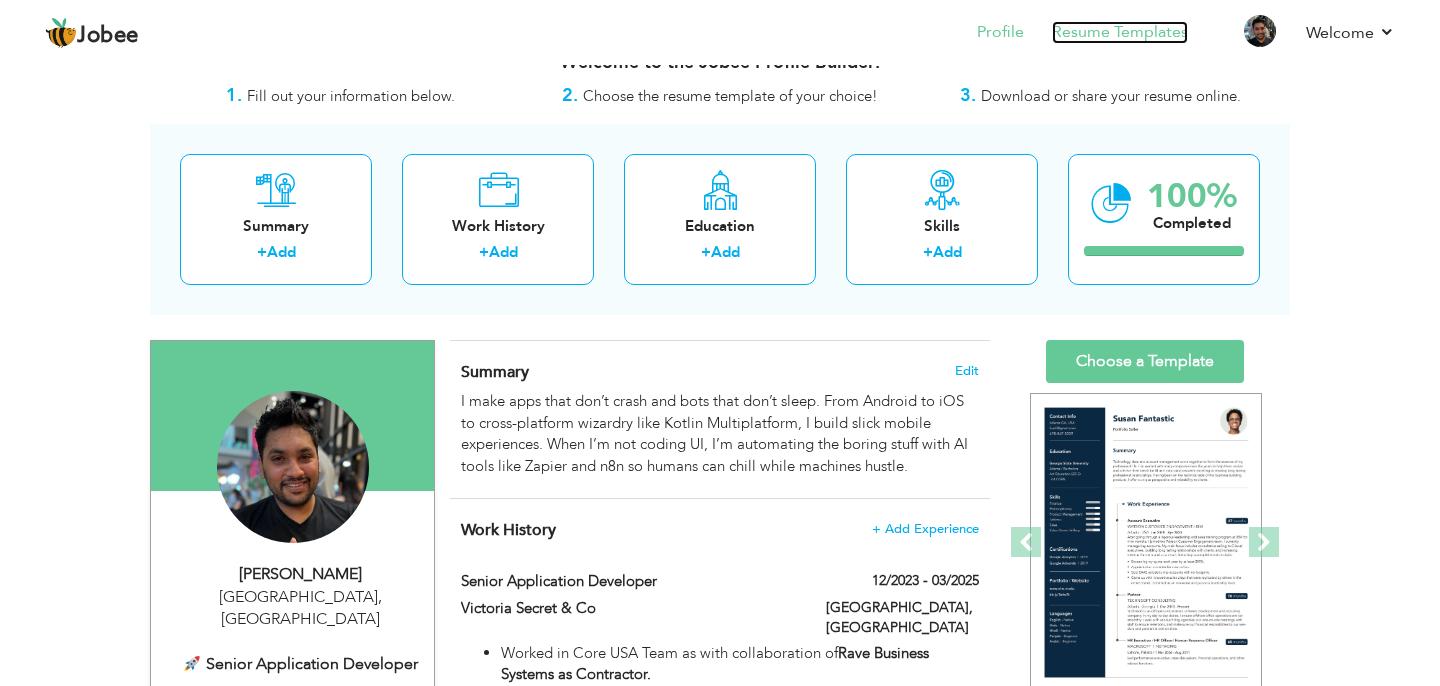 click on "Resume Templates" at bounding box center (1120, 32) 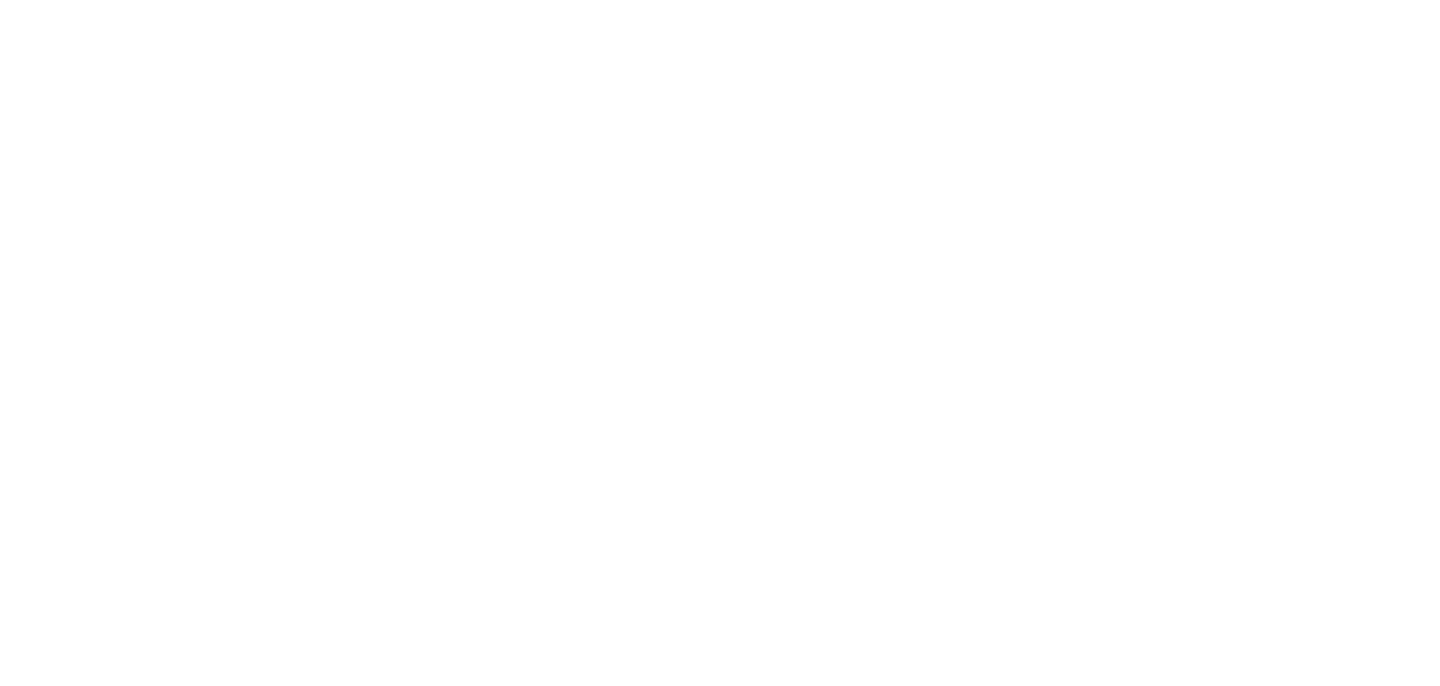 scroll, scrollTop: 0, scrollLeft: 0, axis: both 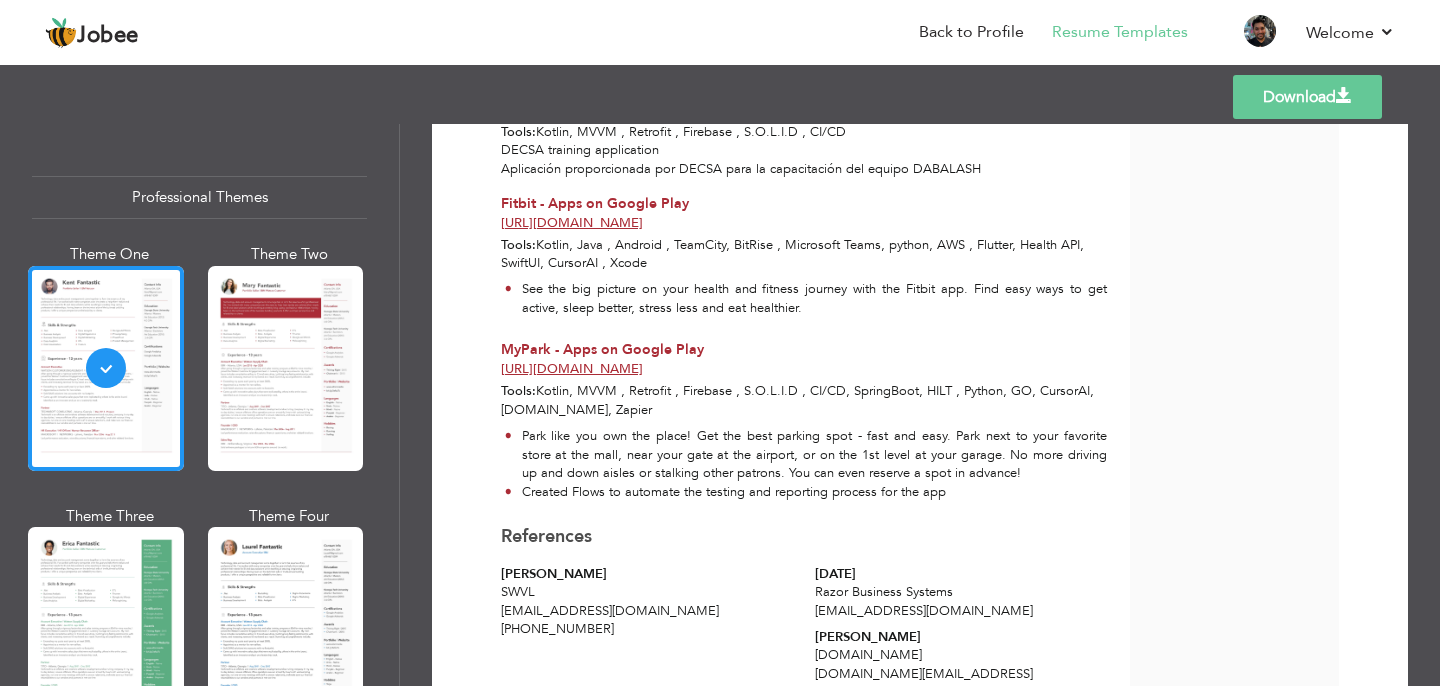 drag, startPoint x: 498, startPoint y: 331, endPoint x: 1021, endPoint y: 332, distance: 523.001 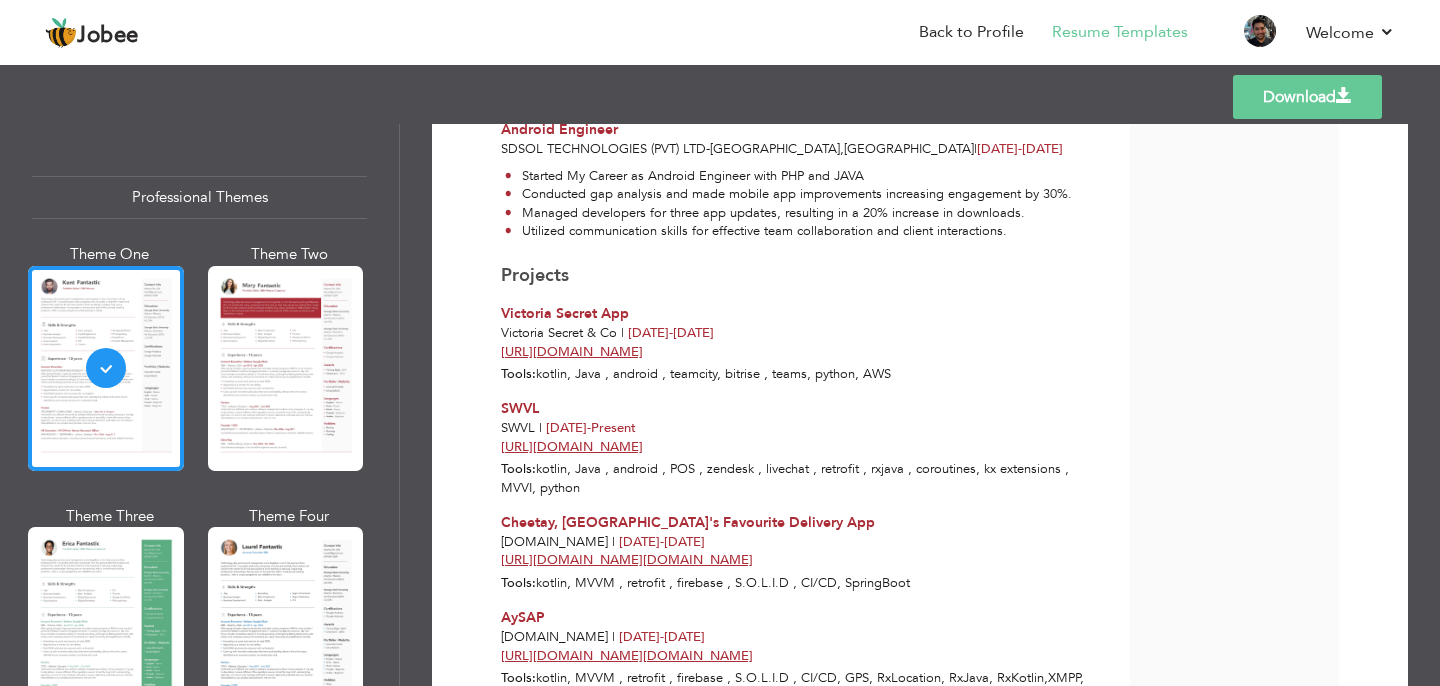 scroll, scrollTop: 1844, scrollLeft: 0, axis: vertical 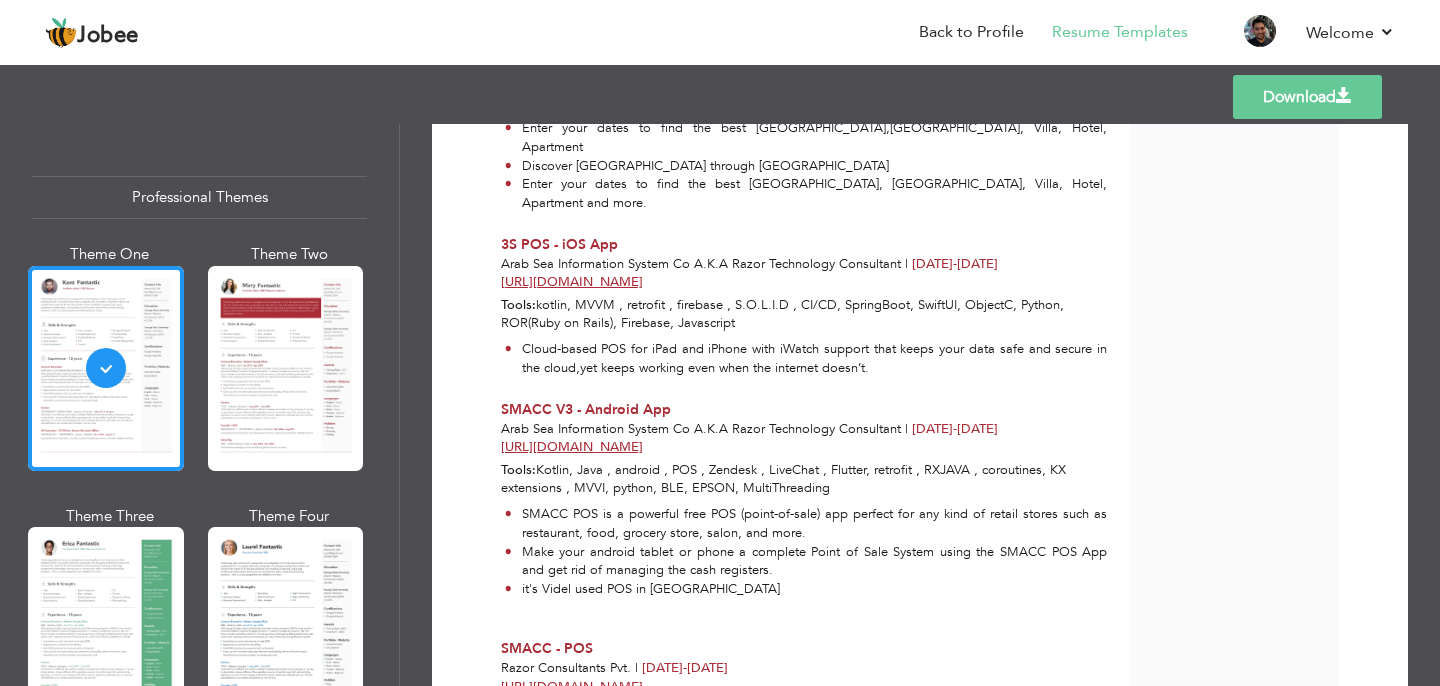 drag, startPoint x: 976, startPoint y: 409, endPoint x: 494, endPoint y: 413, distance: 482.0166 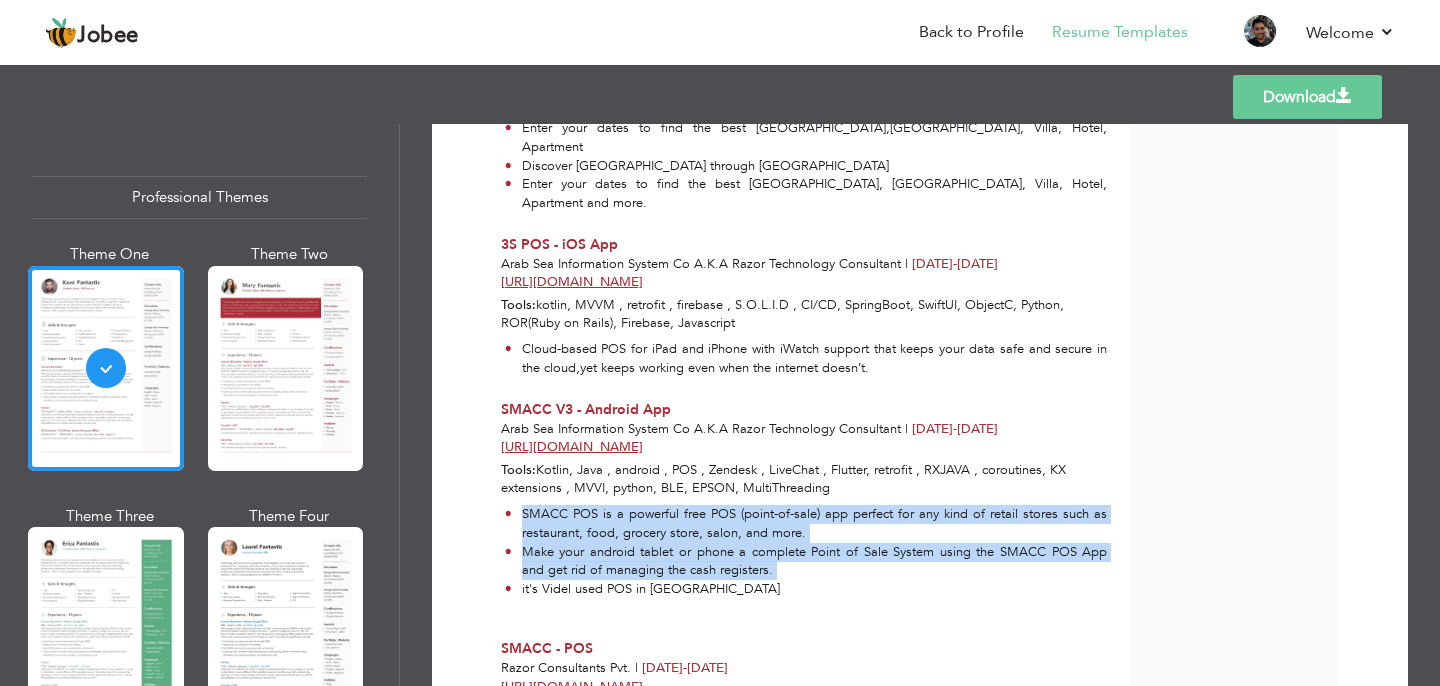 drag, startPoint x: 521, startPoint y: 476, endPoint x: 774, endPoint y: 551, distance: 263.88254 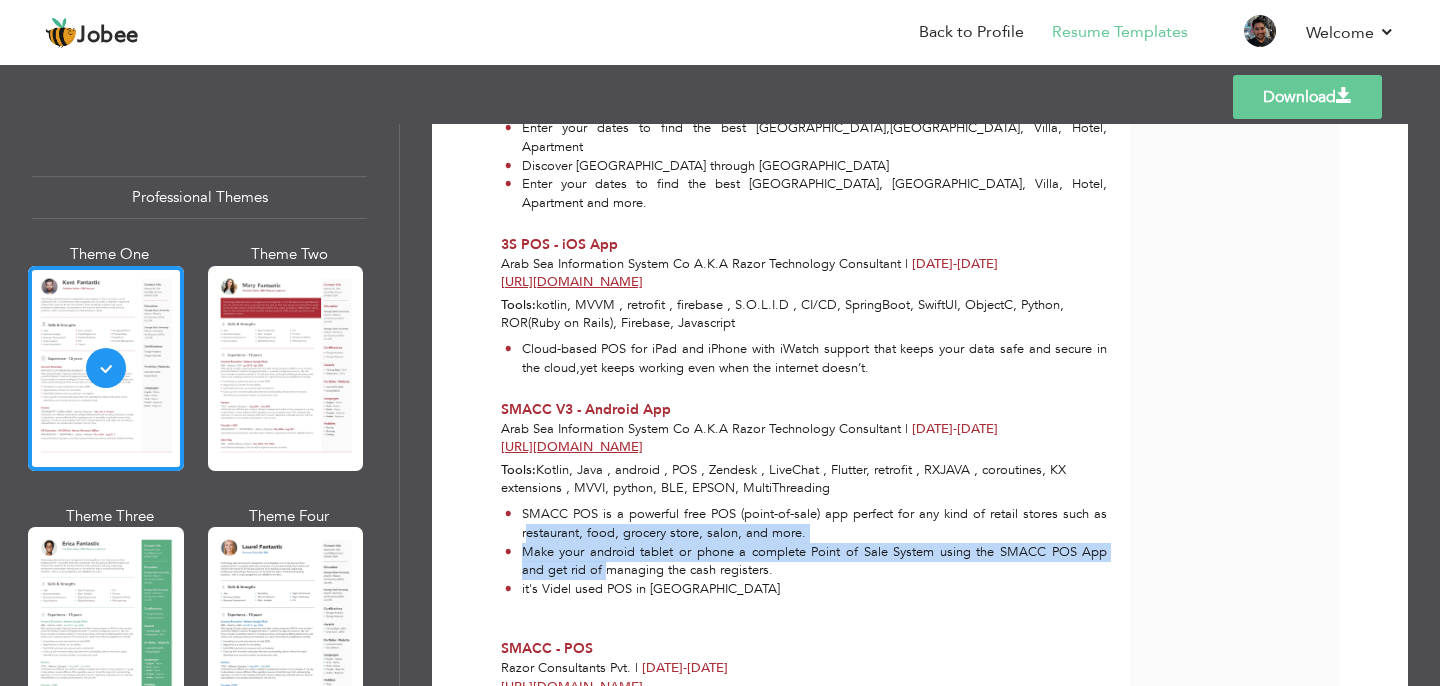 drag, startPoint x: 769, startPoint y: 550, endPoint x: 526, endPoint y: 489, distance: 250.53941 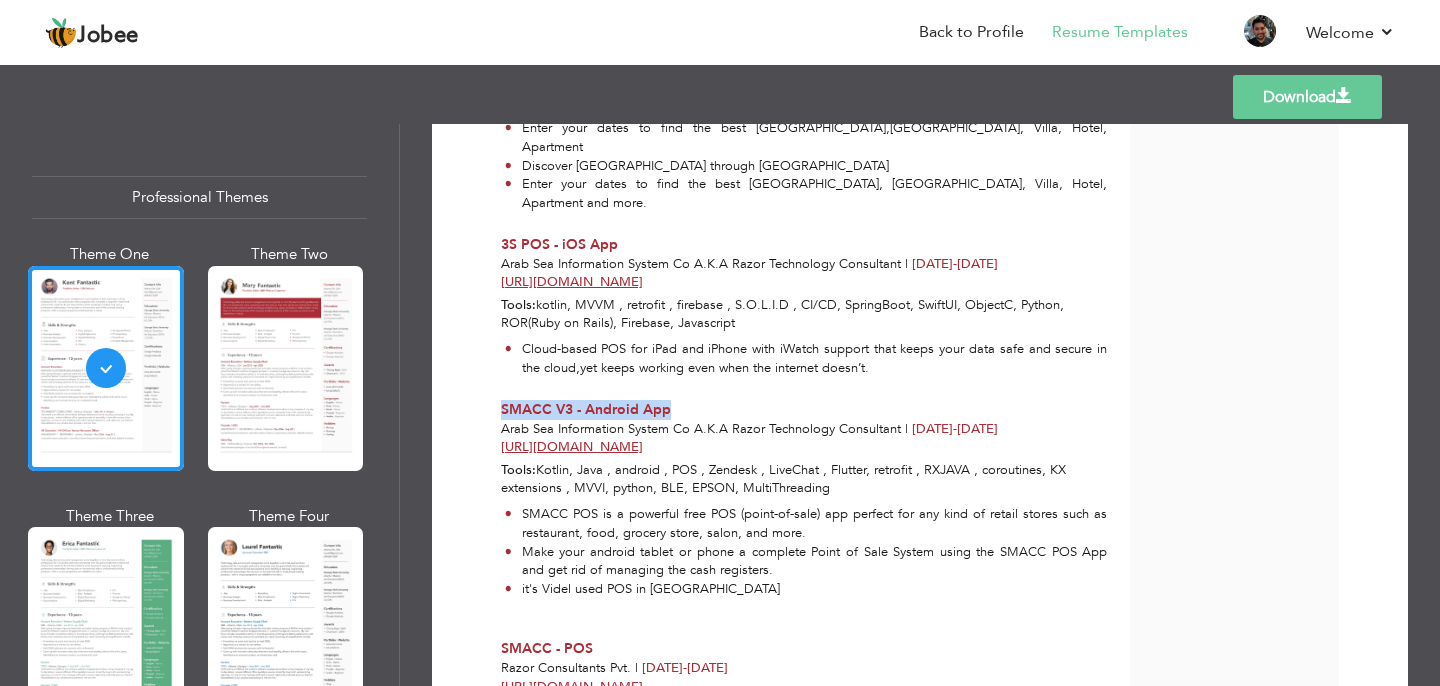 drag, startPoint x: 500, startPoint y: 373, endPoint x: 704, endPoint y: 373, distance: 204 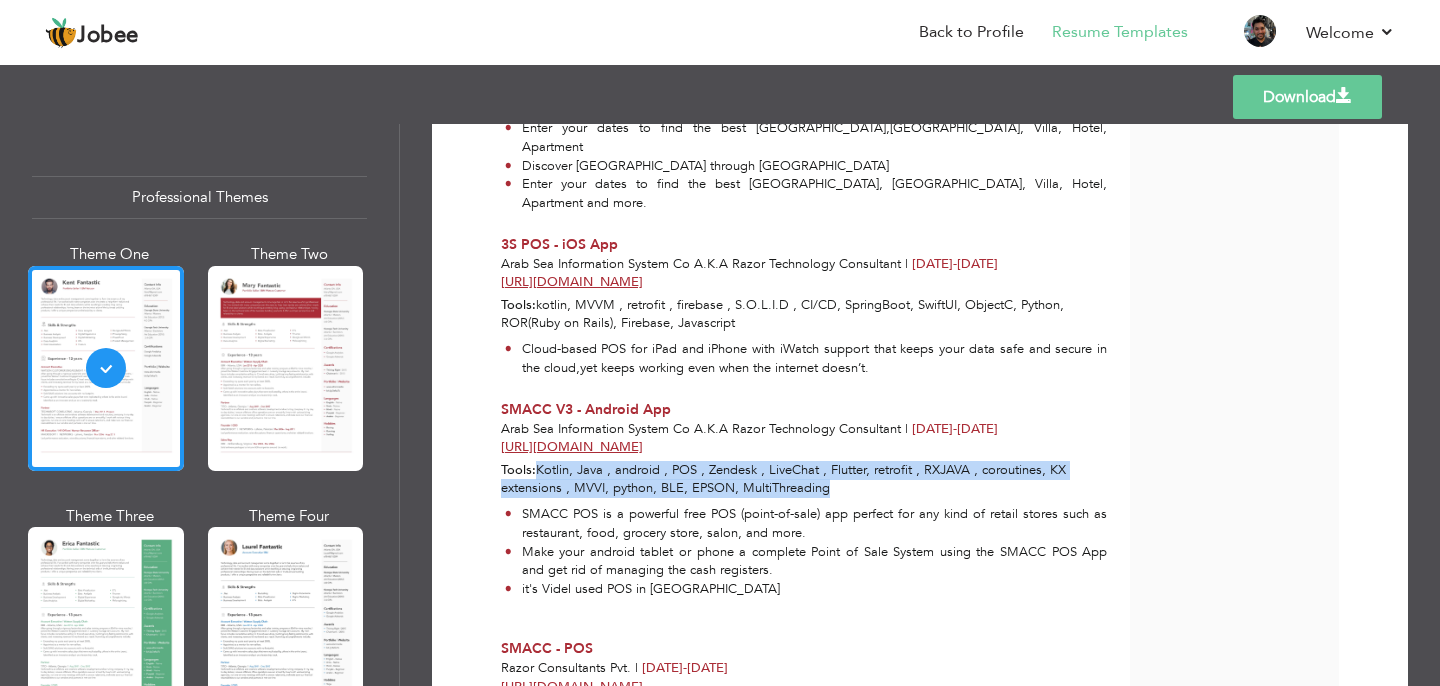 drag, startPoint x: 539, startPoint y: 431, endPoint x: 835, endPoint y: 453, distance: 296.81644 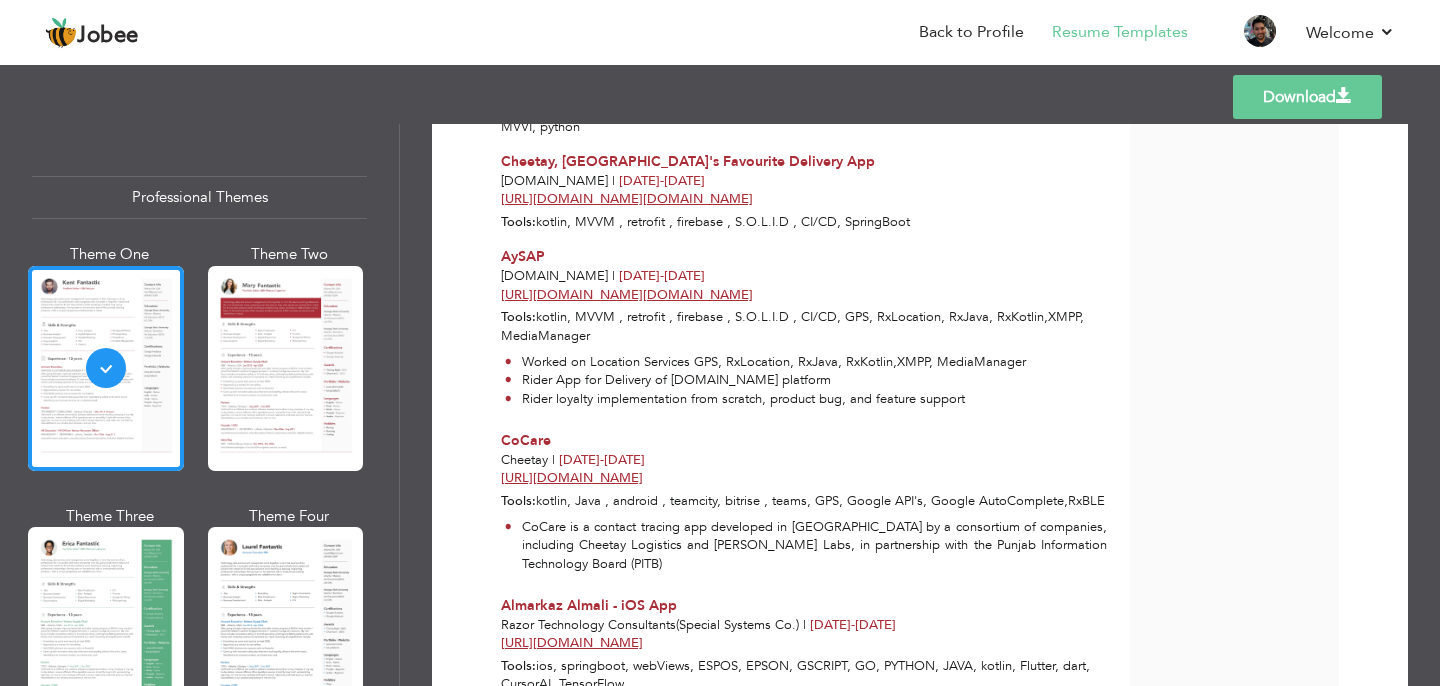 scroll, scrollTop: 2203, scrollLeft: 0, axis: vertical 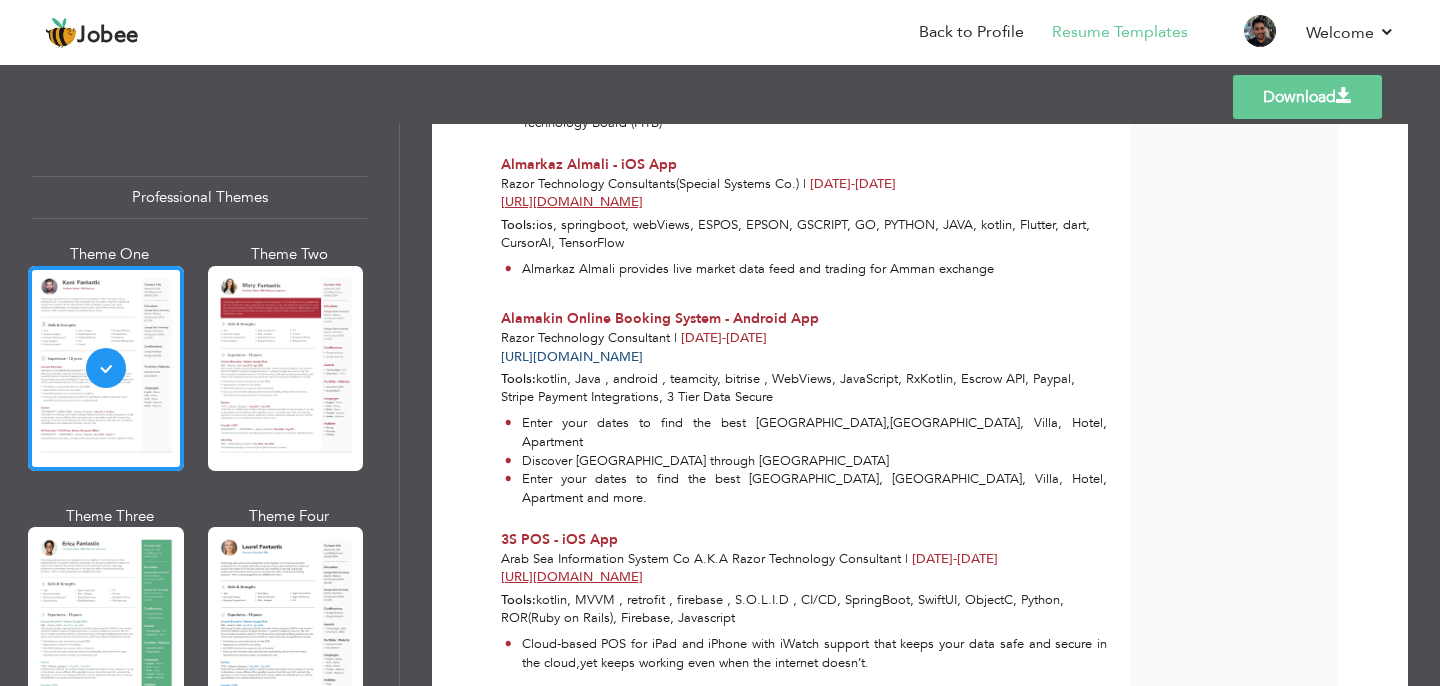 drag, startPoint x: 949, startPoint y: 356, endPoint x: 501, endPoint y: 360, distance: 448.01785 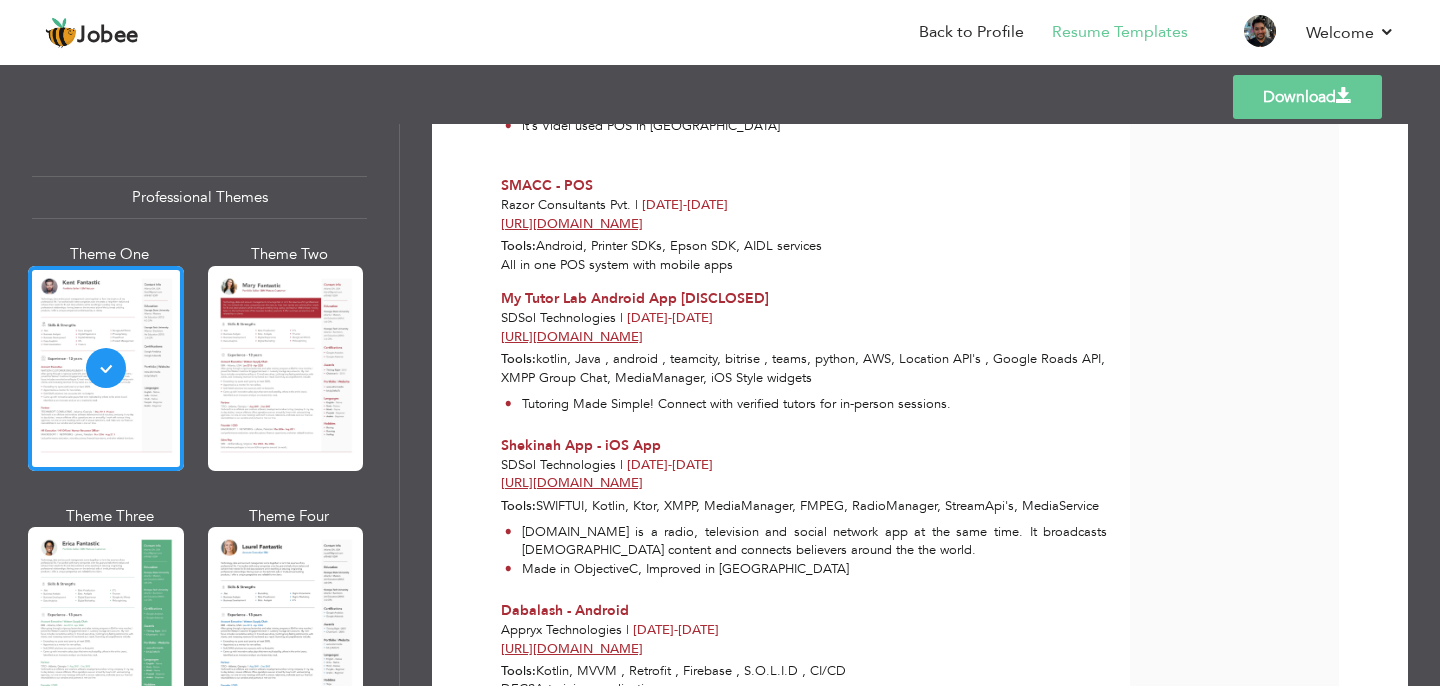 scroll, scrollTop: 3411, scrollLeft: 0, axis: vertical 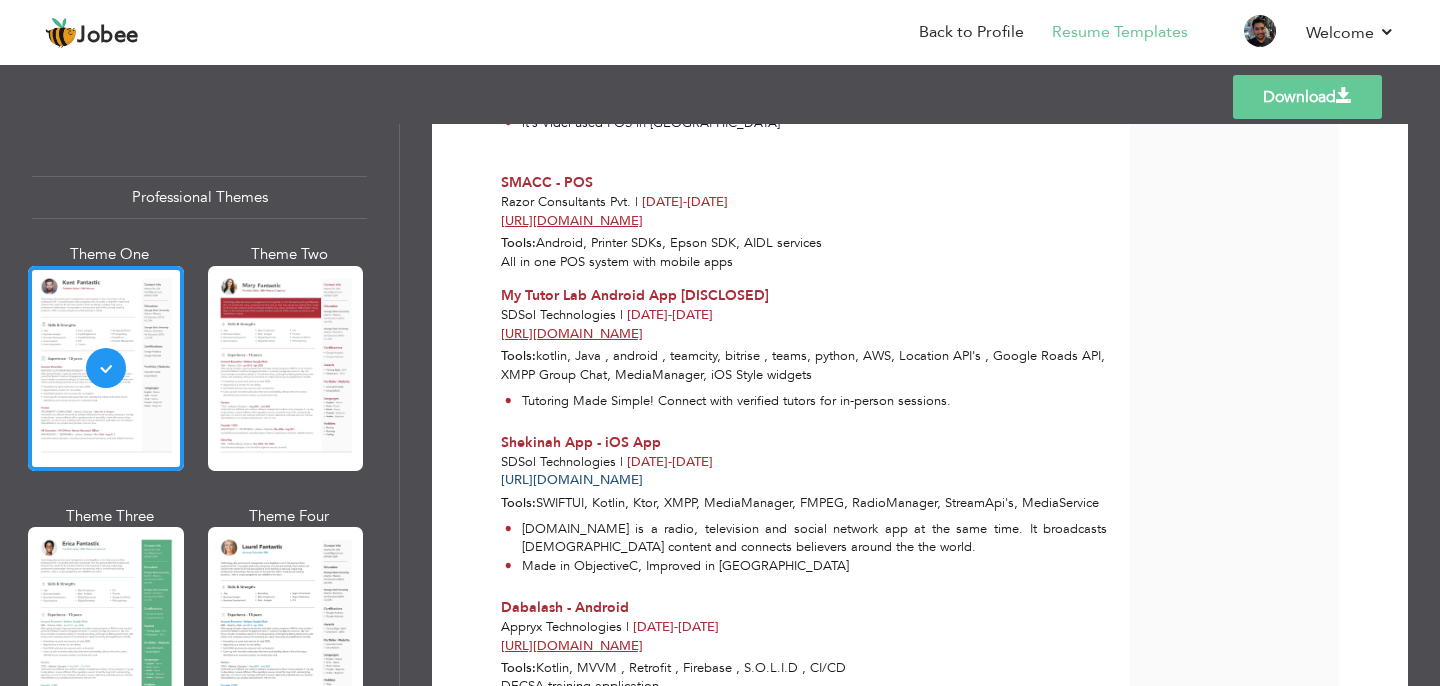 drag, startPoint x: 862, startPoint y: 441, endPoint x: 502, endPoint y: 445, distance: 360.02222 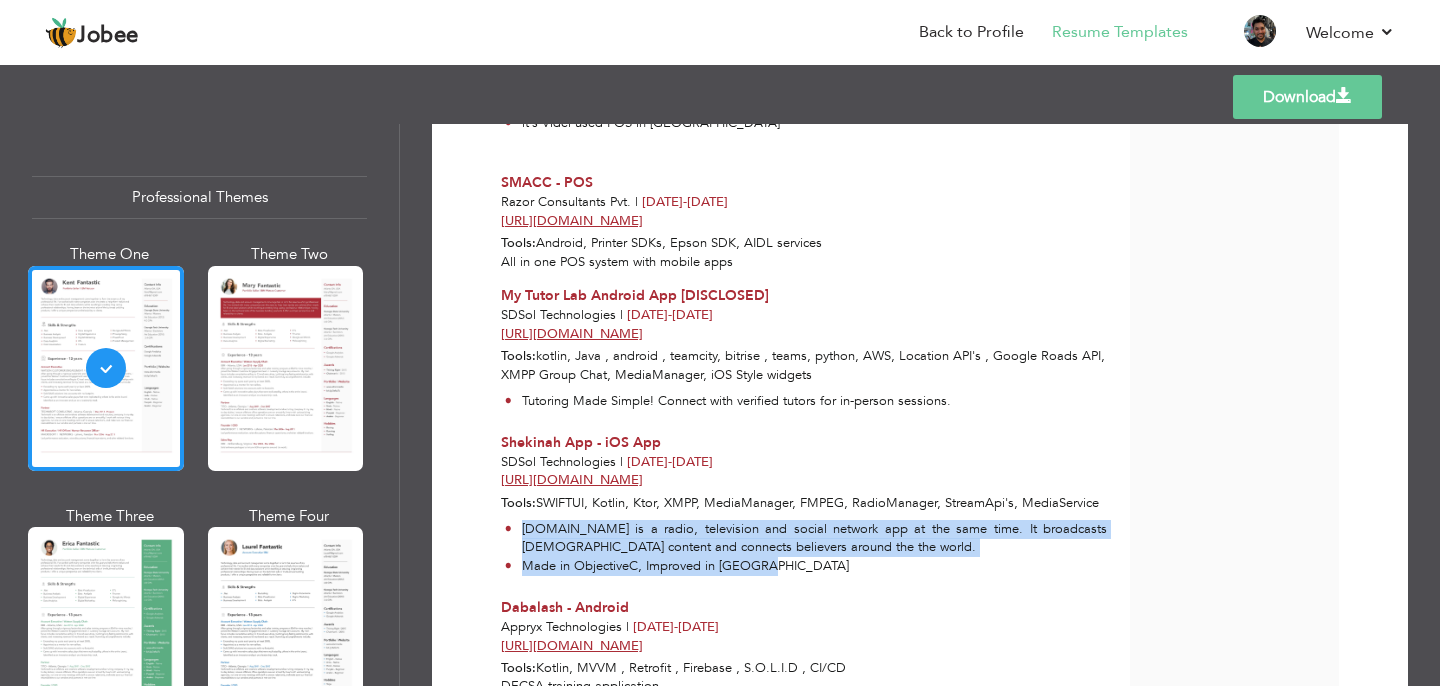 copy on "[DOMAIN_NAME] is a radio, television and social network app at the same time. It broadcasts [DEMOGRAPHIC_DATA] content and connects believers around the the world.
Made in ObjectiveC, Improved in [GEOGRAPHIC_DATA]" 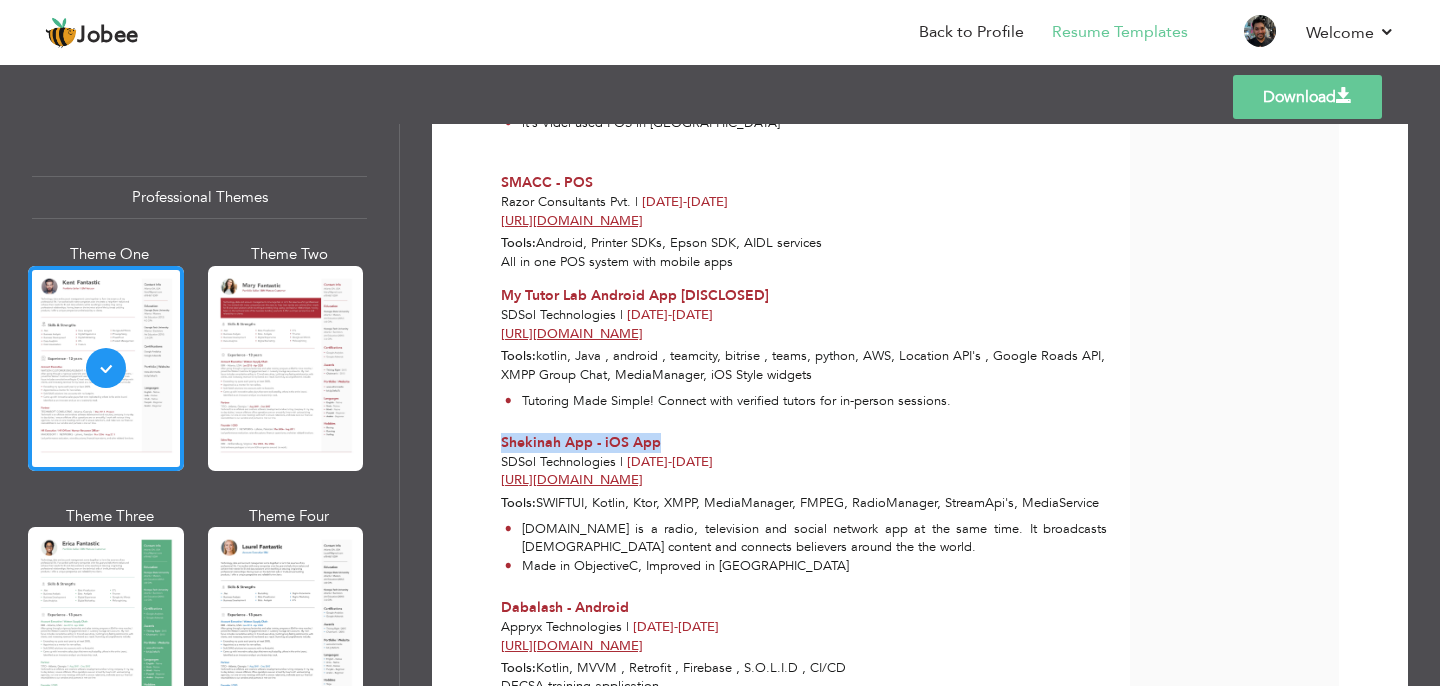 drag, startPoint x: 501, startPoint y: 404, endPoint x: 706, endPoint y: 402, distance: 205.00975 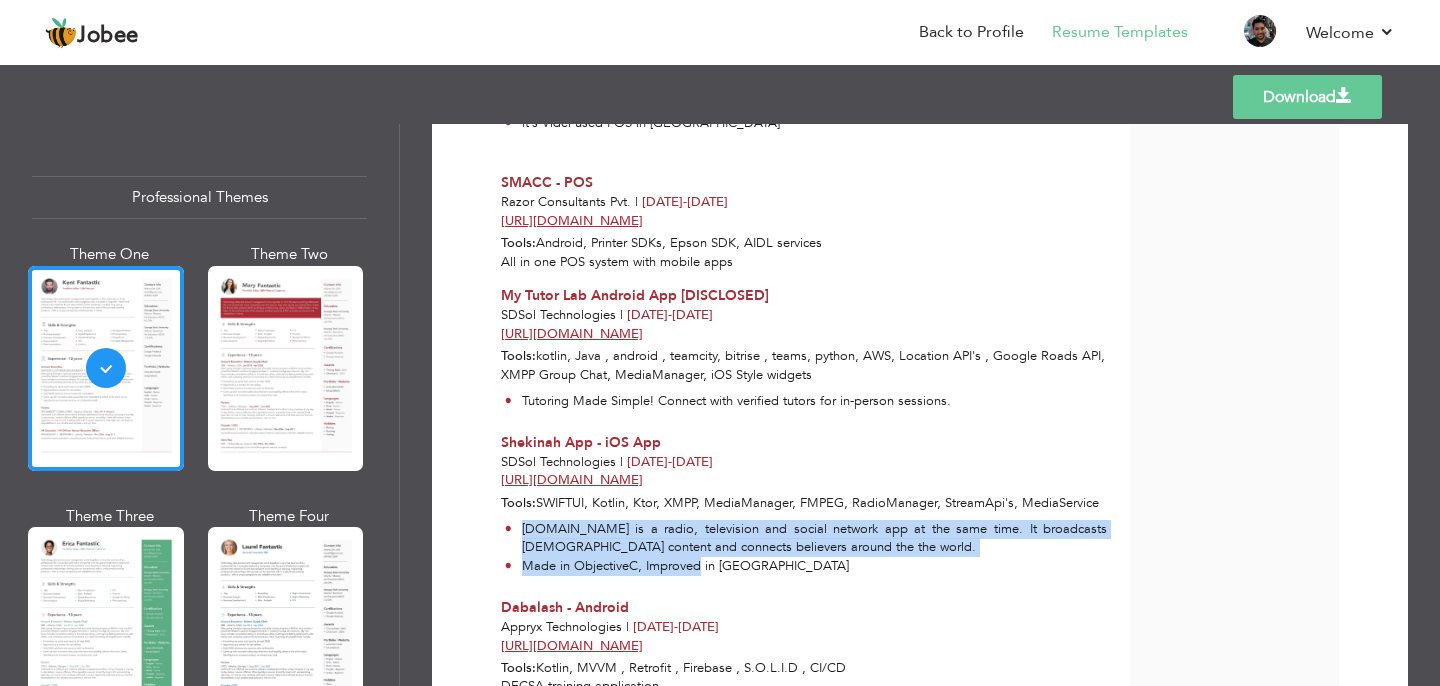 drag, startPoint x: 522, startPoint y: 491, endPoint x: 700, endPoint y: 525, distance: 181.2181 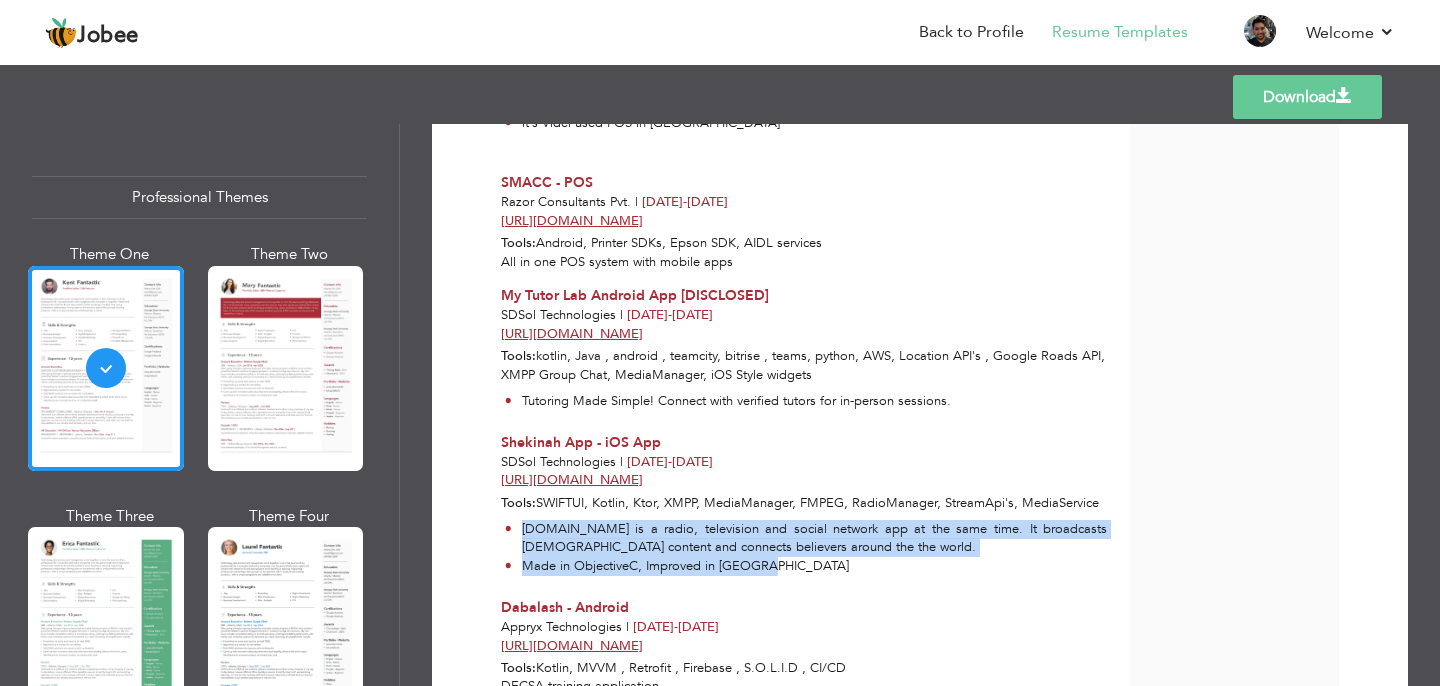 drag, startPoint x: 502, startPoint y: 490, endPoint x: 758, endPoint y: 528, distance: 258.80493 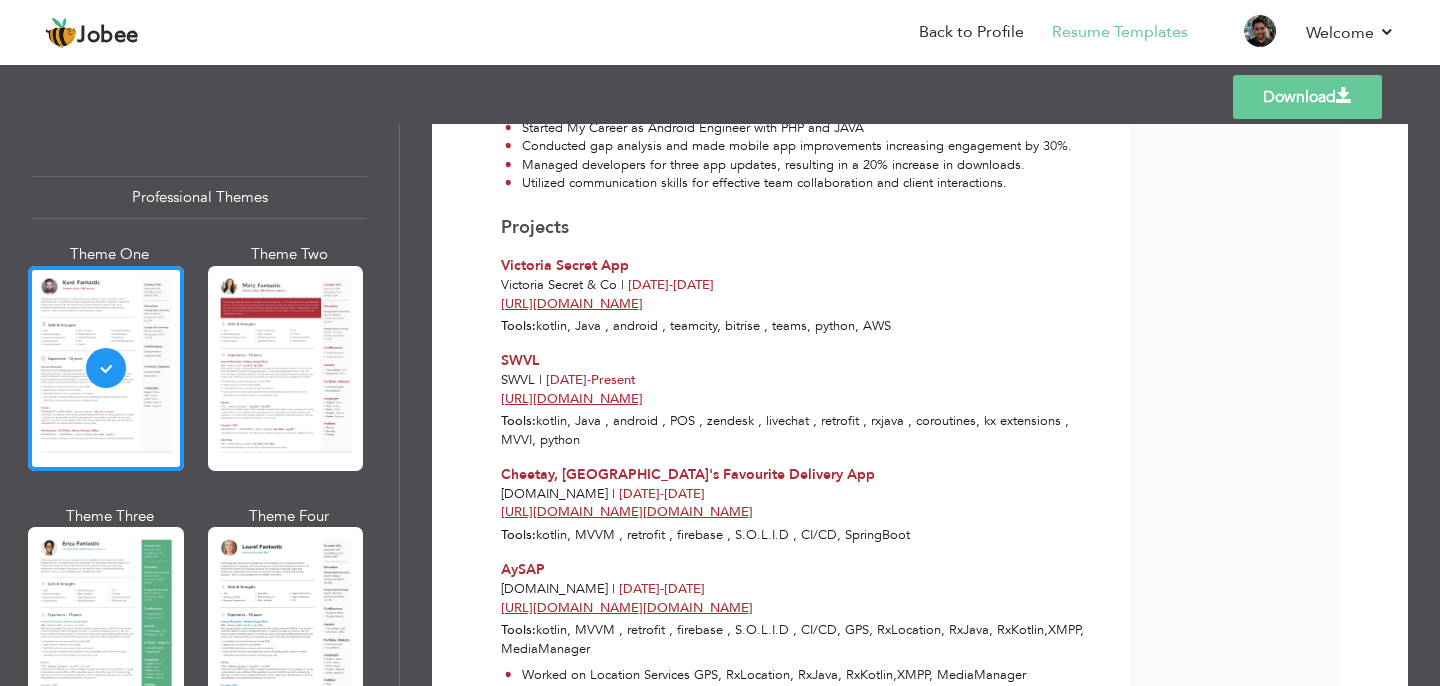 scroll, scrollTop: 1895, scrollLeft: 0, axis: vertical 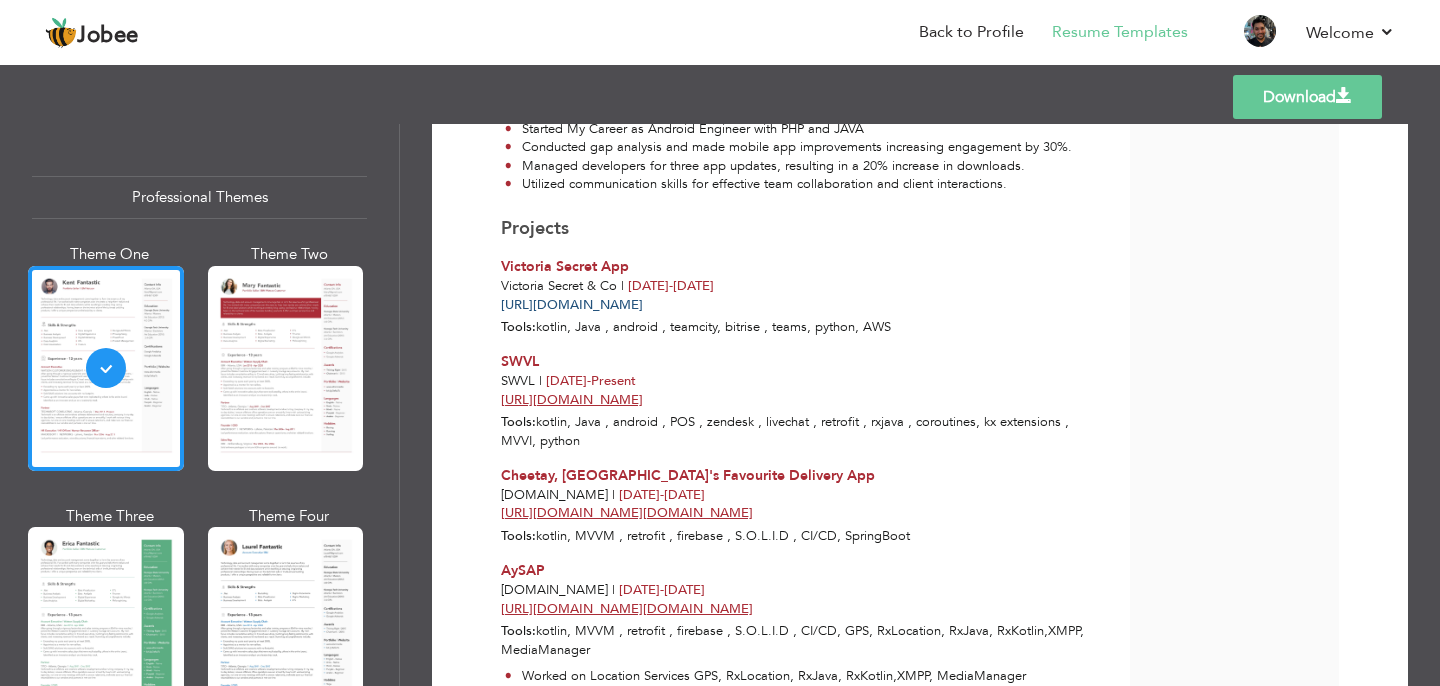 drag, startPoint x: 927, startPoint y: 284, endPoint x: 502, endPoint y: 287, distance: 425.0106 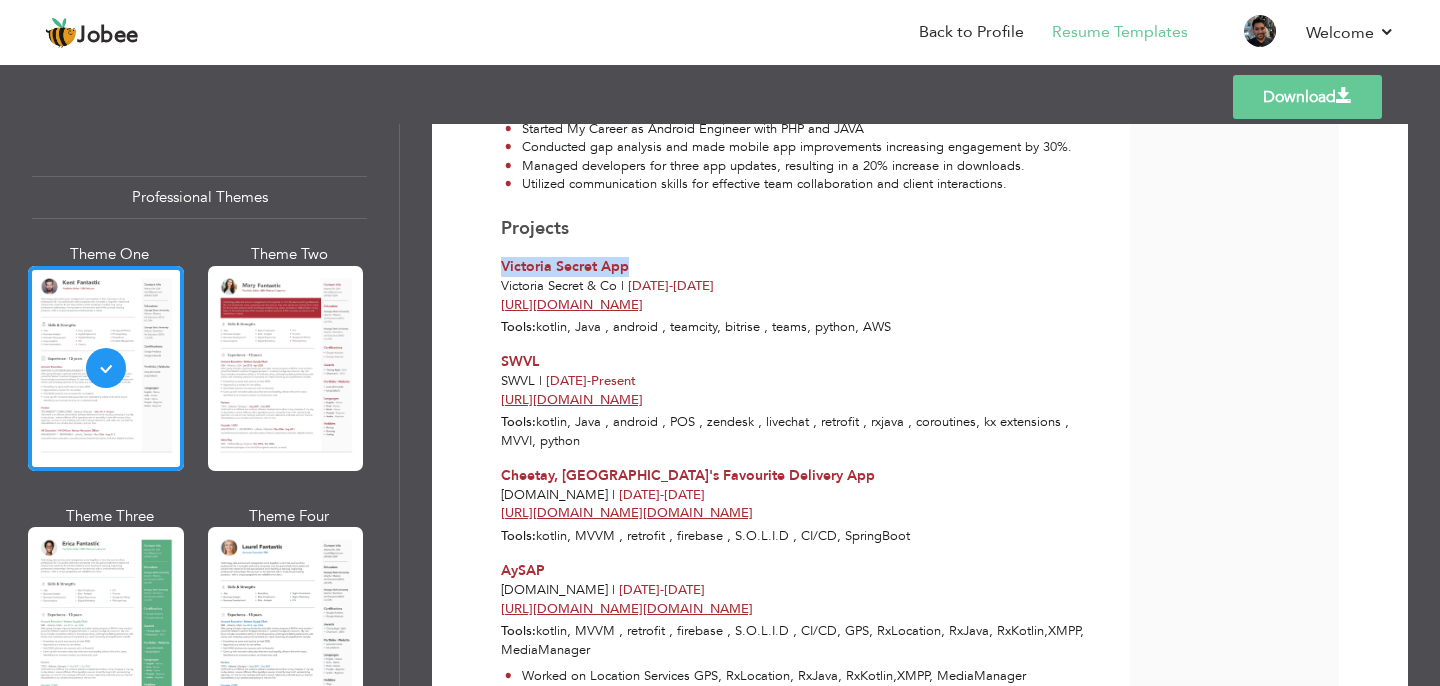 drag, startPoint x: 502, startPoint y: 246, endPoint x: 632, endPoint y: 245, distance: 130.00385 